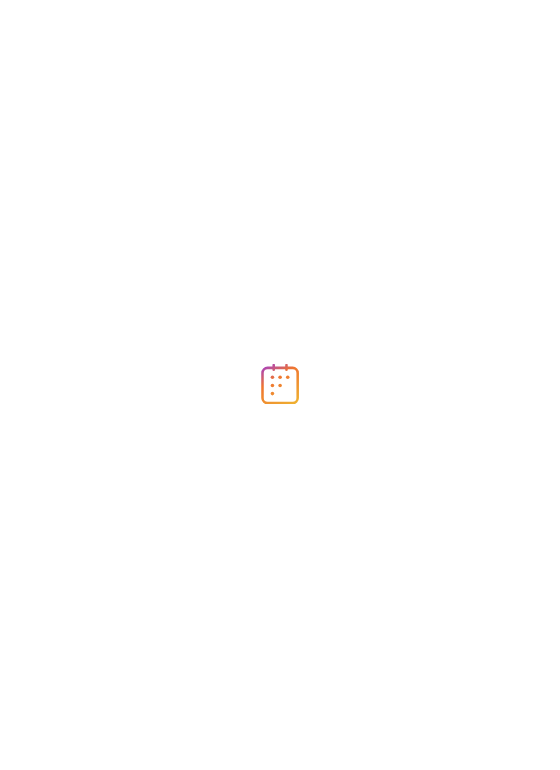 scroll, scrollTop: 0, scrollLeft: 0, axis: both 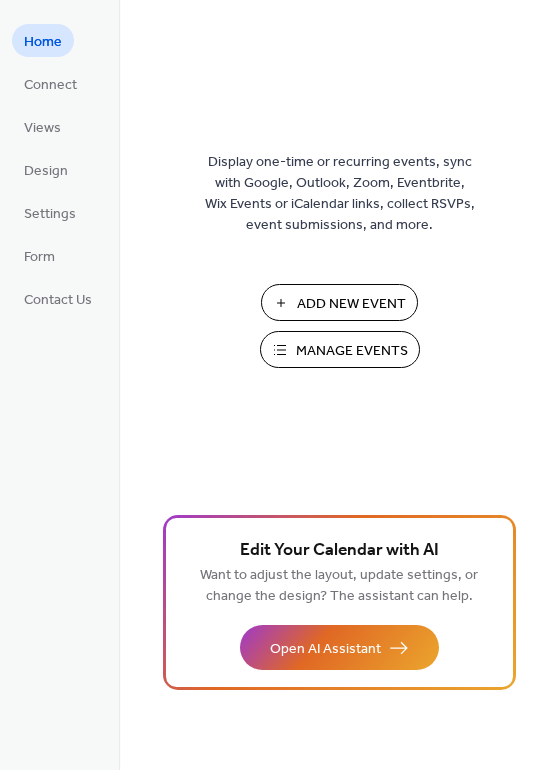 click on "Manage Events" at bounding box center (352, 351) 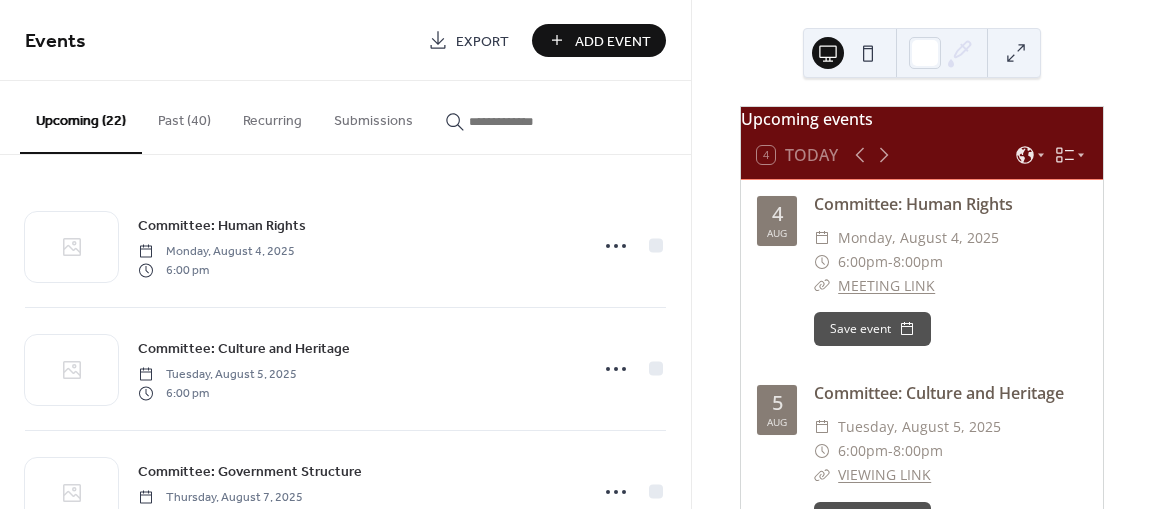scroll, scrollTop: 0, scrollLeft: 0, axis: both 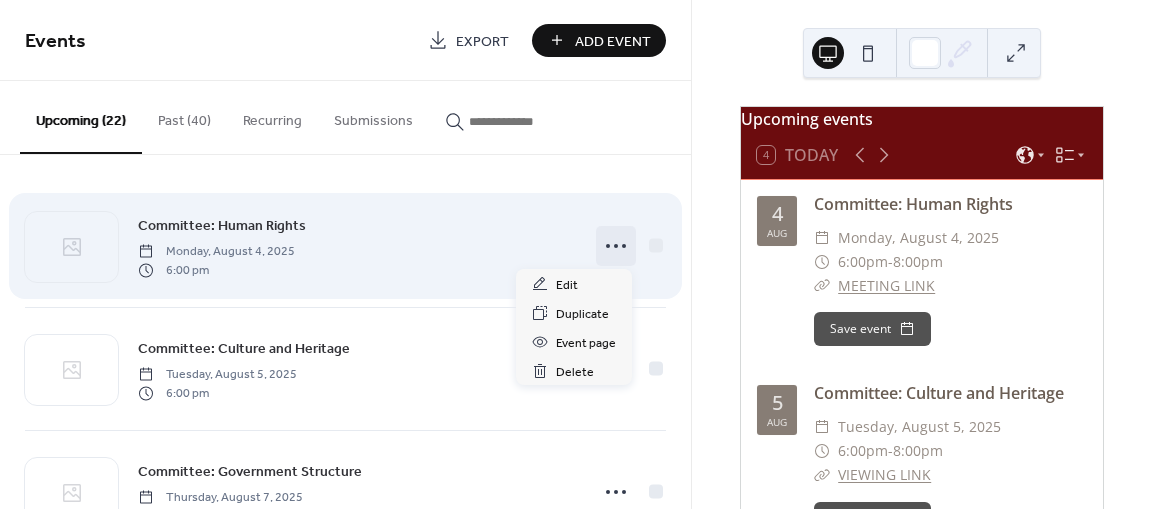 click 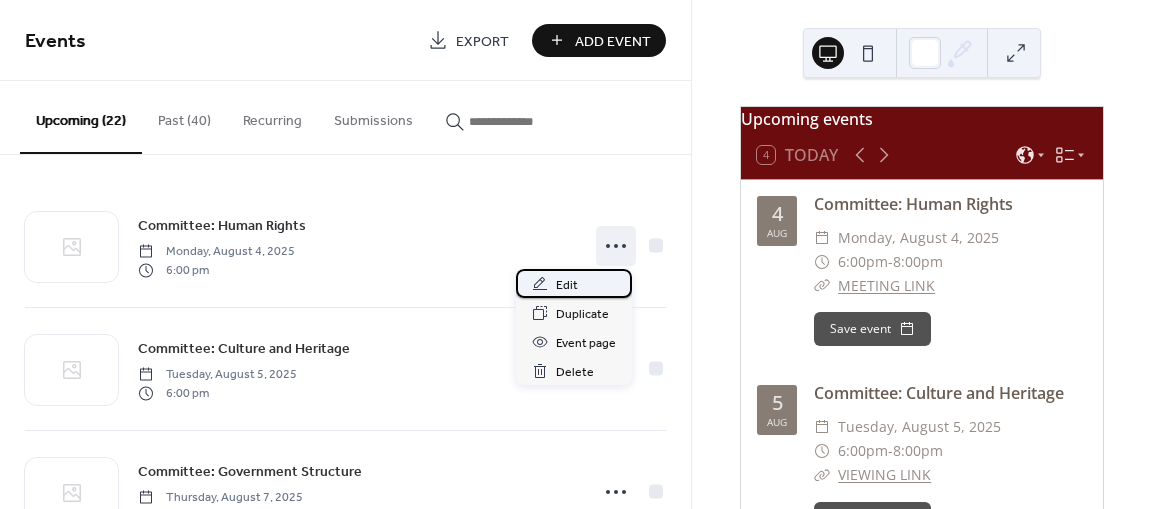 click on "Edit" at bounding box center (574, 283) 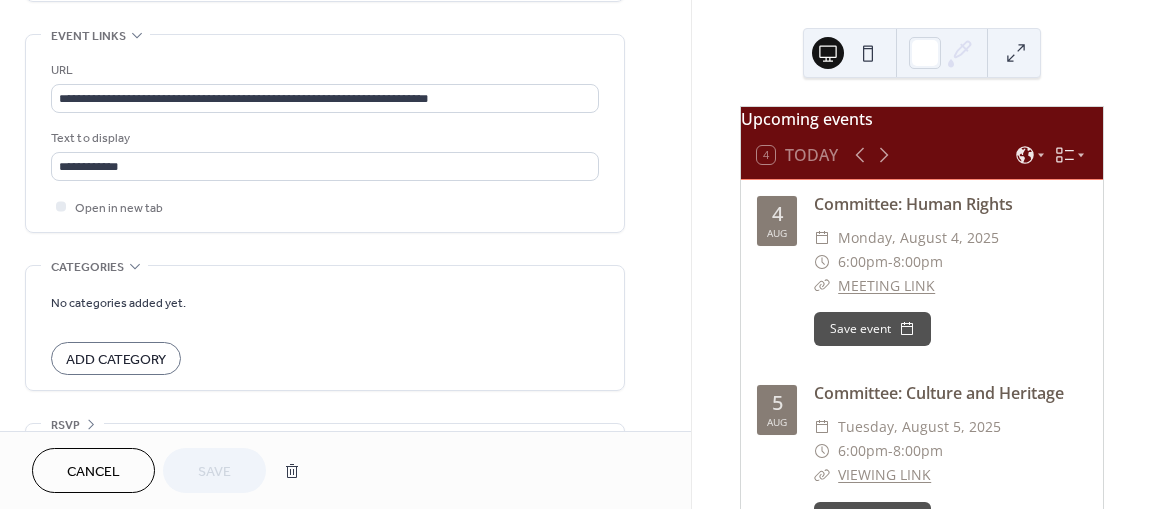 scroll, scrollTop: 1074, scrollLeft: 0, axis: vertical 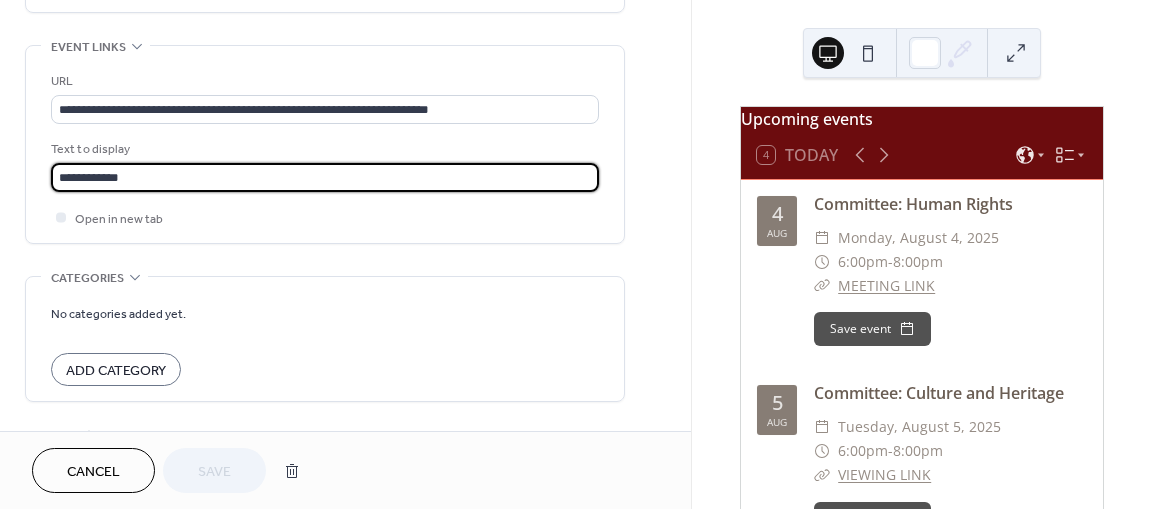 click on "**********" at bounding box center [325, 177] 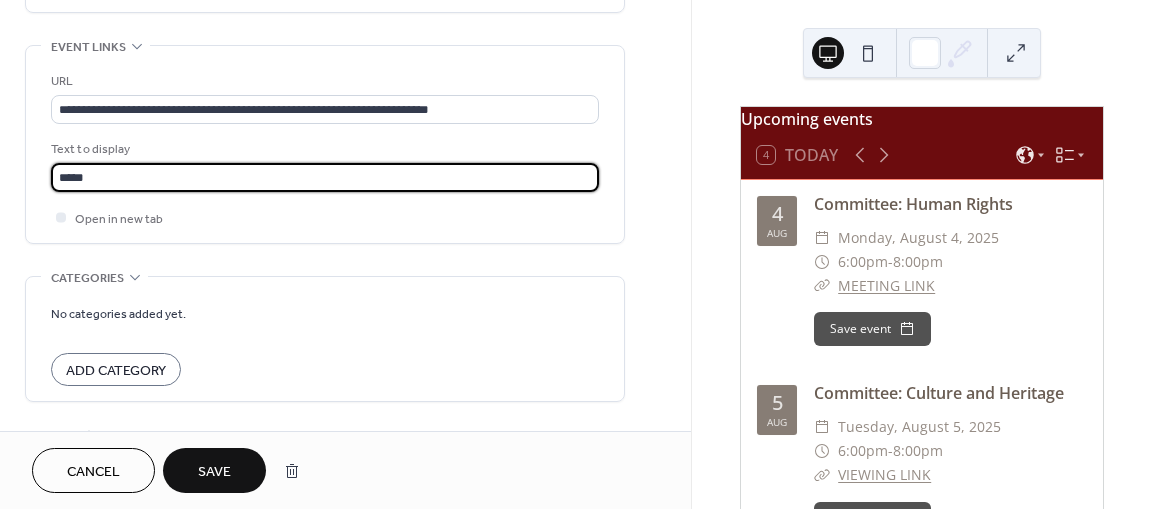 click on "*****" at bounding box center (325, 177) 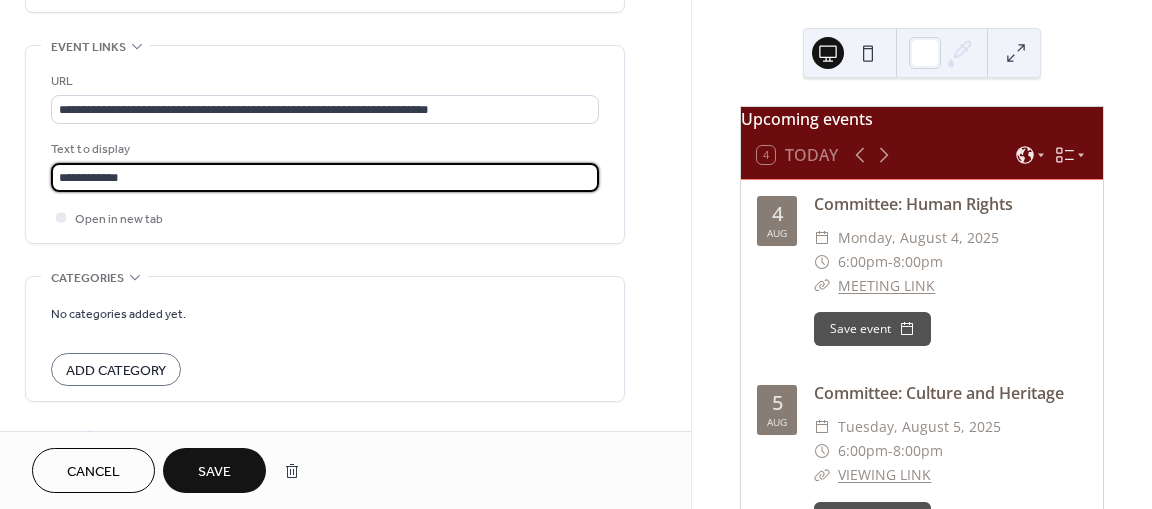 type on "**********" 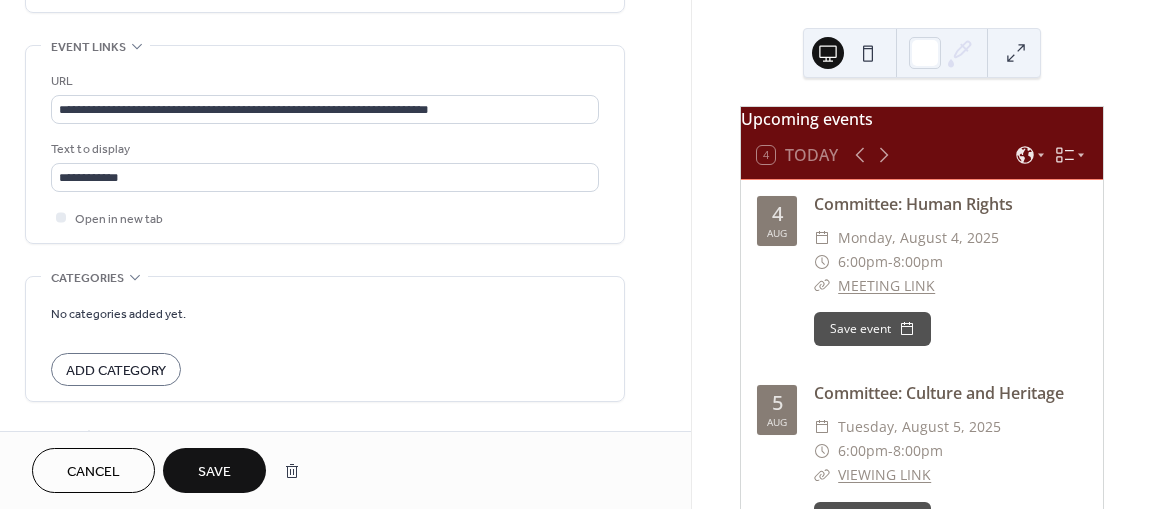 click on "Save" at bounding box center [214, 472] 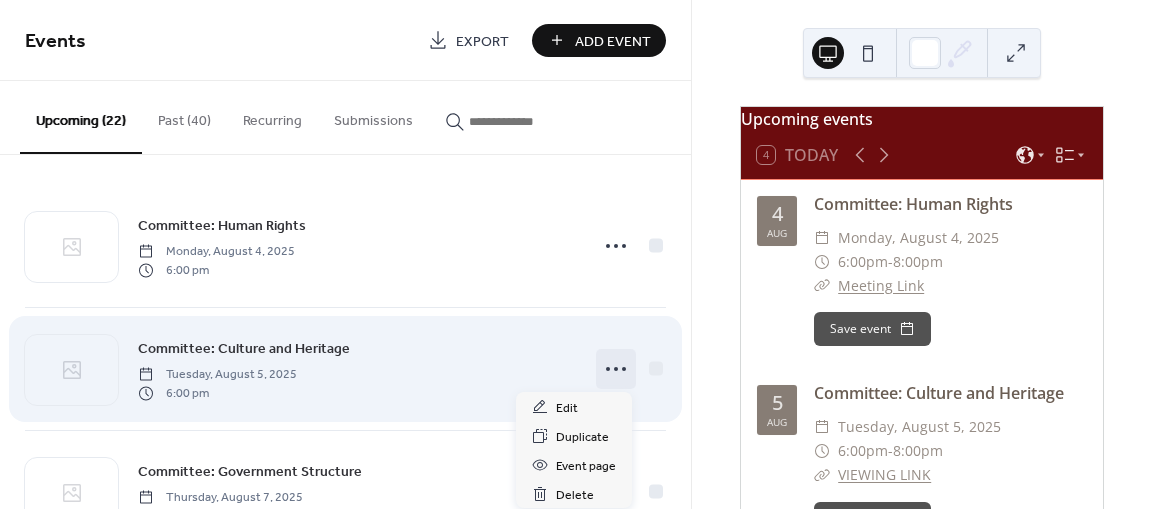click at bounding box center (616, 369) 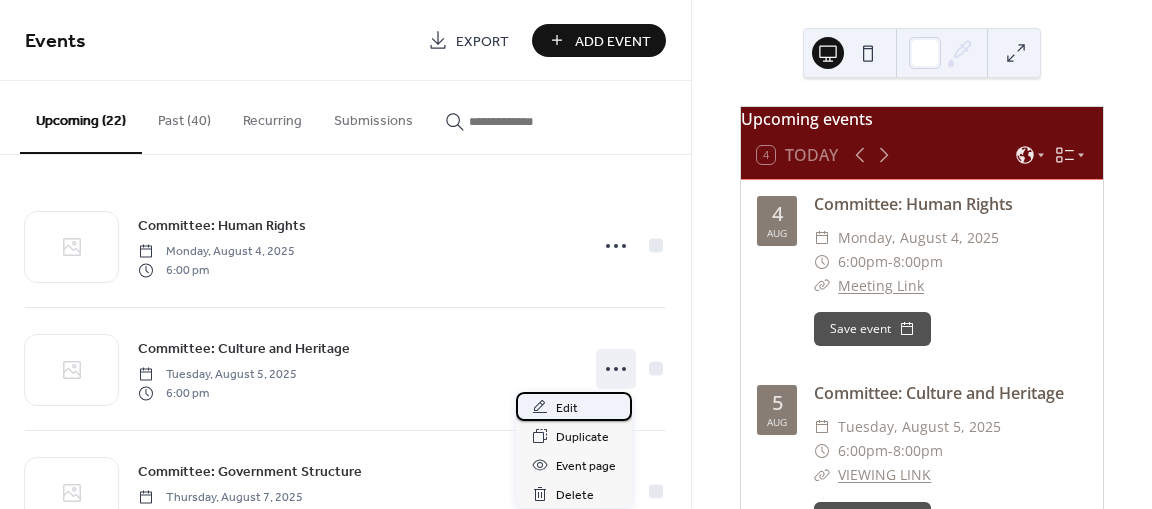 click on "Edit" at bounding box center (574, 406) 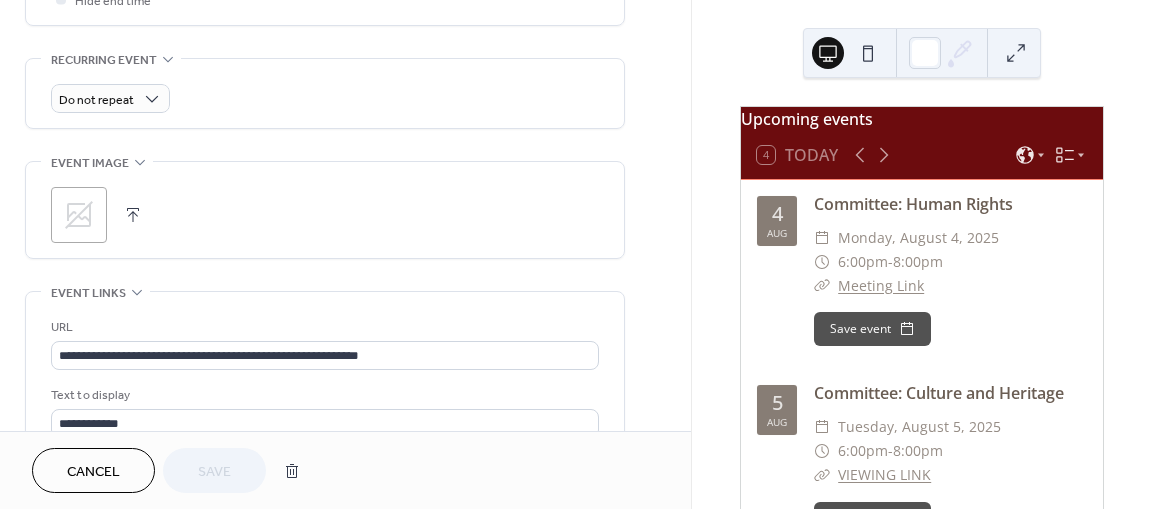 scroll, scrollTop: 1133, scrollLeft: 0, axis: vertical 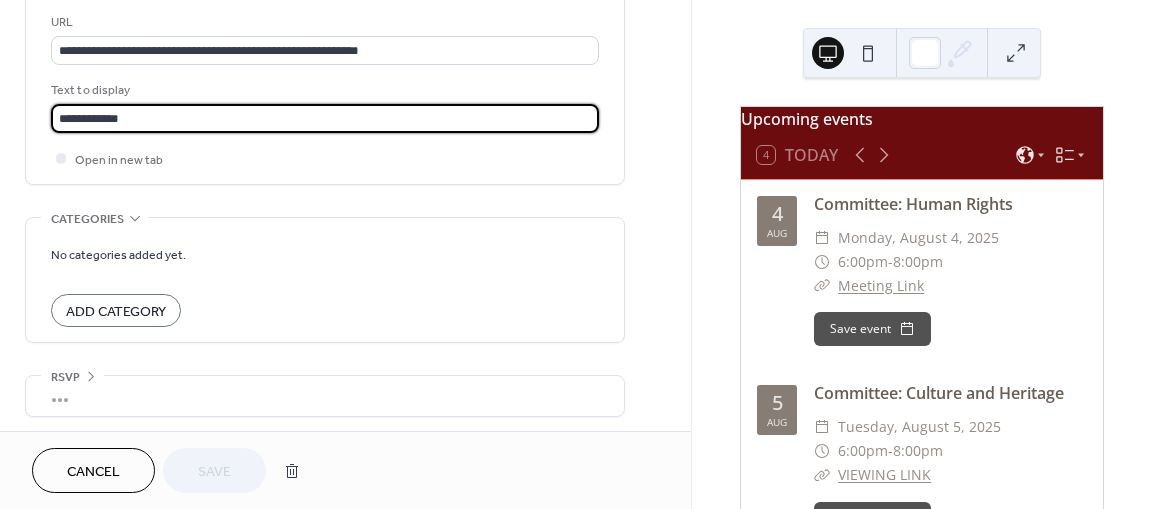 click on "**********" at bounding box center (325, 118) 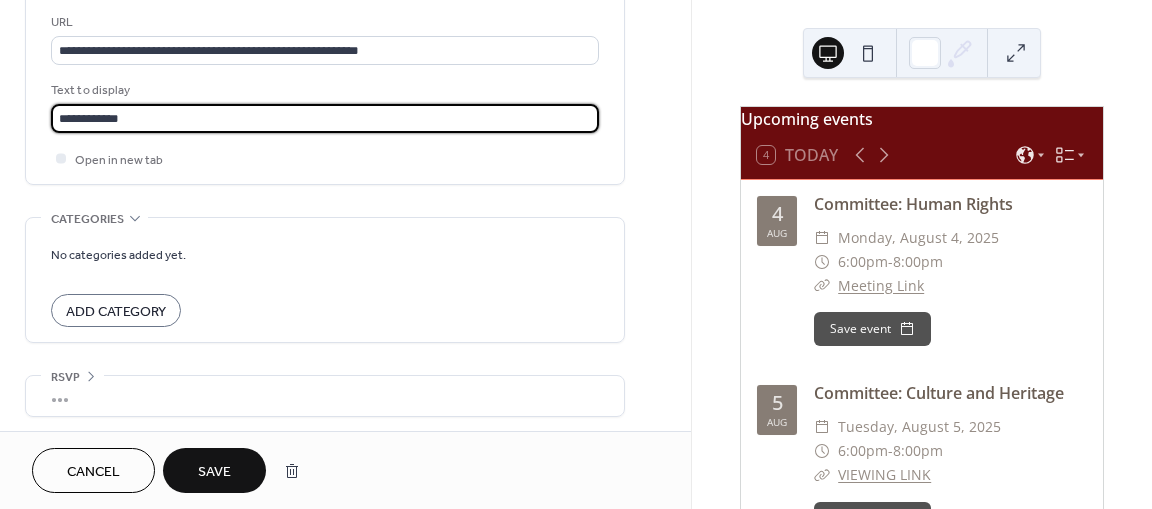 type on "**********" 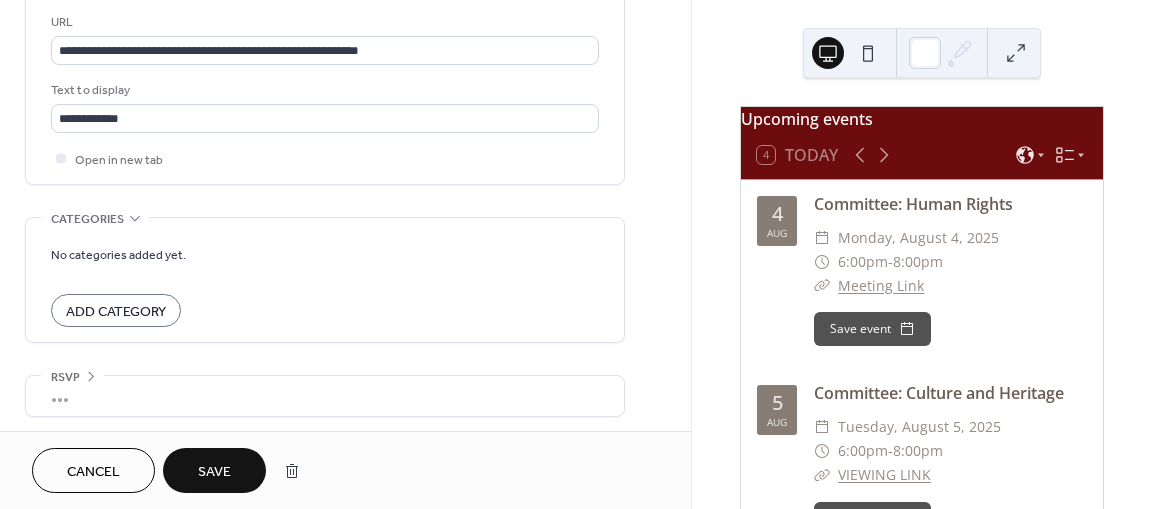 click on "Save" at bounding box center [214, 472] 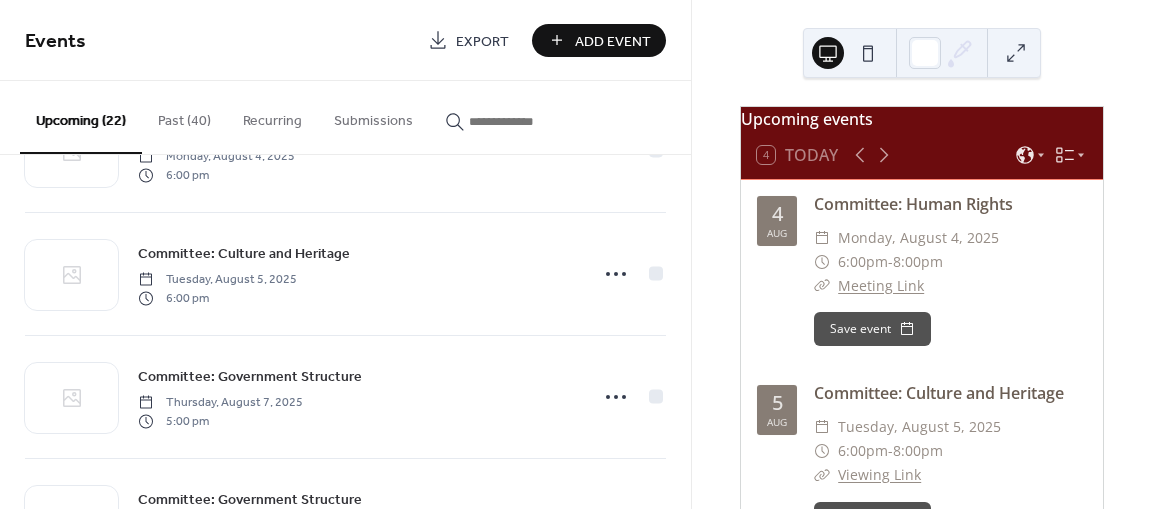 scroll, scrollTop: 126, scrollLeft: 0, axis: vertical 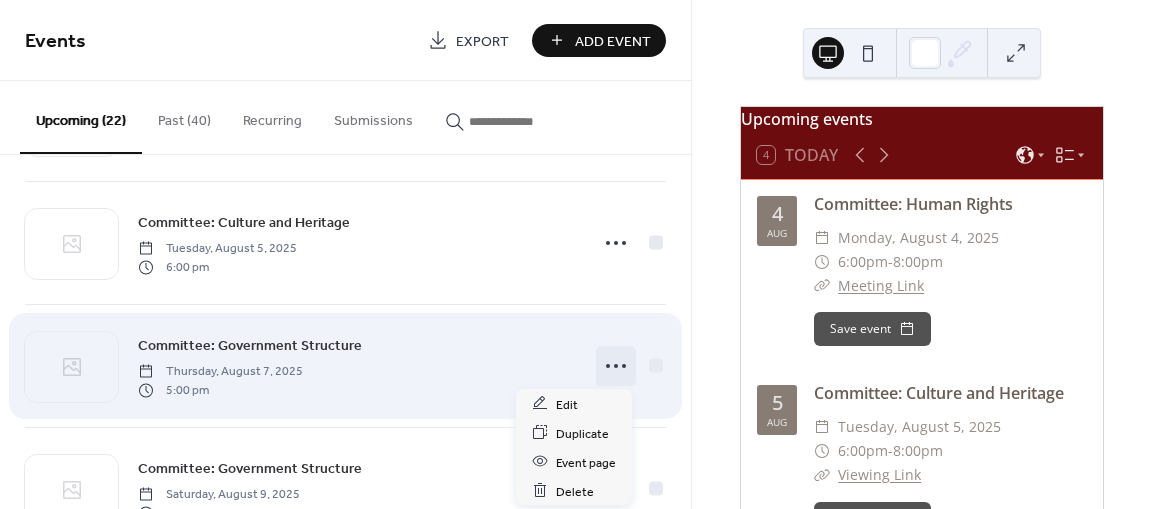 click 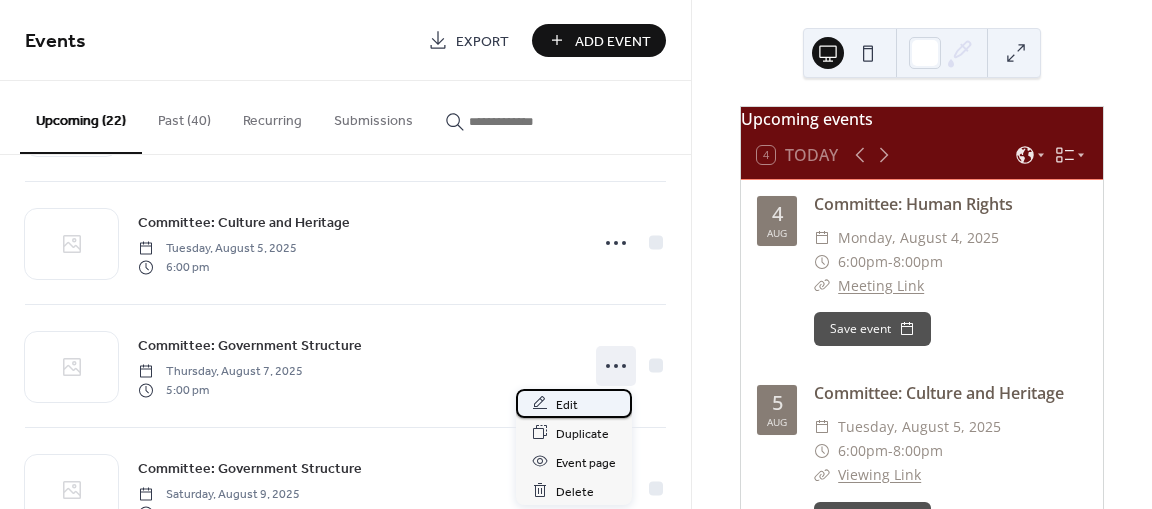 click on "Edit" at bounding box center (574, 403) 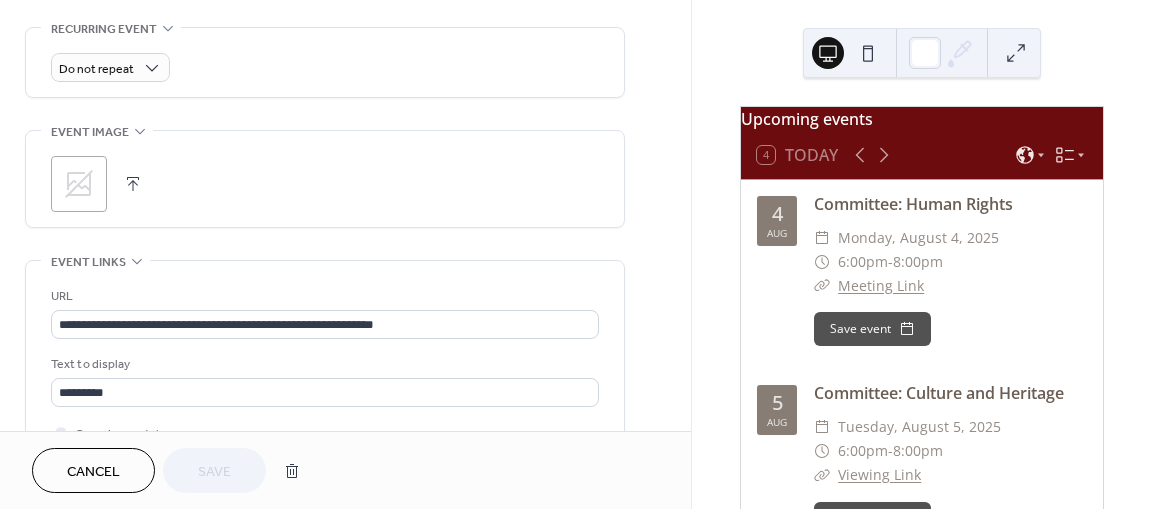 scroll, scrollTop: 982, scrollLeft: 0, axis: vertical 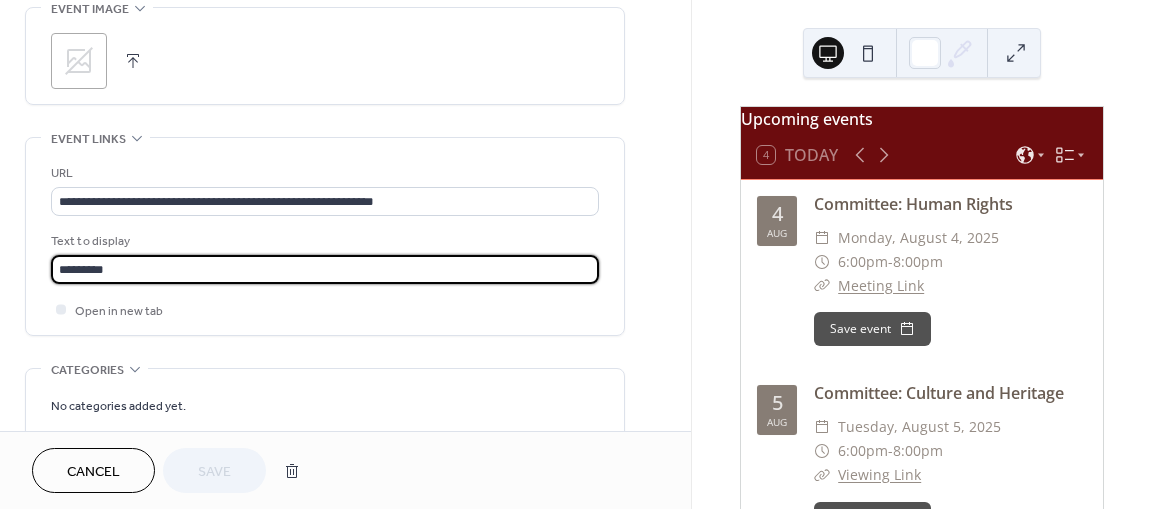 click on "*********" at bounding box center [325, 269] 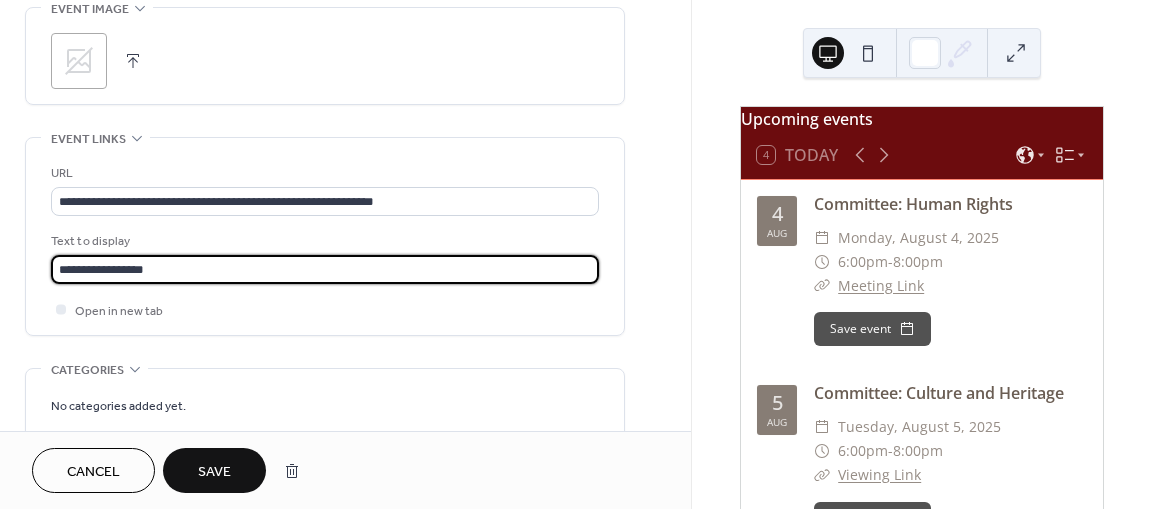 click on "**********" at bounding box center (325, 269) 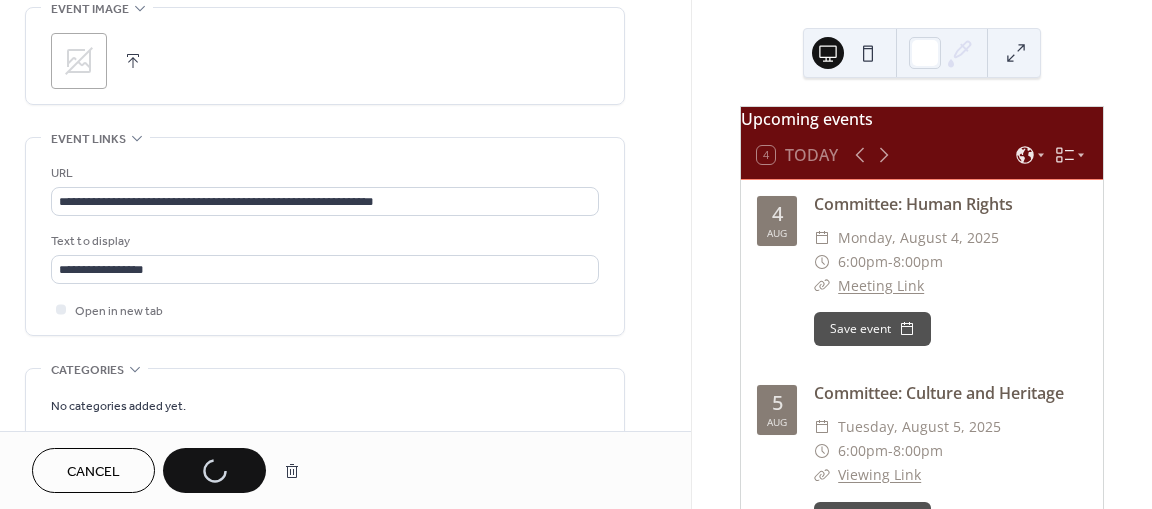 click on "Cancel Save" at bounding box center [171, 470] 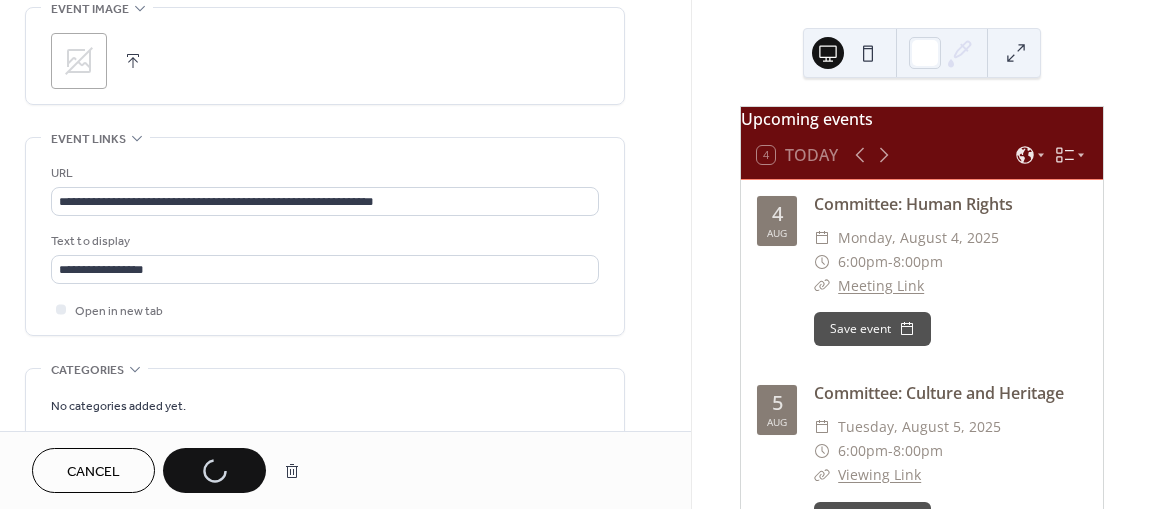 click on "Cancel Save" at bounding box center [171, 470] 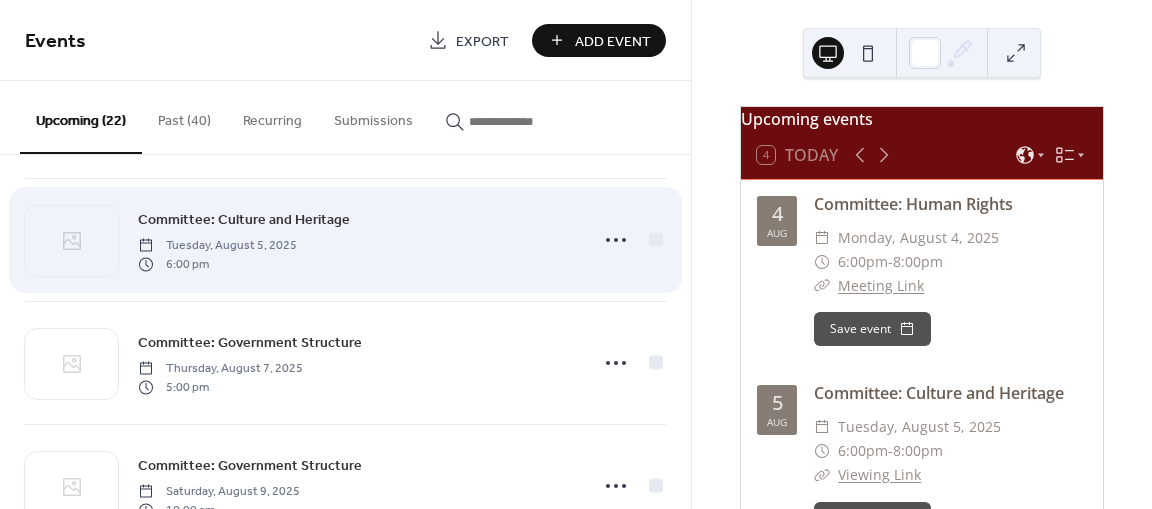 scroll, scrollTop: 215, scrollLeft: 0, axis: vertical 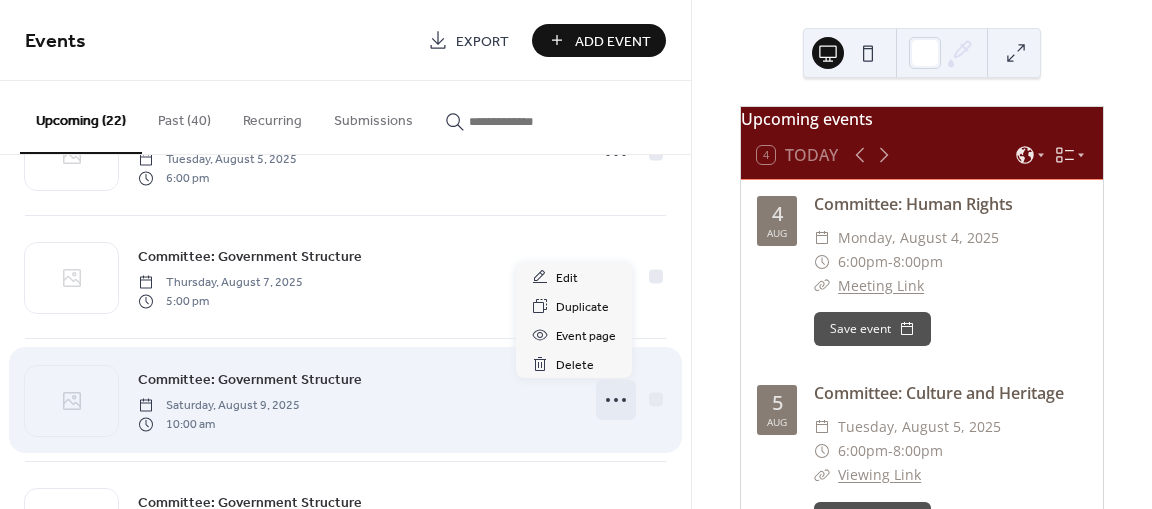 click 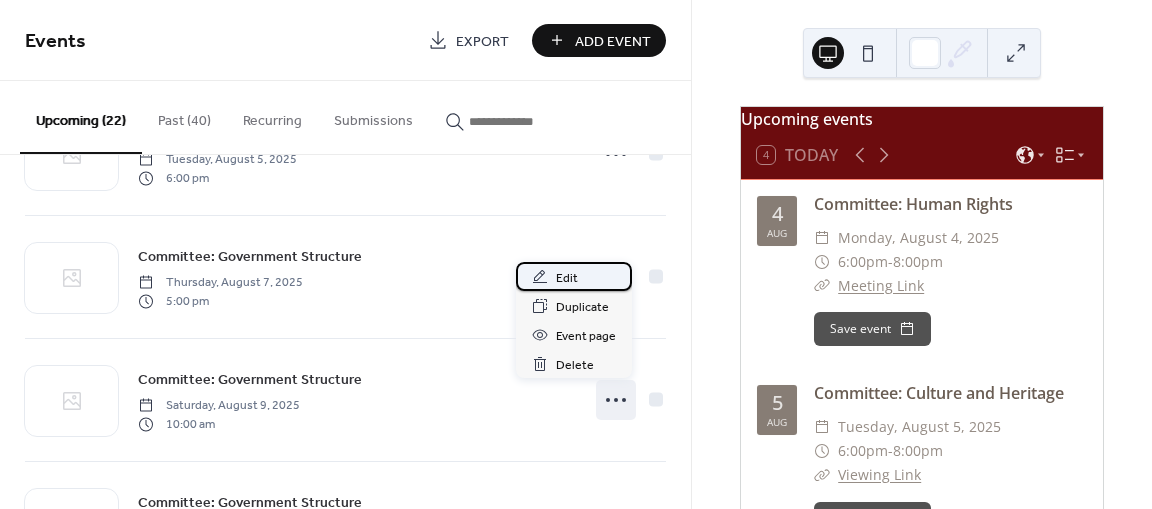click on "Edit" at bounding box center (567, 278) 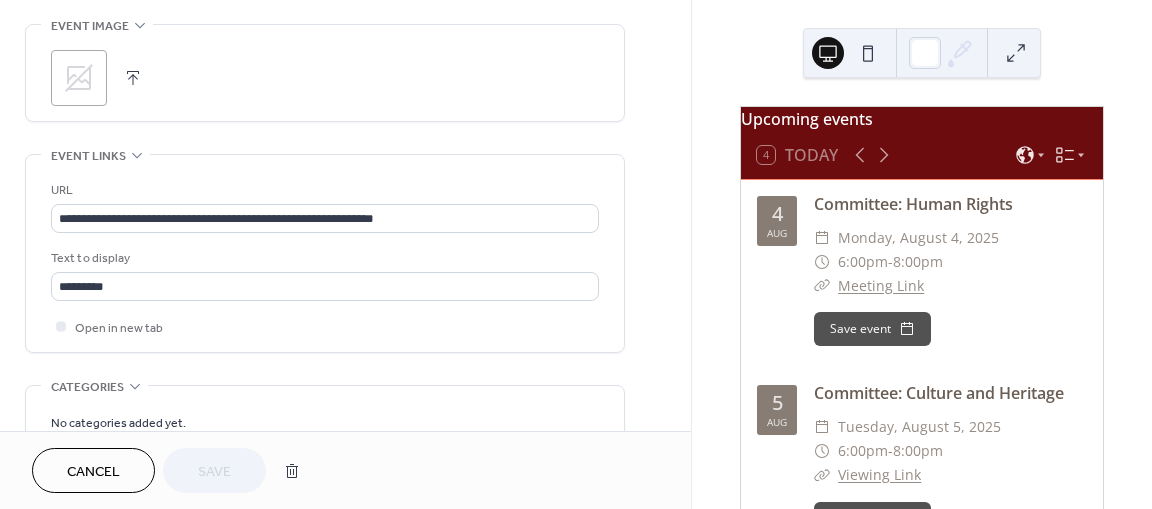 scroll, scrollTop: 919, scrollLeft: 0, axis: vertical 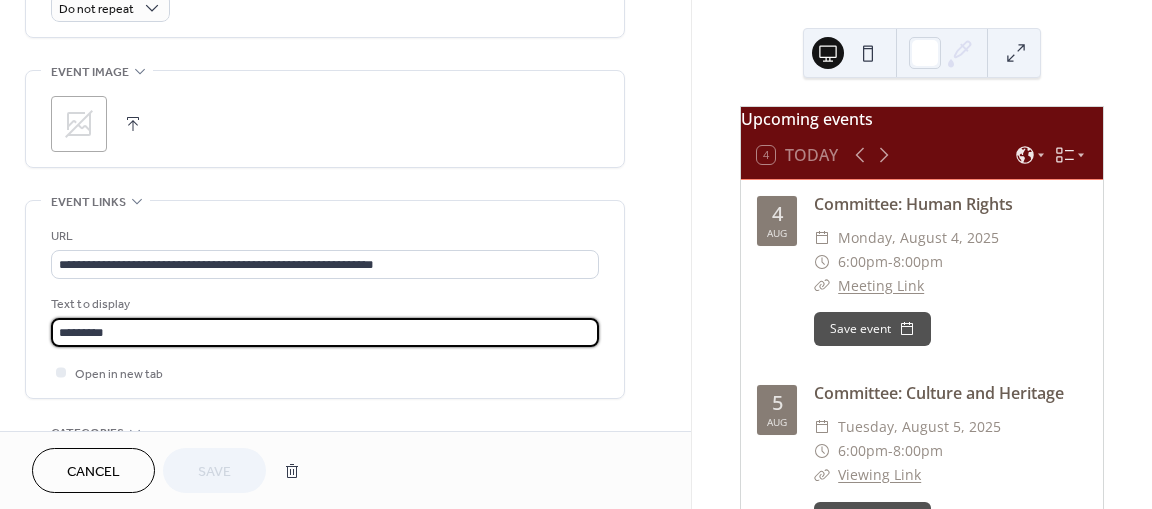 click on "*********" at bounding box center (325, 332) 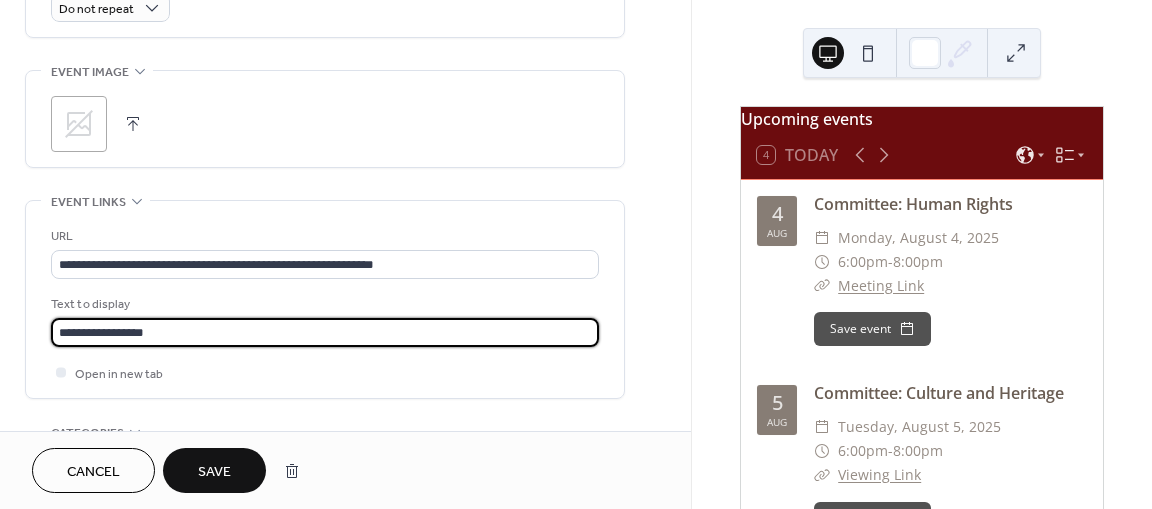 type on "**********" 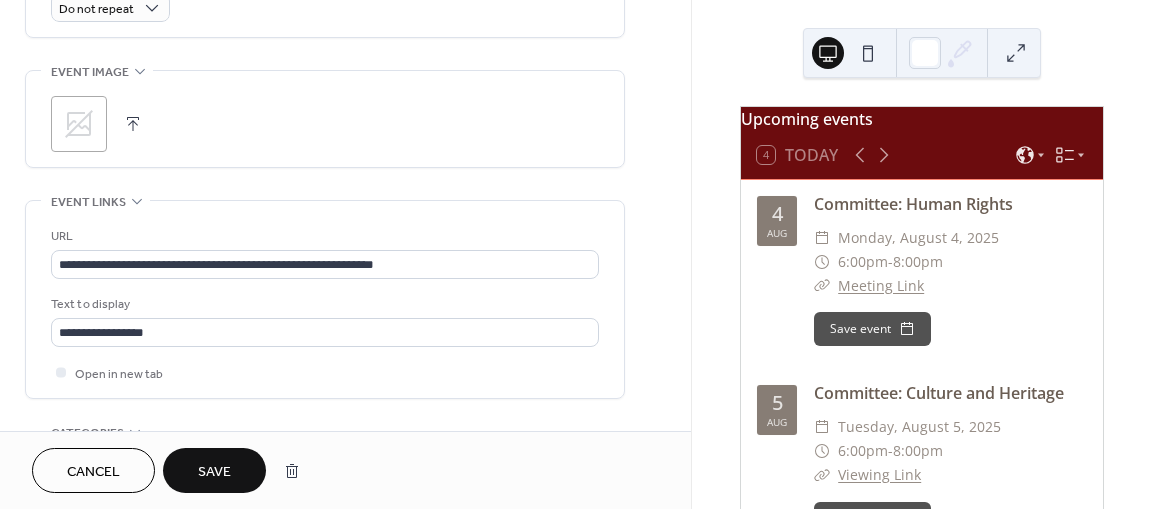 click on "Save" at bounding box center (214, 470) 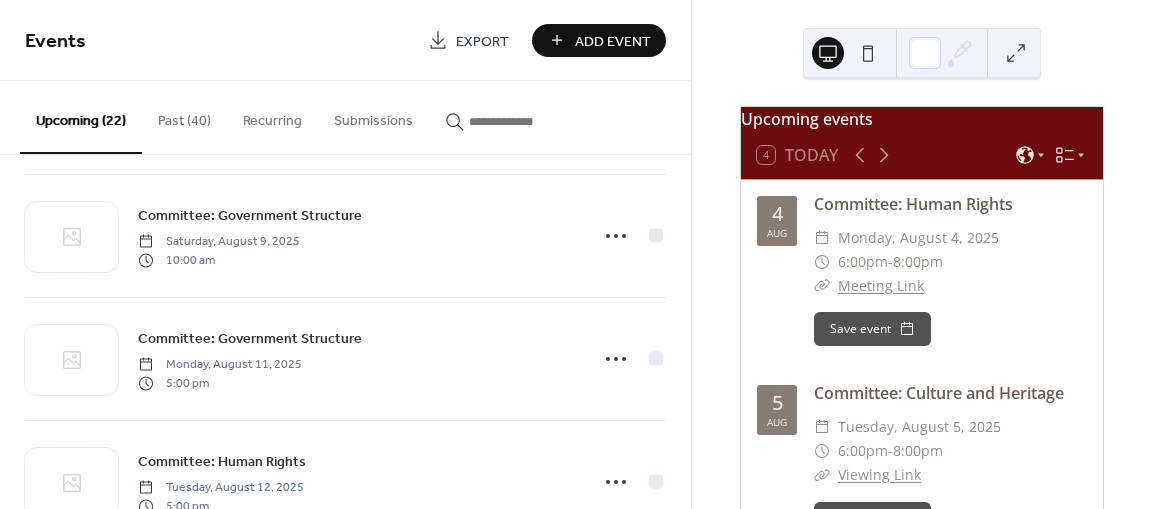 scroll, scrollTop: 380, scrollLeft: 0, axis: vertical 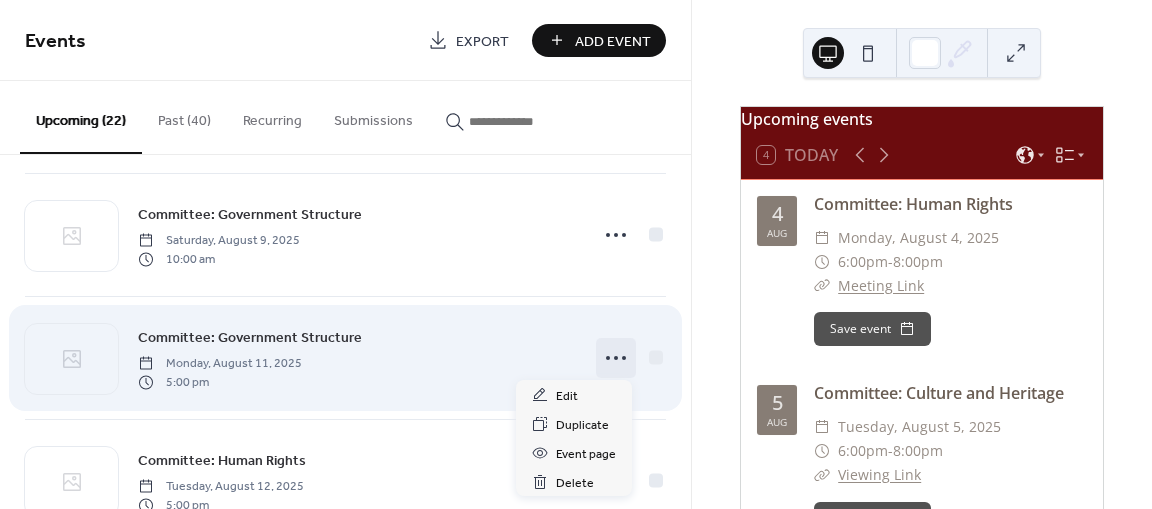 click 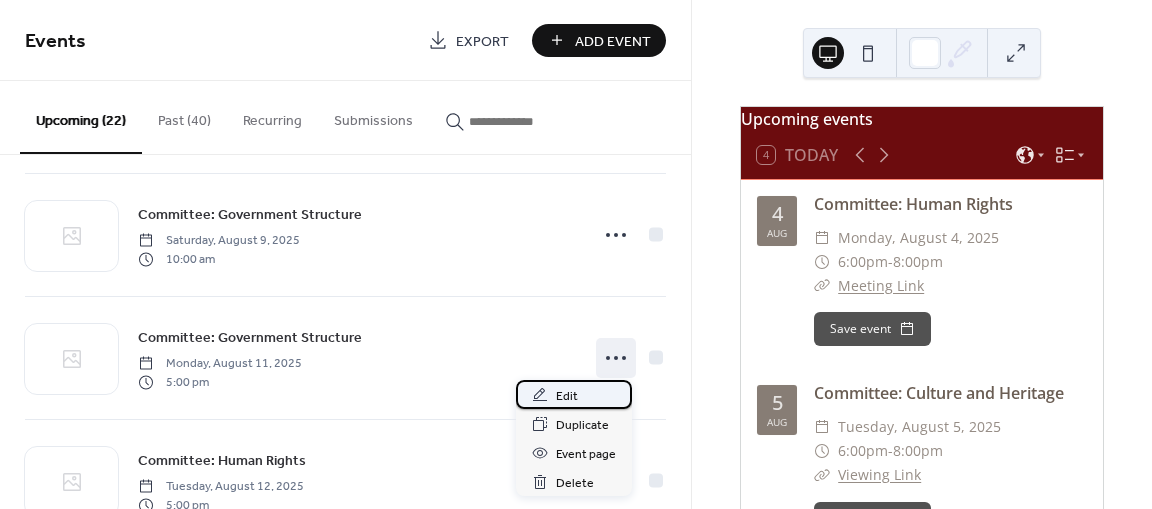 click on "Edit" at bounding box center [574, 394] 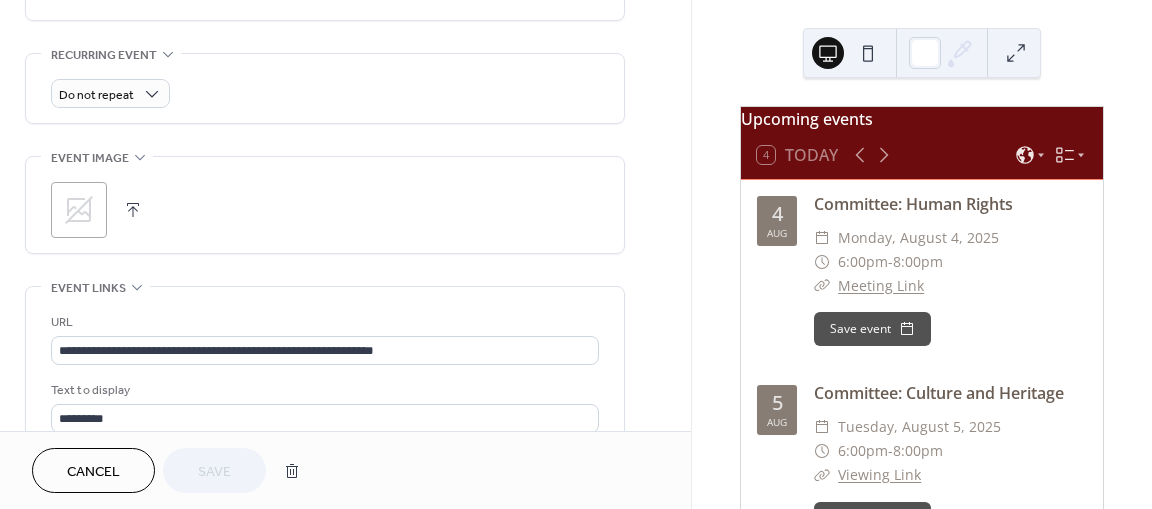 scroll, scrollTop: 847, scrollLeft: 0, axis: vertical 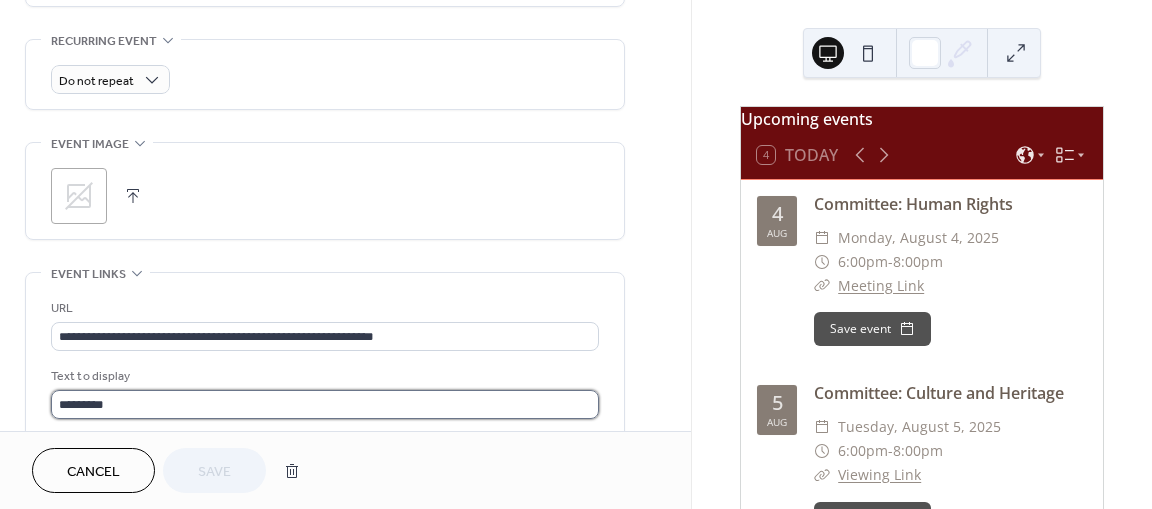 click on "*********" at bounding box center [325, 404] 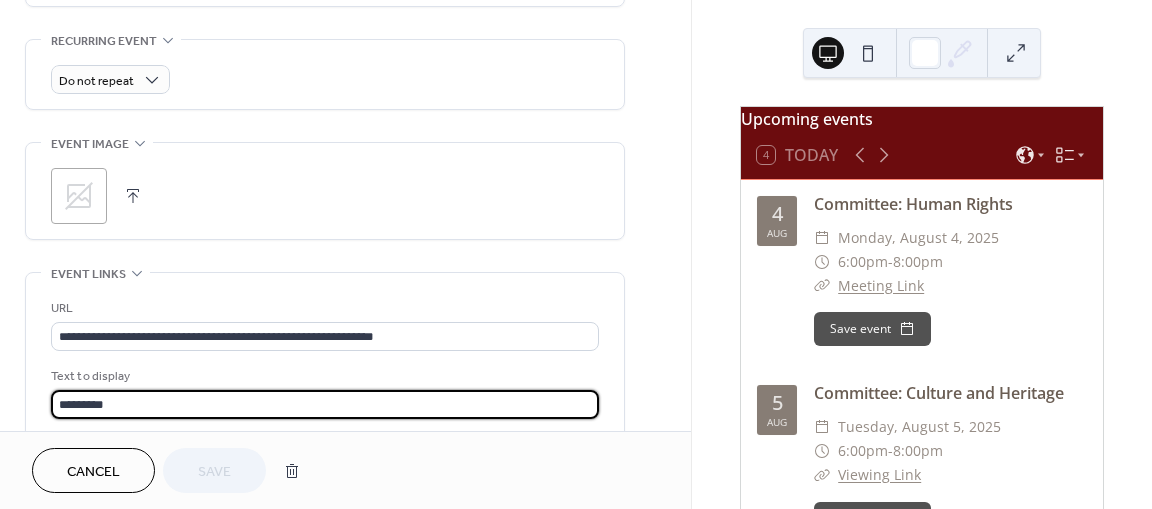paste on "********" 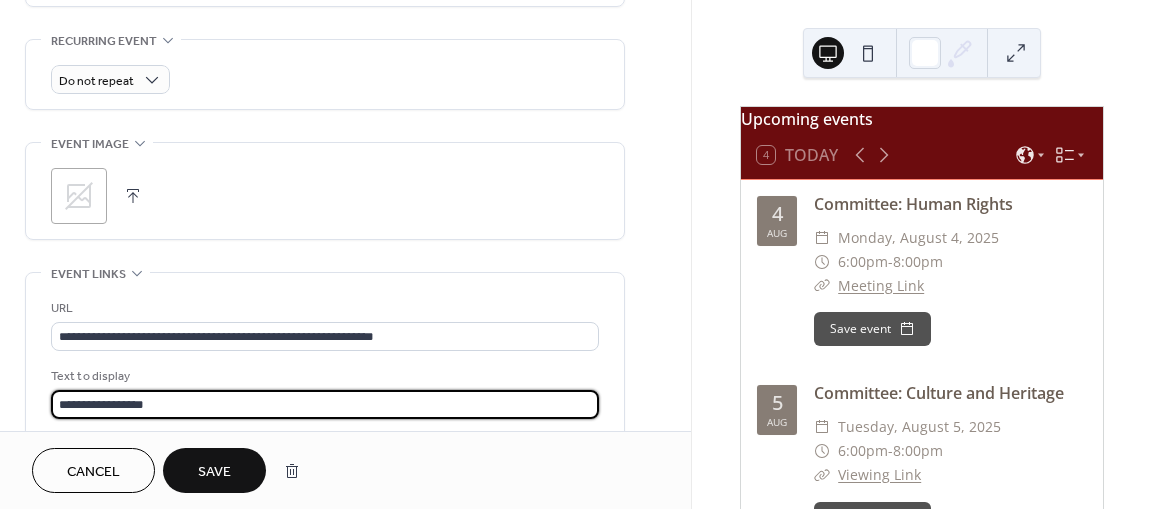 type on "**********" 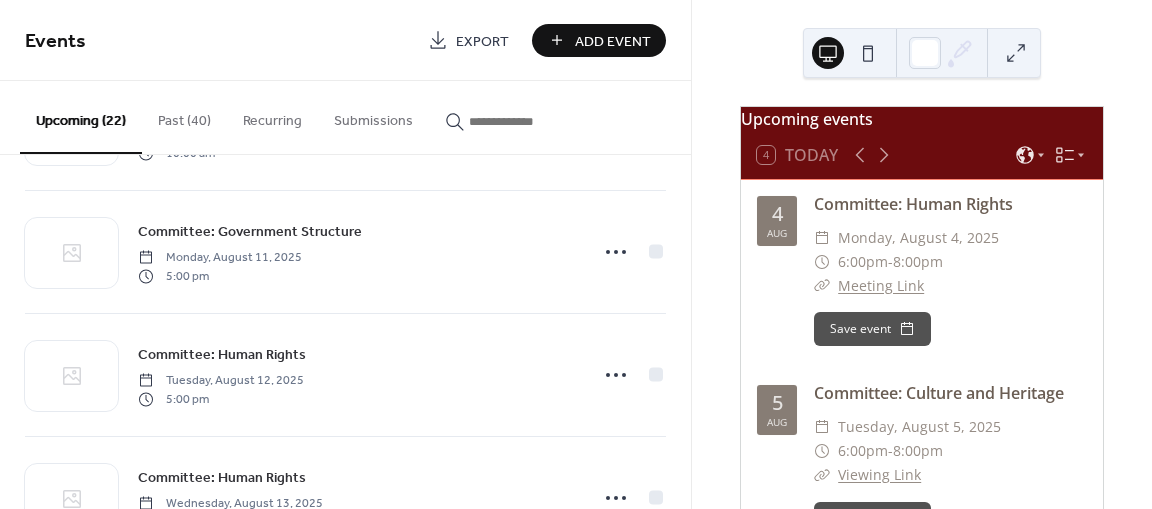 scroll, scrollTop: 534, scrollLeft: 0, axis: vertical 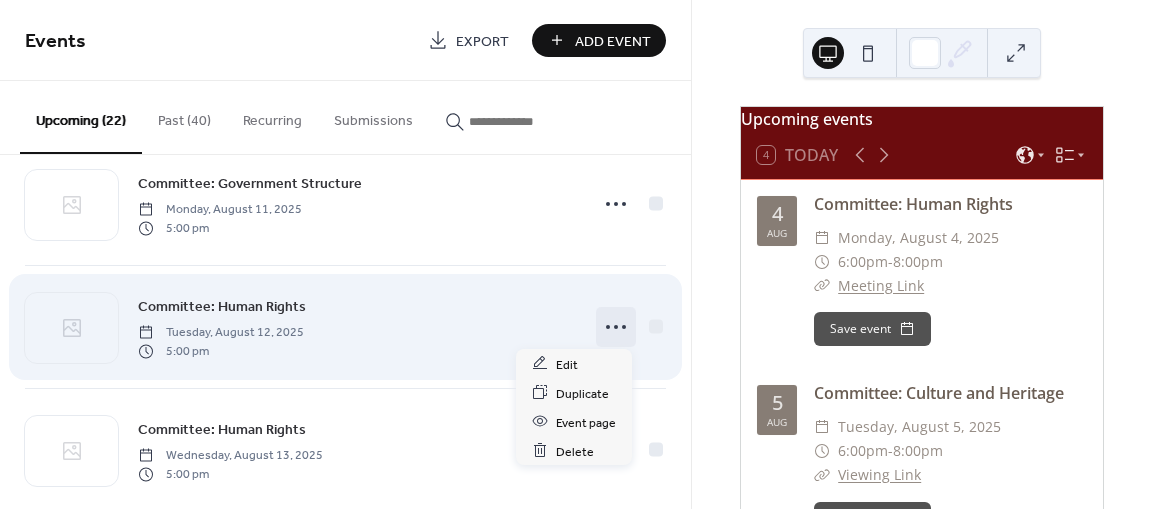 click 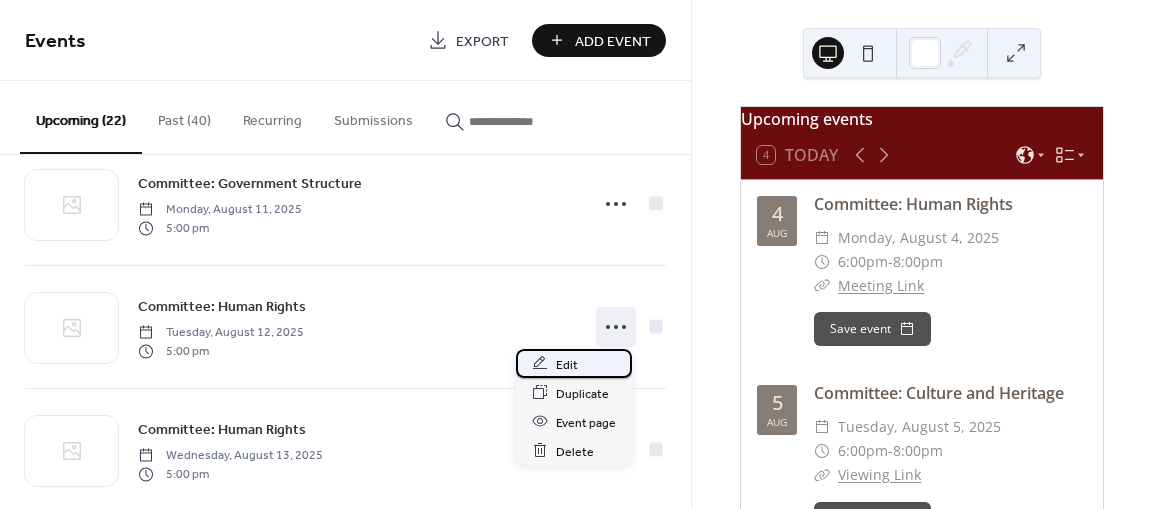 click on "Edit" at bounding box center [574, 363] 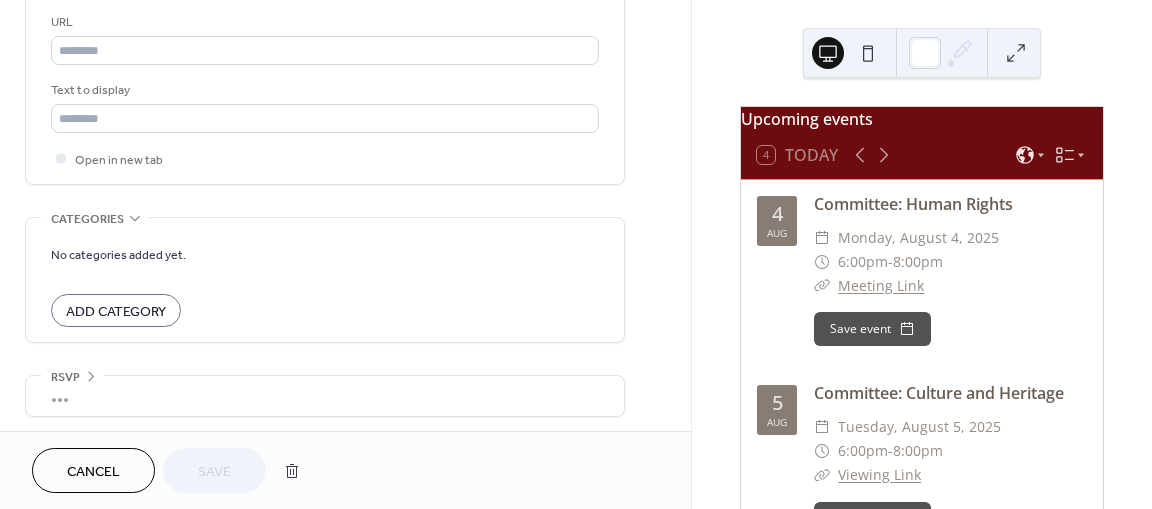 scroll, scrollTop: 987, scrollLeft: 0, axis: vertical 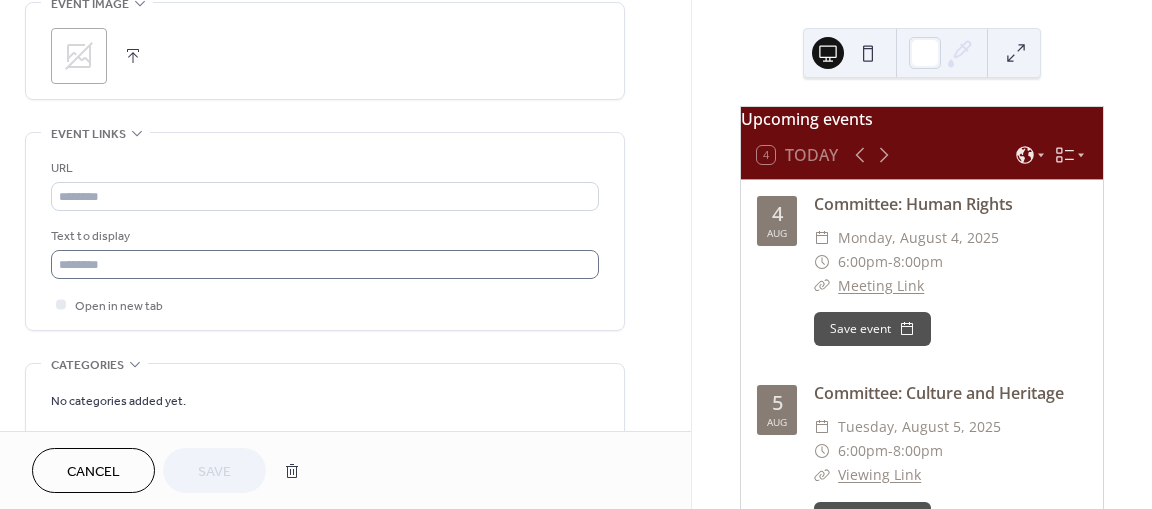 click on "URL Text to display Open in new tab" at bounding box center (325, 236) 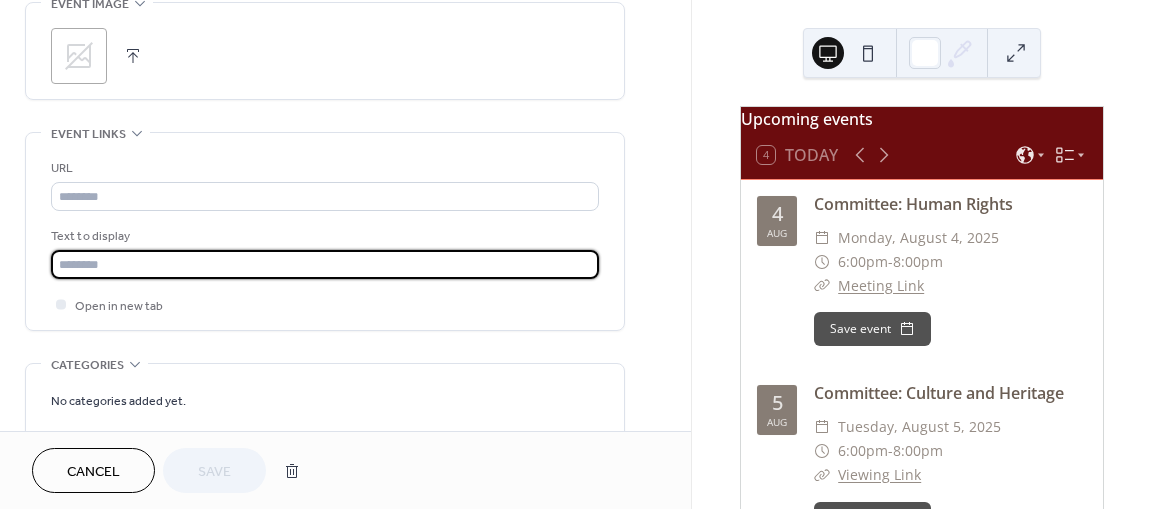 click at bounding box center (325, 264) 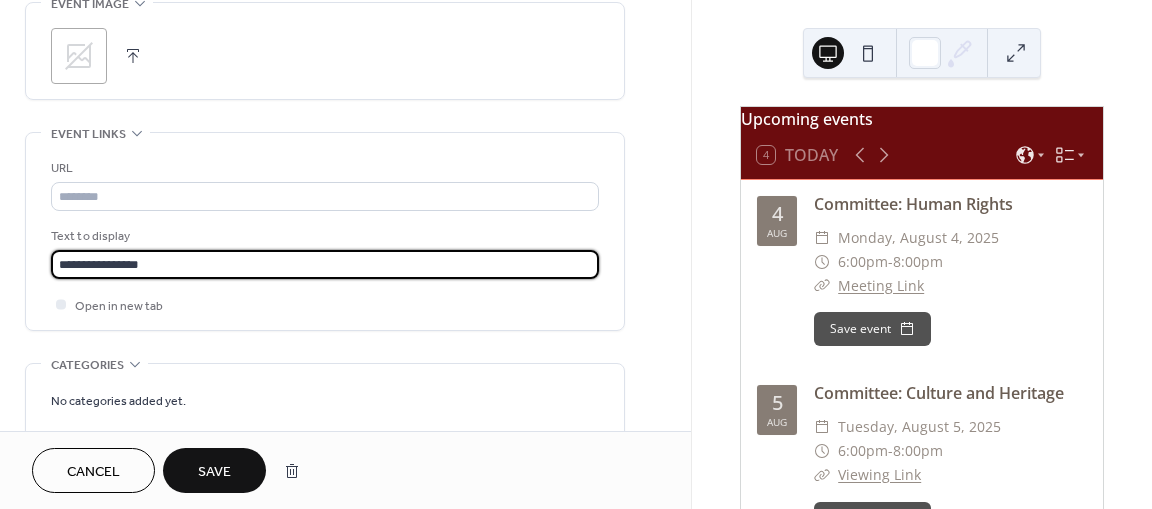 type on "**********" 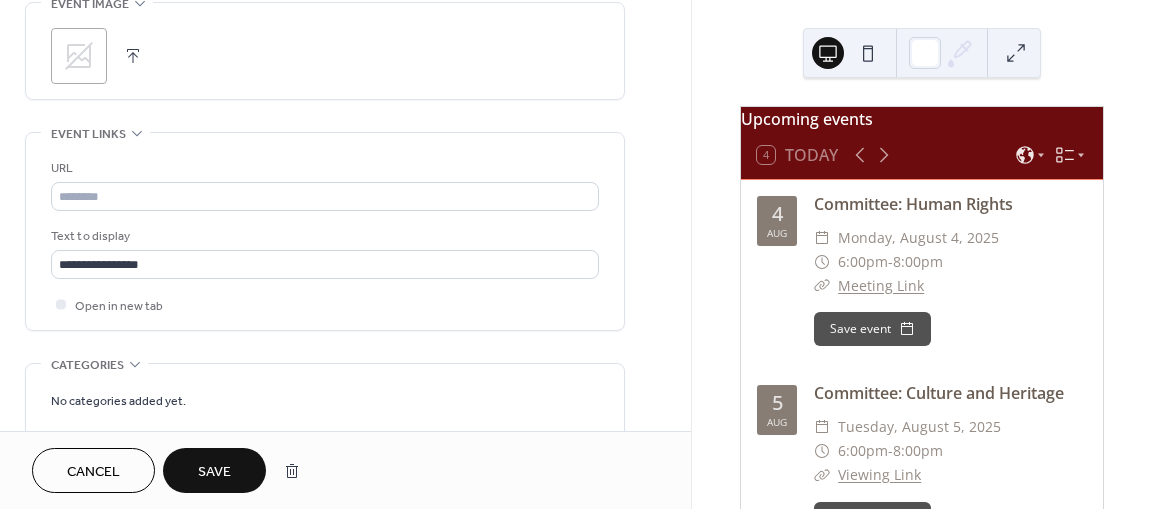 click on "Save" at bounding box center (214, 470) 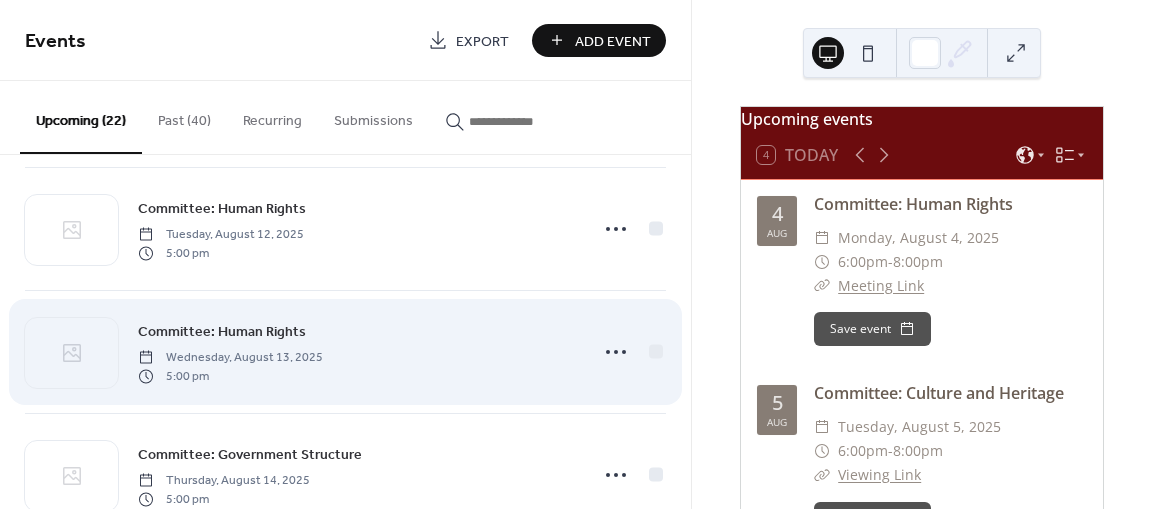 scroll, scrollTop: 633, scrollLeft: 0, axis: vertical 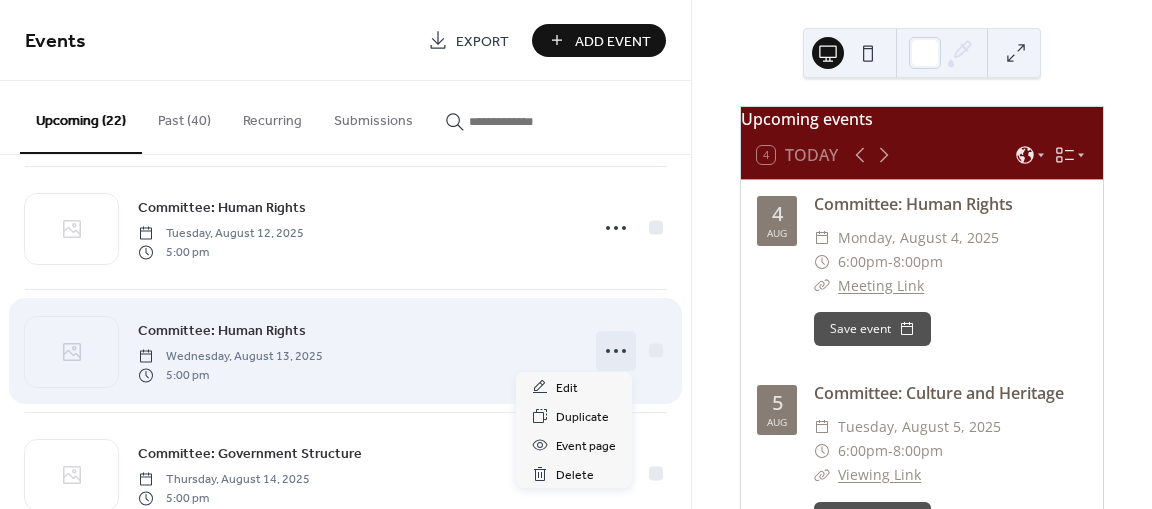 click at bounding box center [616, 351] 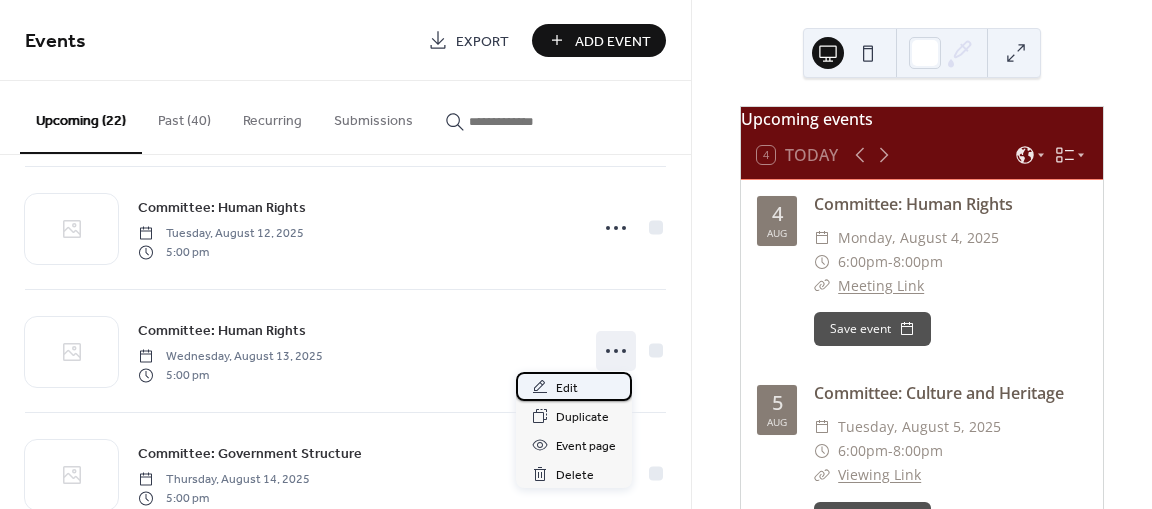 click on "Edit" at bounding box center [574, 386] 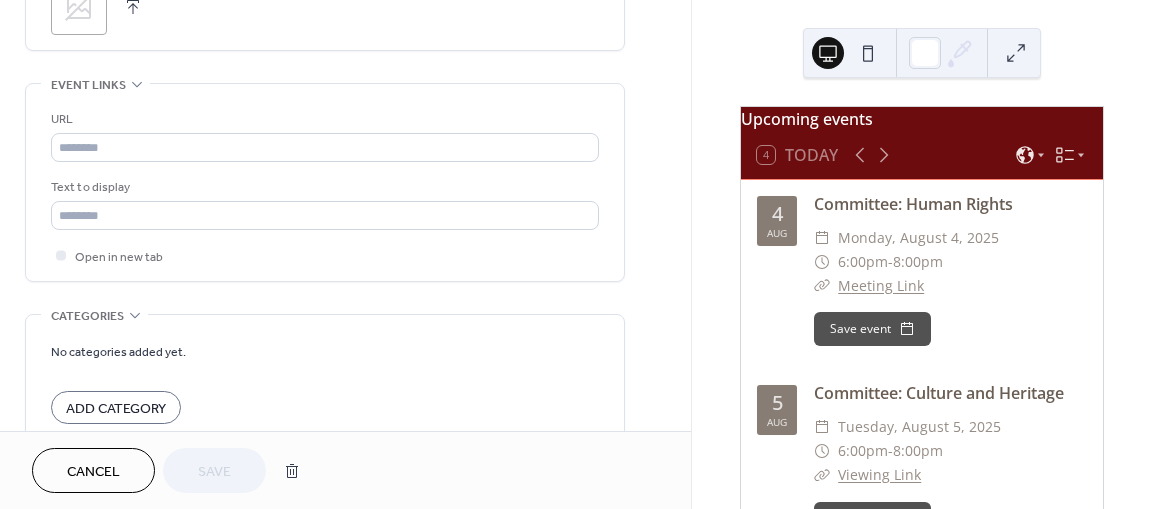 scroll, scrollTop: 1133, scrollLeft: 0, axis: vertical 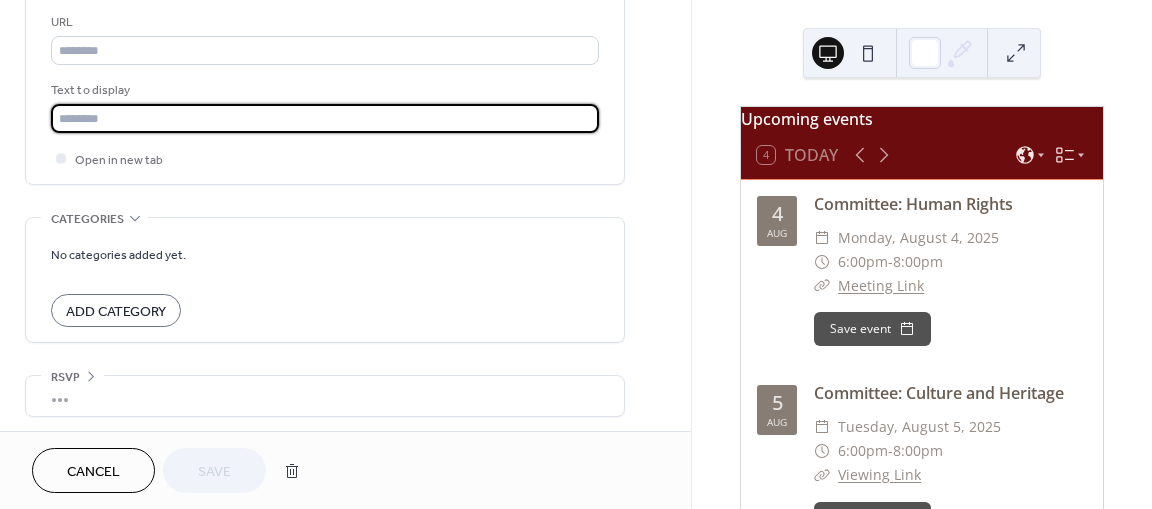 click at bounding box center (325, 118) 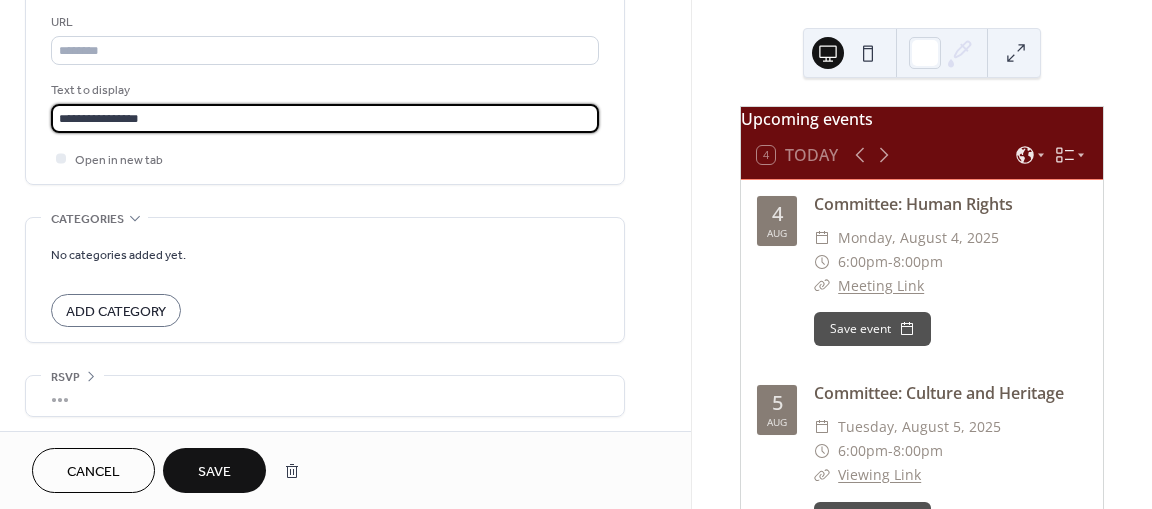 type on "**********" 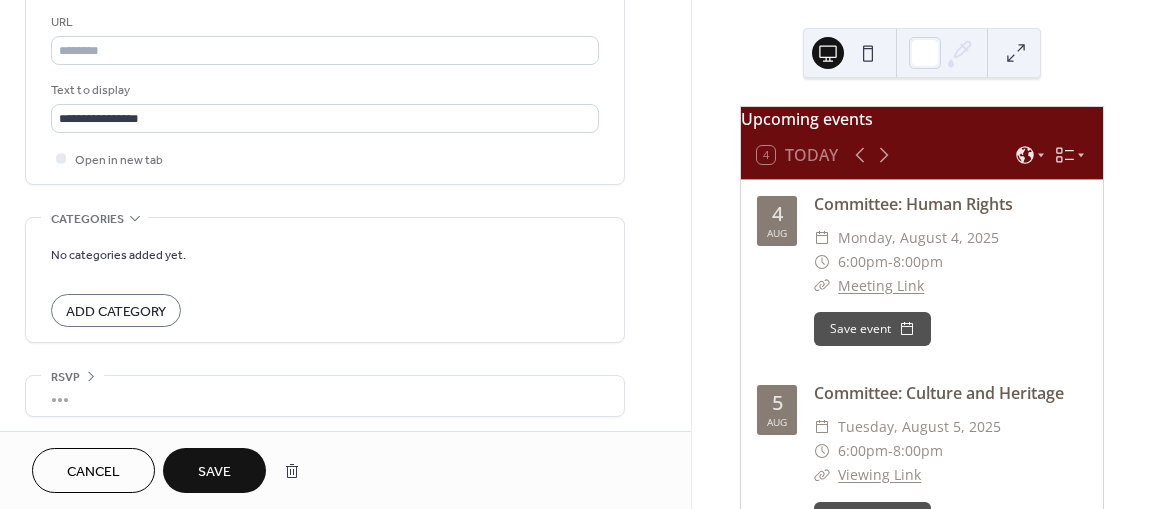 click on "Save" at bounding box center [214, 470] 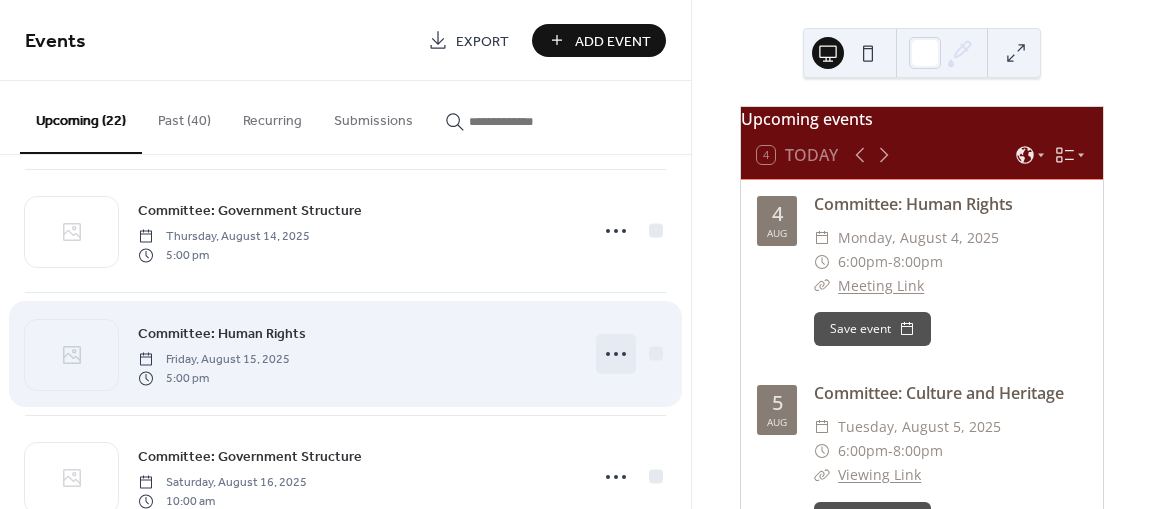 scroll, scrollTop: 861, scrollLeft: 0, axis: vertical 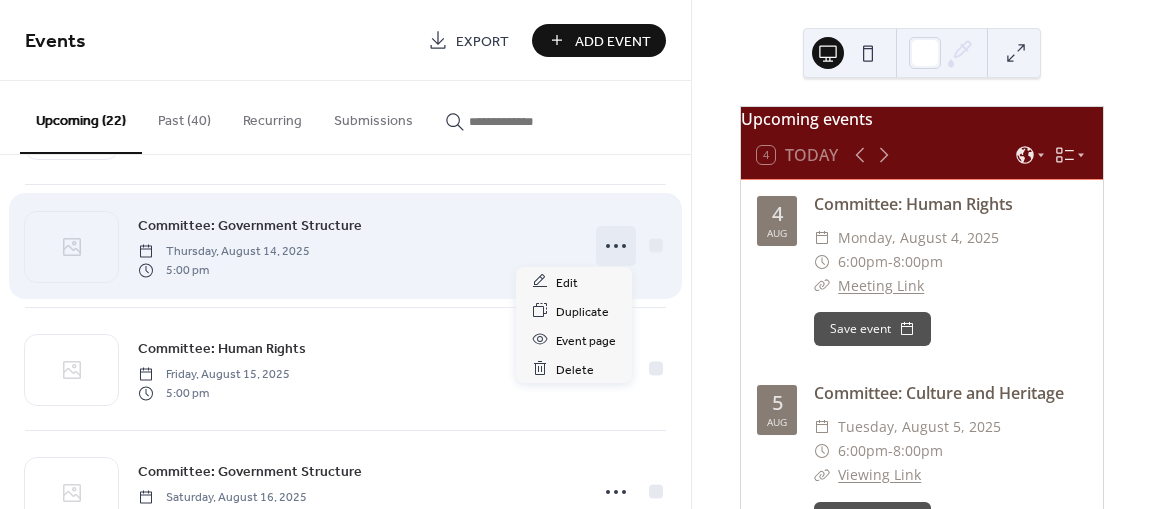 click 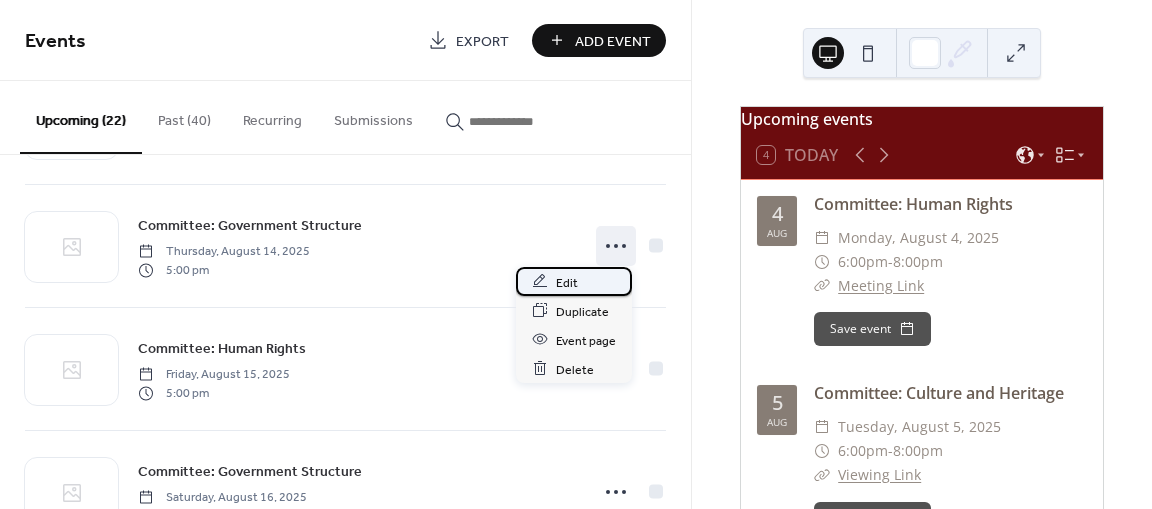 click on "Edit" at bounding box center (574, 281) 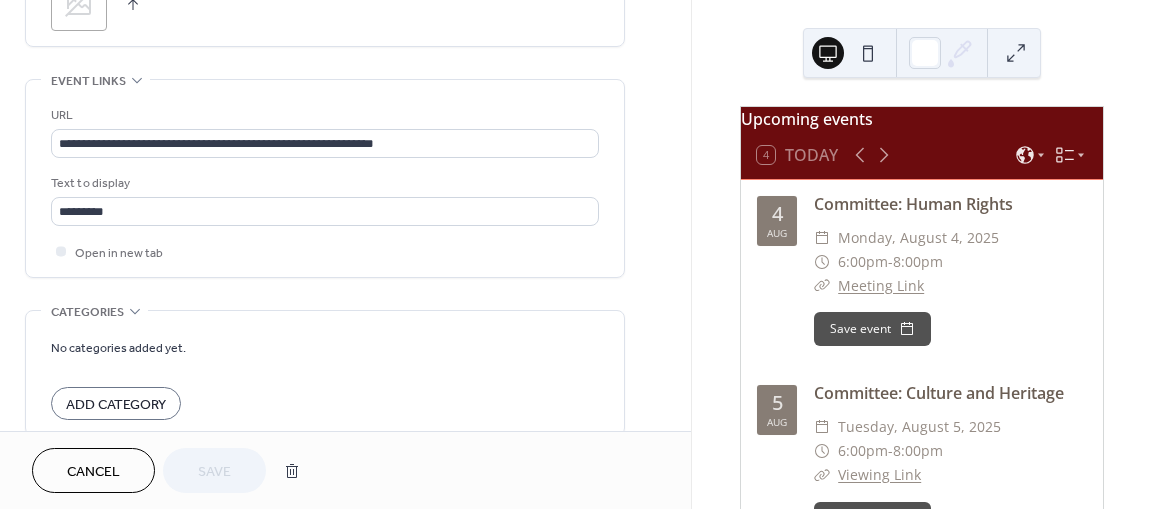 scroll, scrollTop: 1059, scrollLeft: 0, axis: vertical 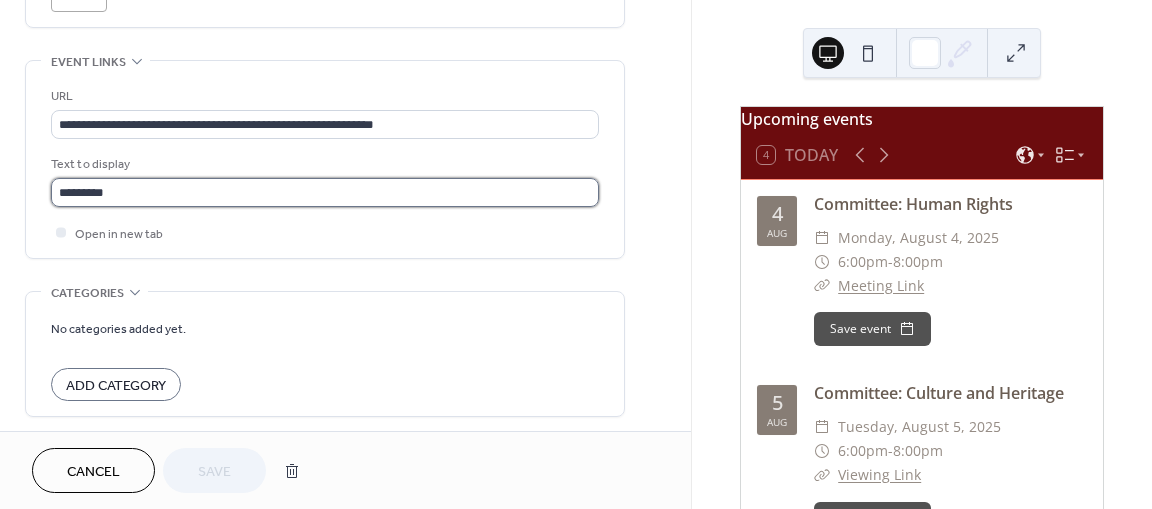 click on "*********" at bounding box center (325, 192) 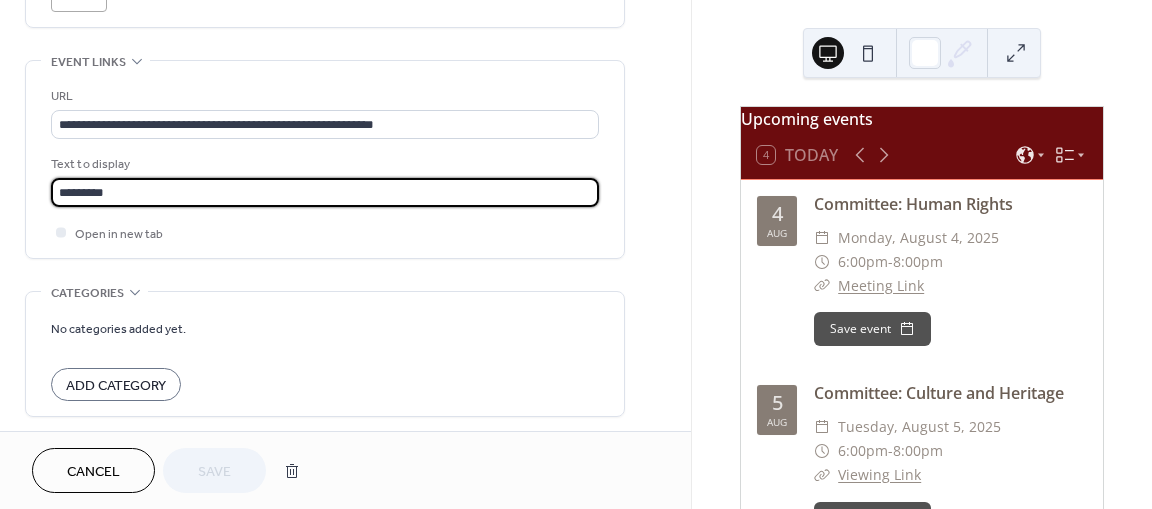 click on "*********" at bounding box center [325, 192] 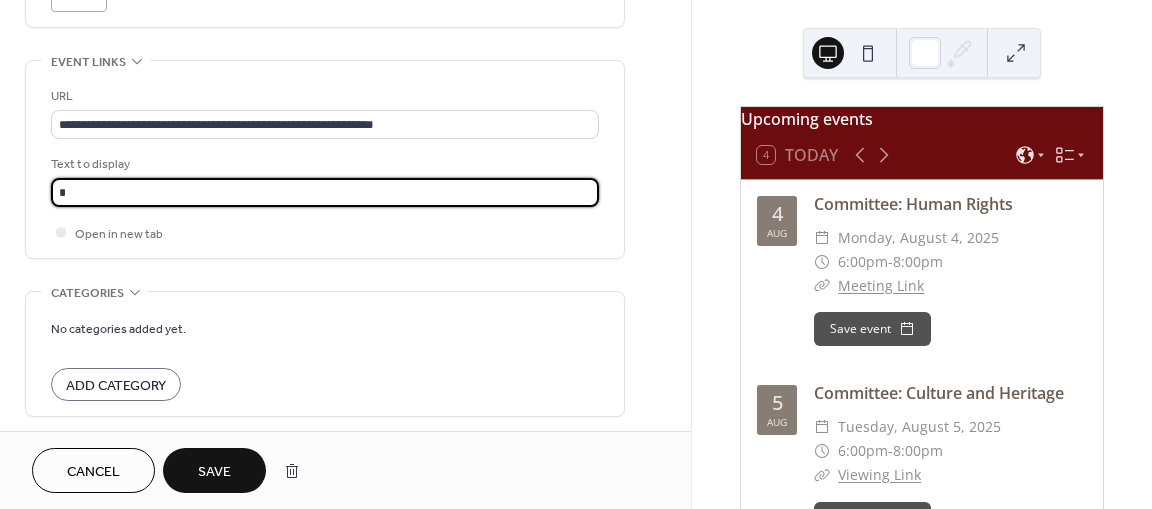 type on "**********" 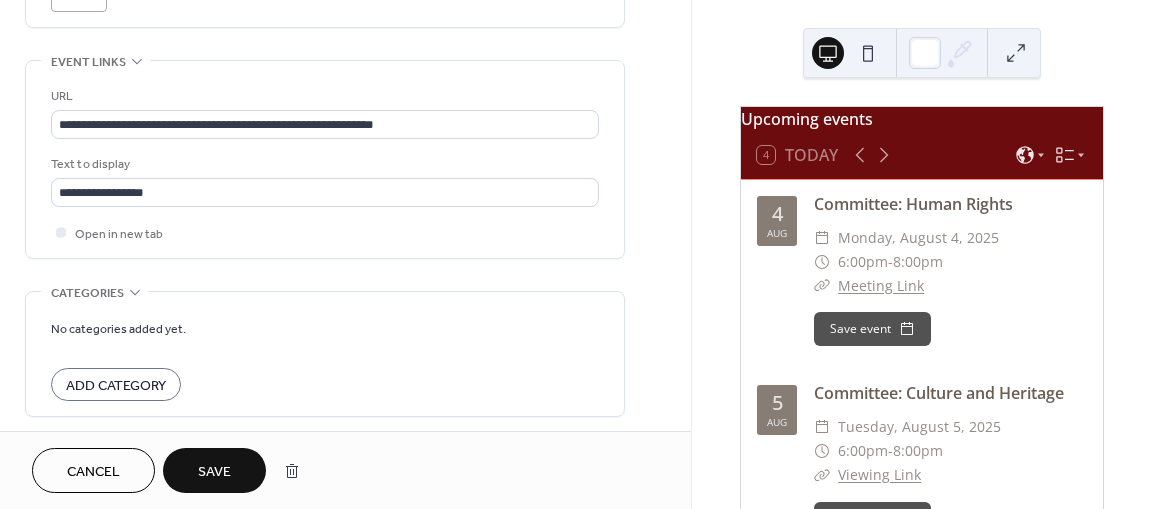 click on "Save" at bounding box center (214, 472) 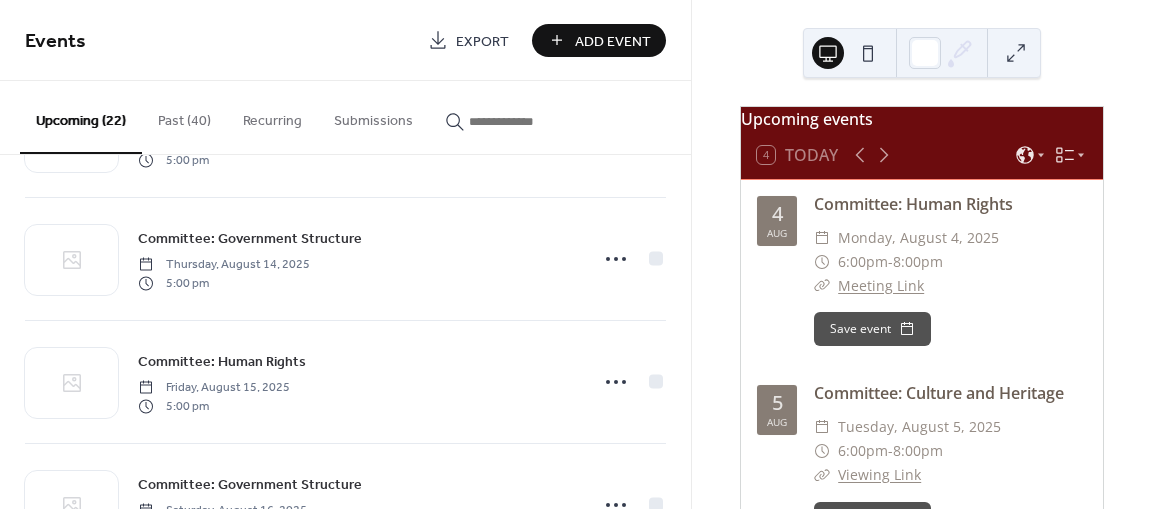 scroll, scrollTop: 850, scrollLeft: 0, axis: vertical 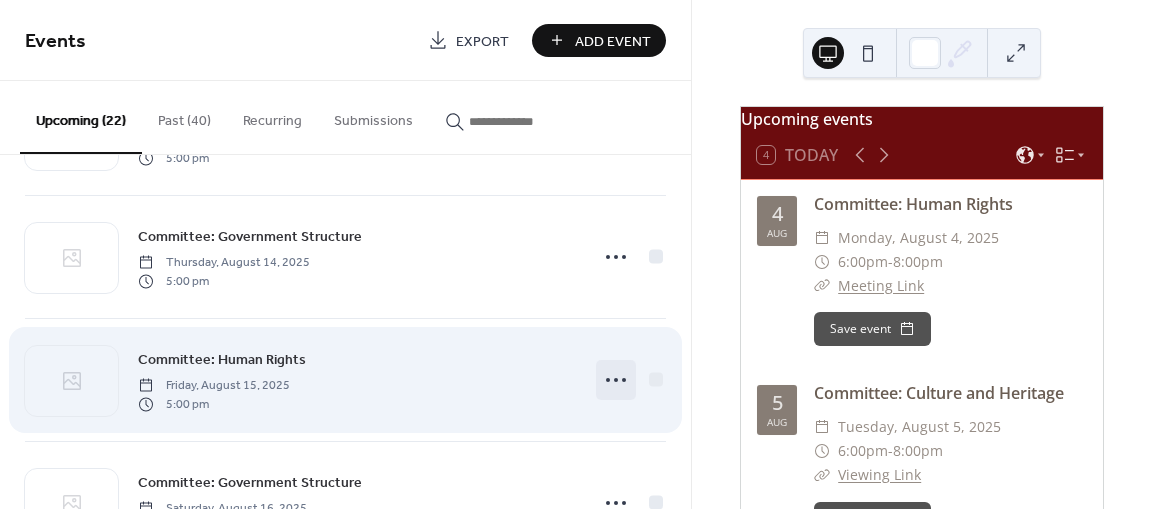 click 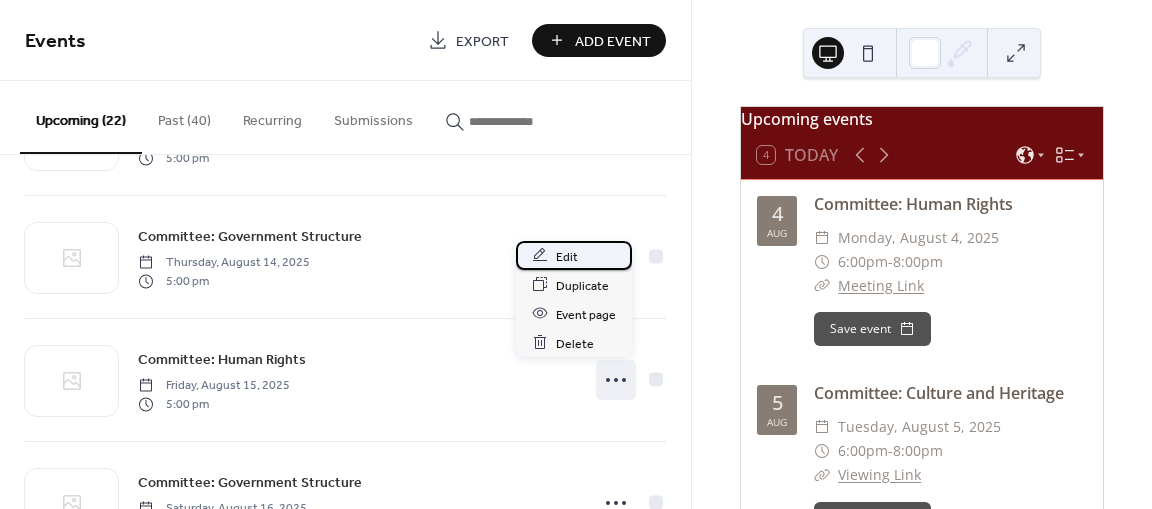 click on "Edit" at bounding box center [574, 255] 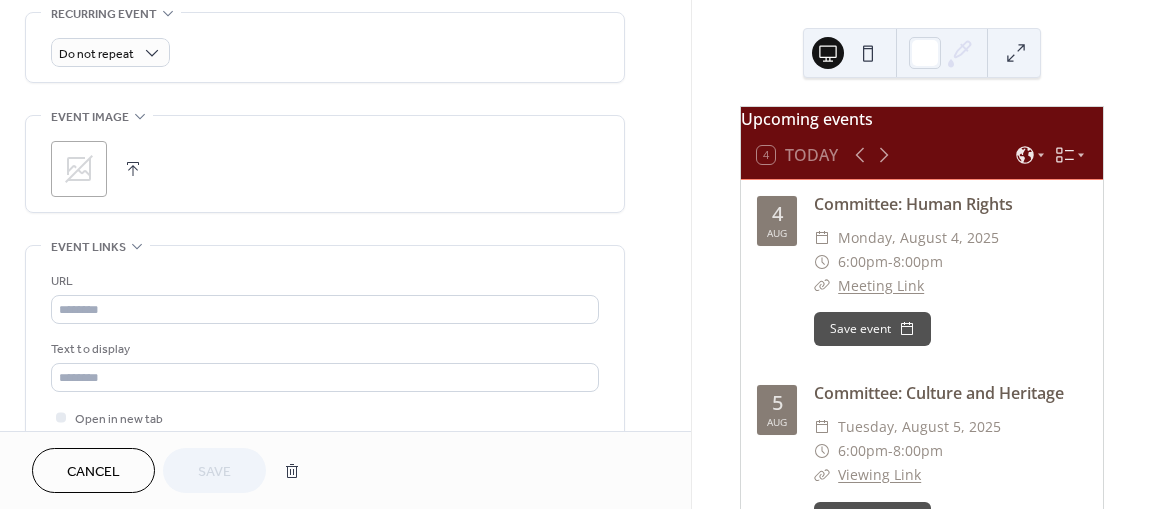 scroll, scrollTop: 875, scrollLeft: 0, axis: vertical 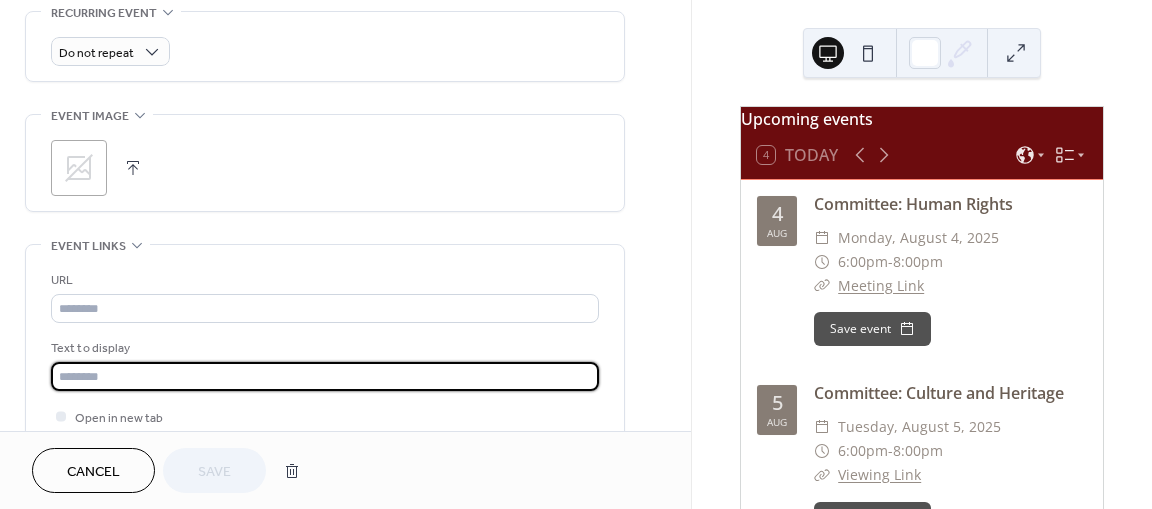 click at bounding box center [325, 376] 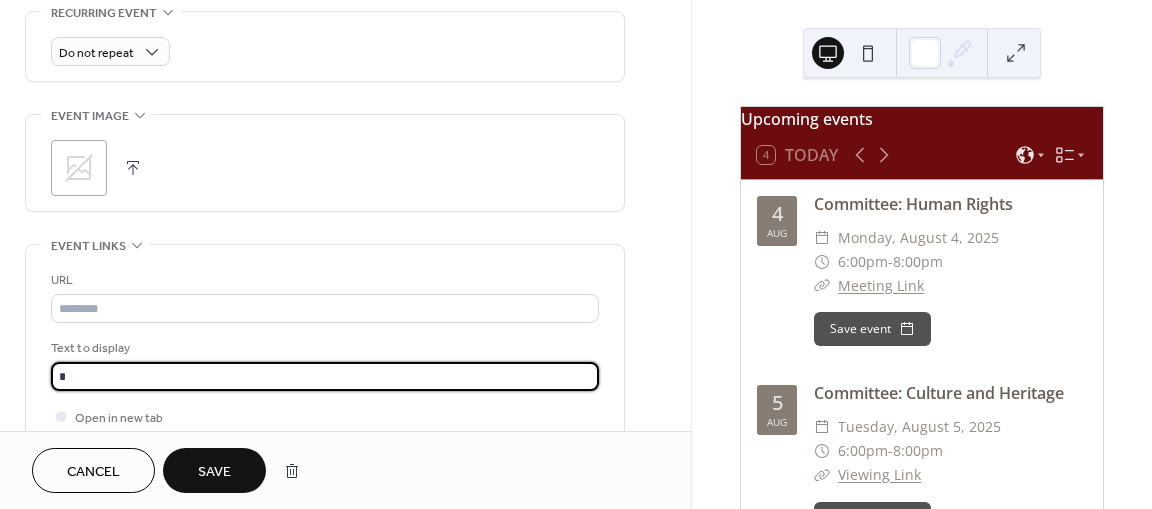 type on "**********" 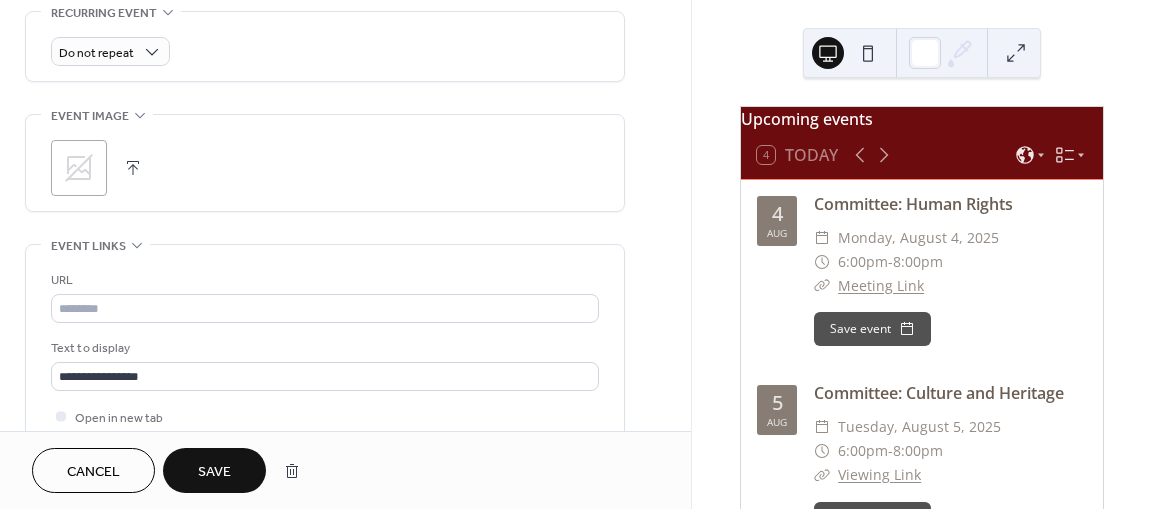 click on "Save" at bounding box center [214, 472] 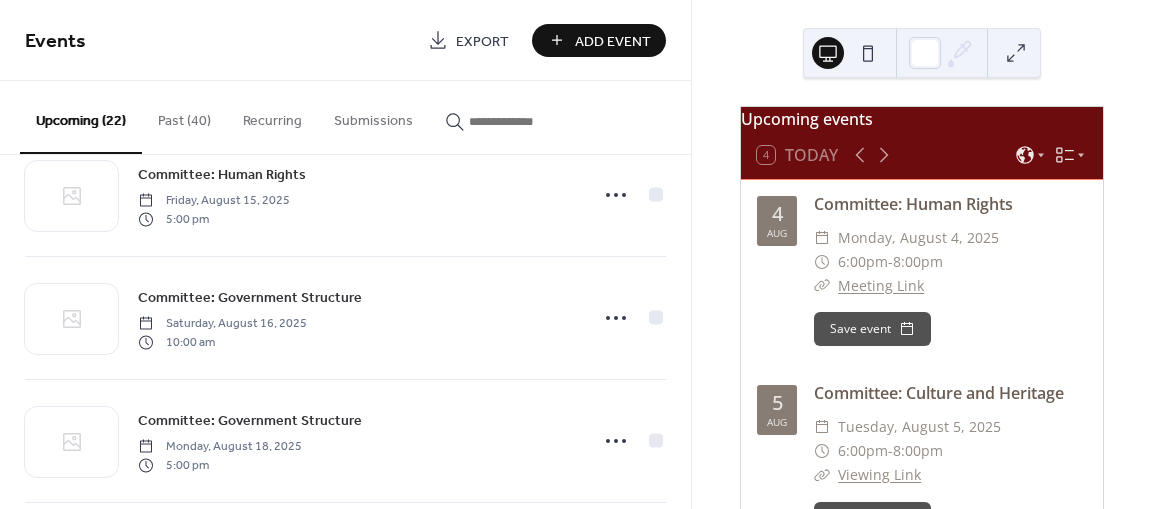 scroll, scrollTop: 1045, scrollLeft: 0, axis: vertical 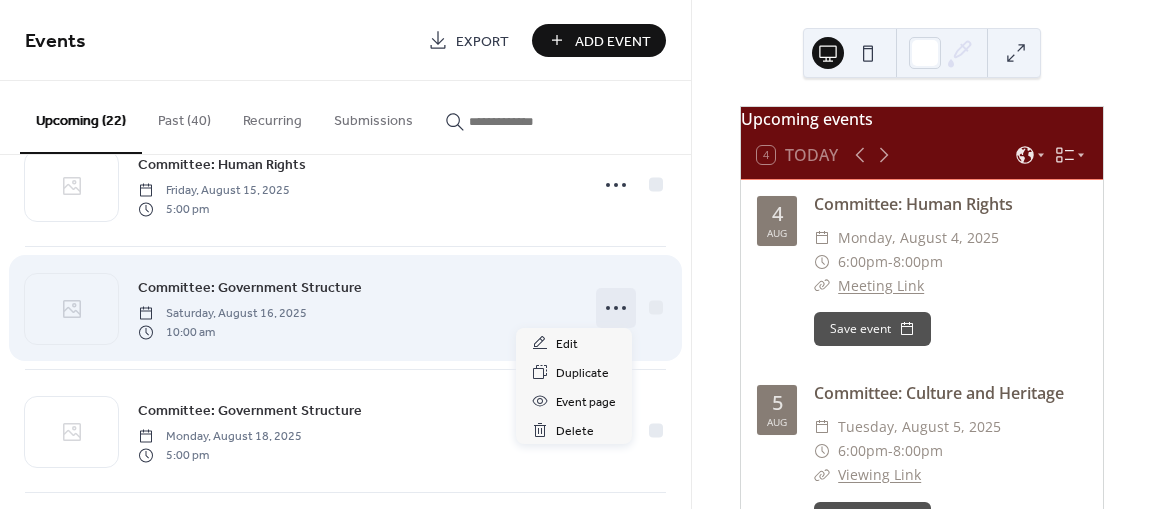 click 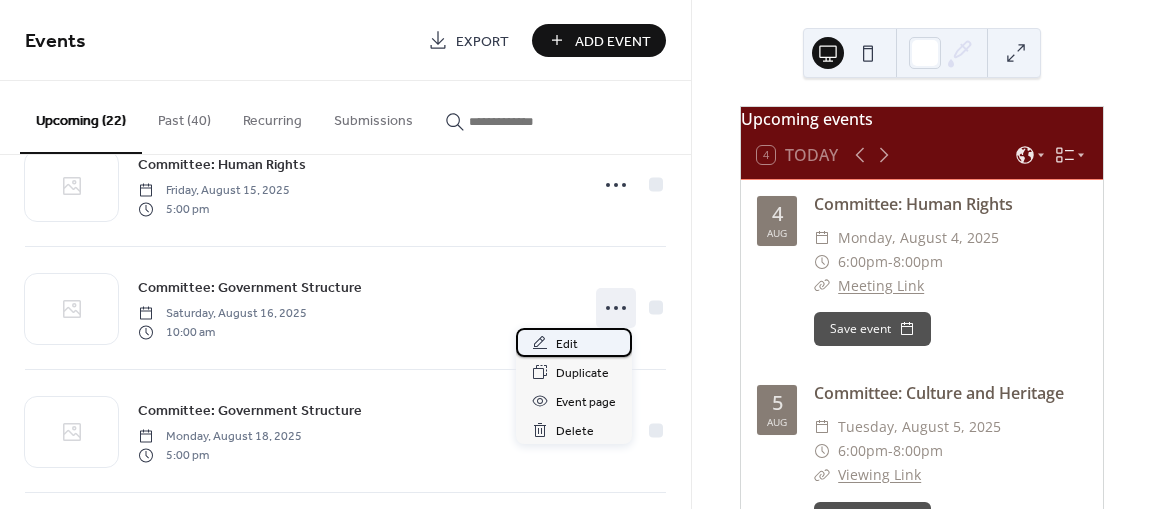 click on "Edit" at bounding box center (574, 342) 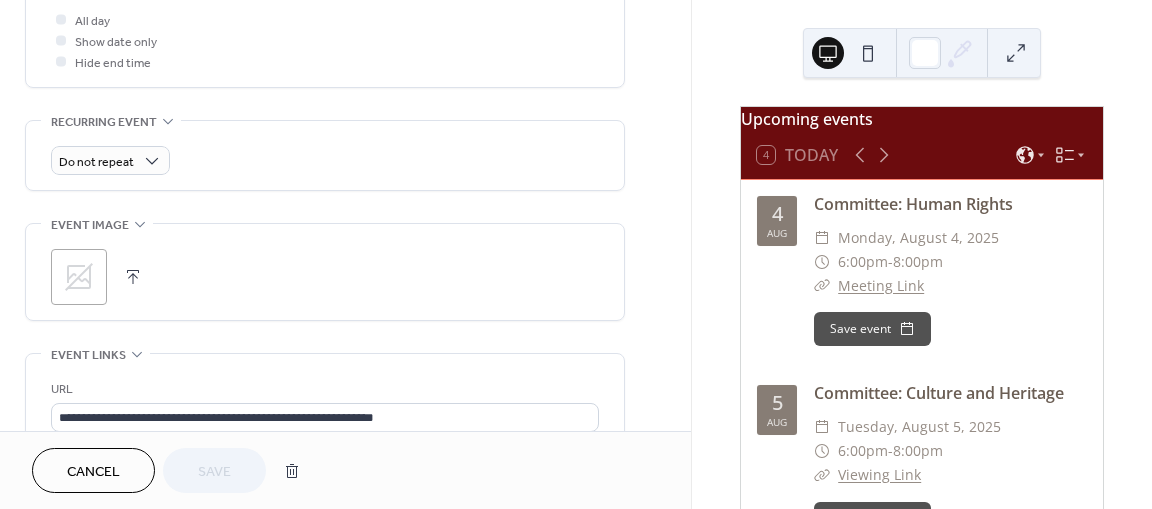 scroll, scrollTop: 802, scrollLeft: 0, axis: vertical 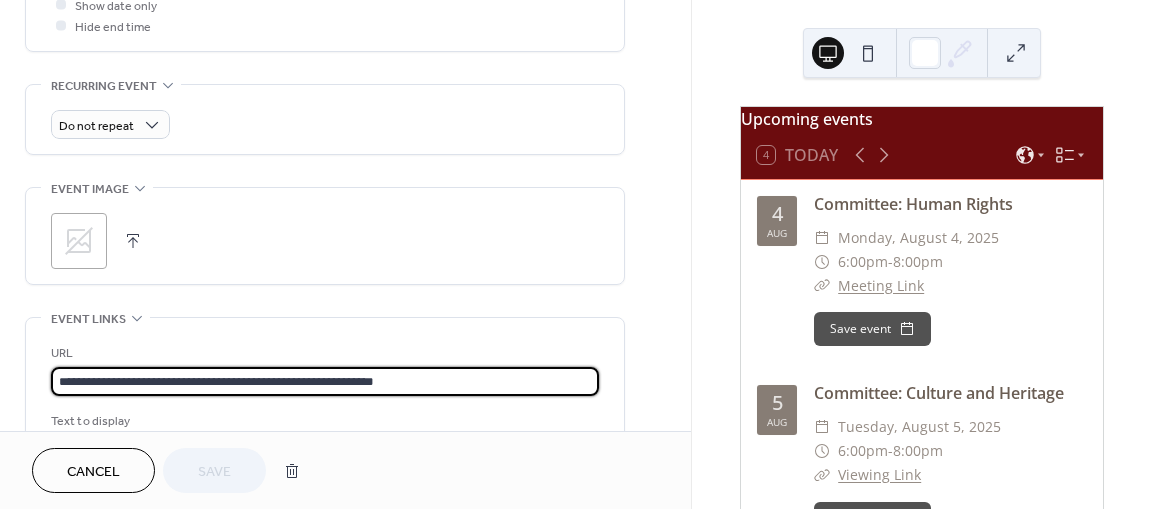 click on "**********" at bounding box center (325, 381) 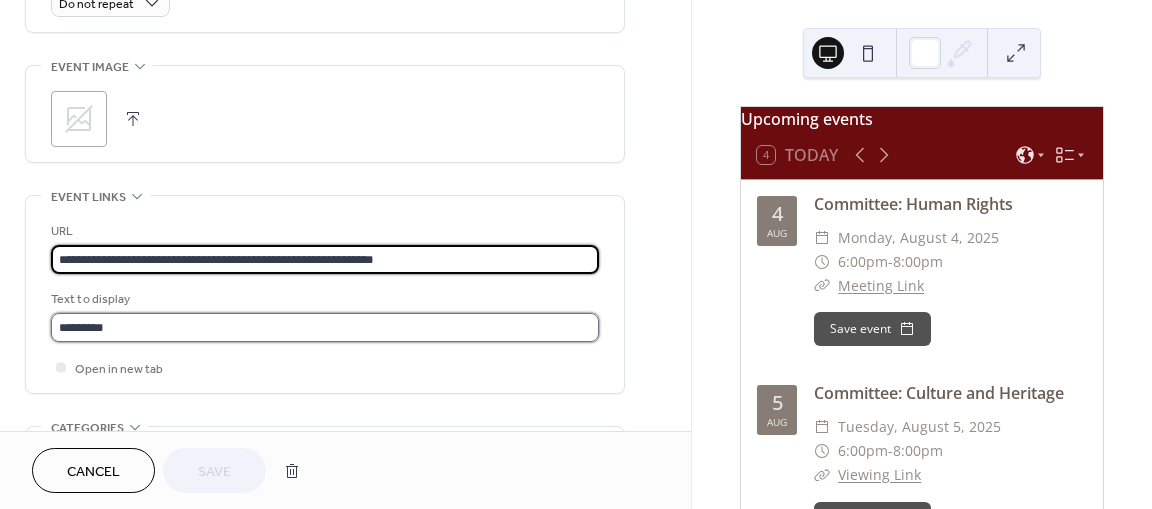 scroll, scrollTop: 0, scrollLeft: 0, axis: both 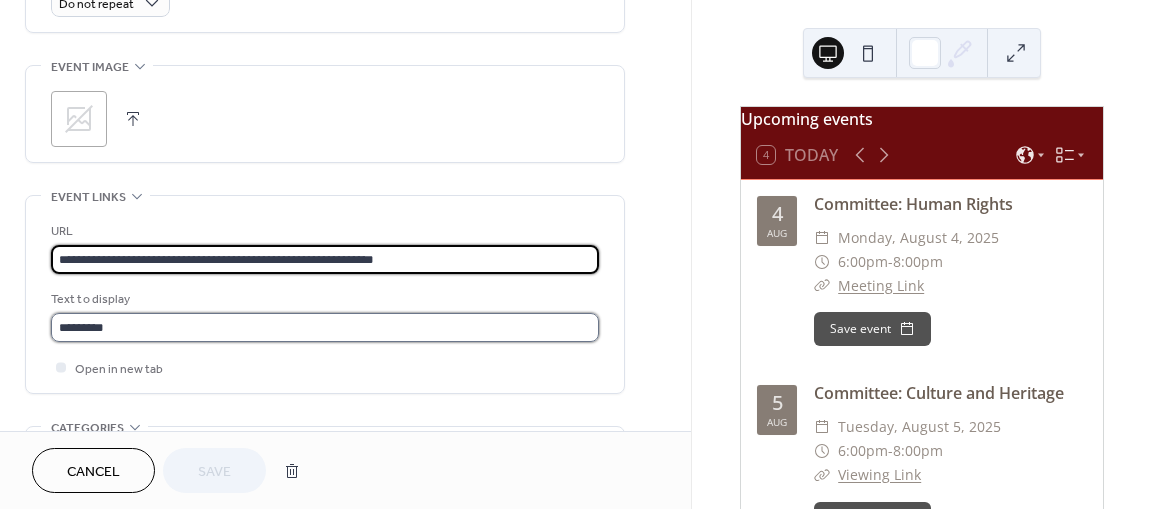 click on "*********" at bounding box center (325, 327) 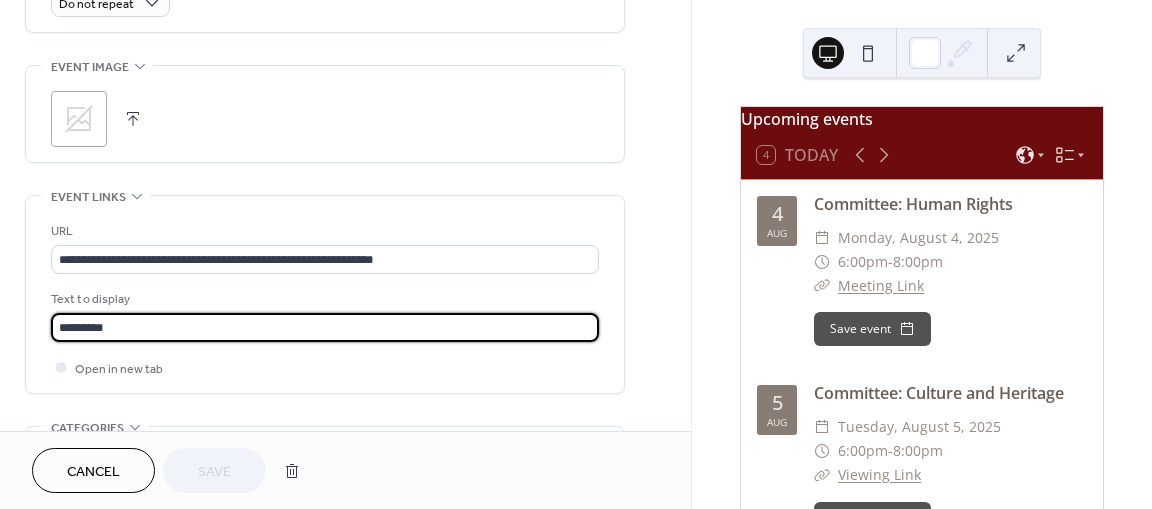 scroll, scrollTop: 0, scrollLeft: 0, axis: both 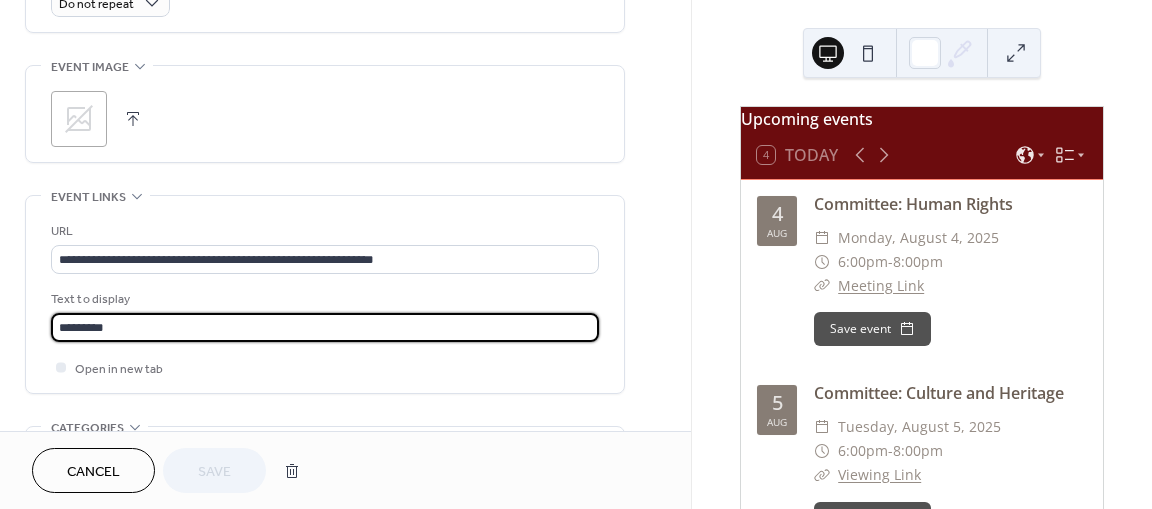 click on "*********" at bounding box center (325, 327) 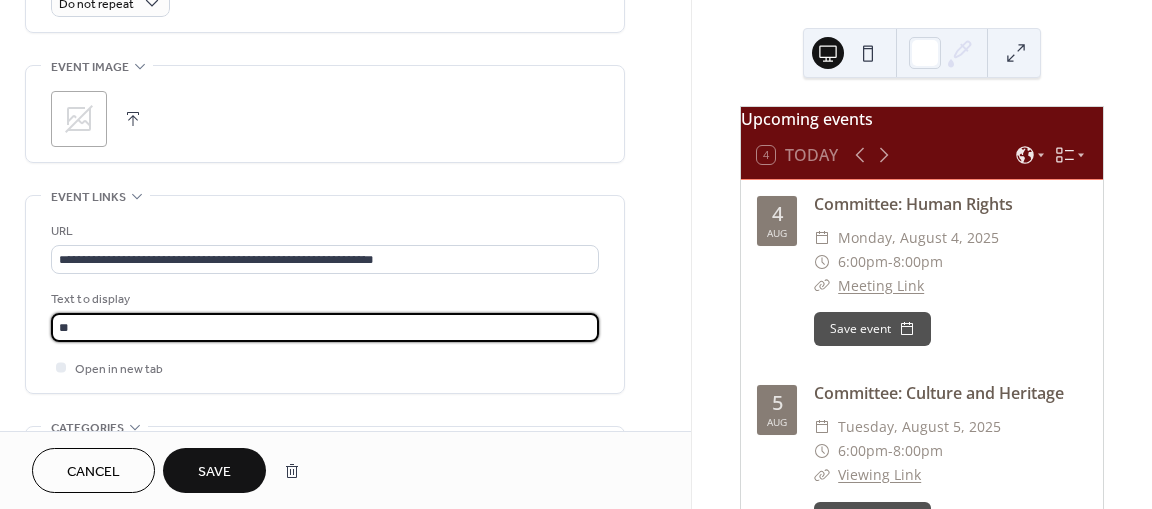 type on "**********" 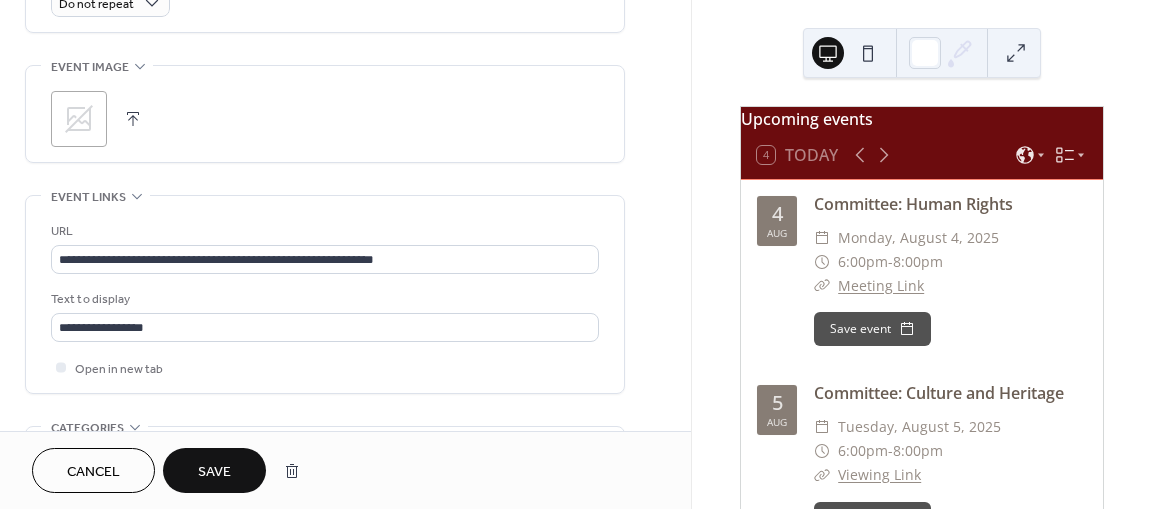 scroll, scrollTop: 0, scrollLeft: 0, axis: both 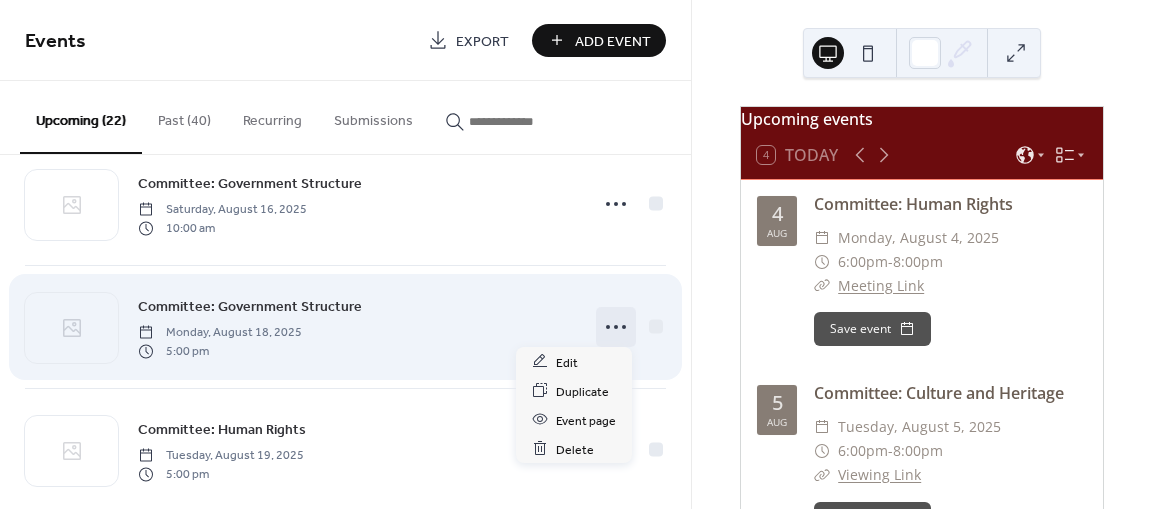 click 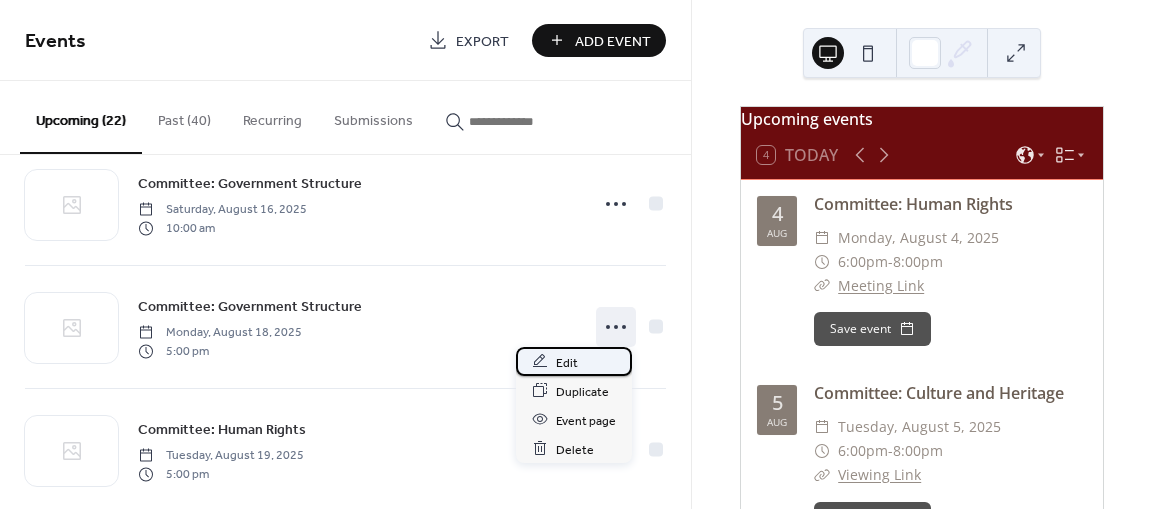 click on "Edit" at bounding box center (574, 361) 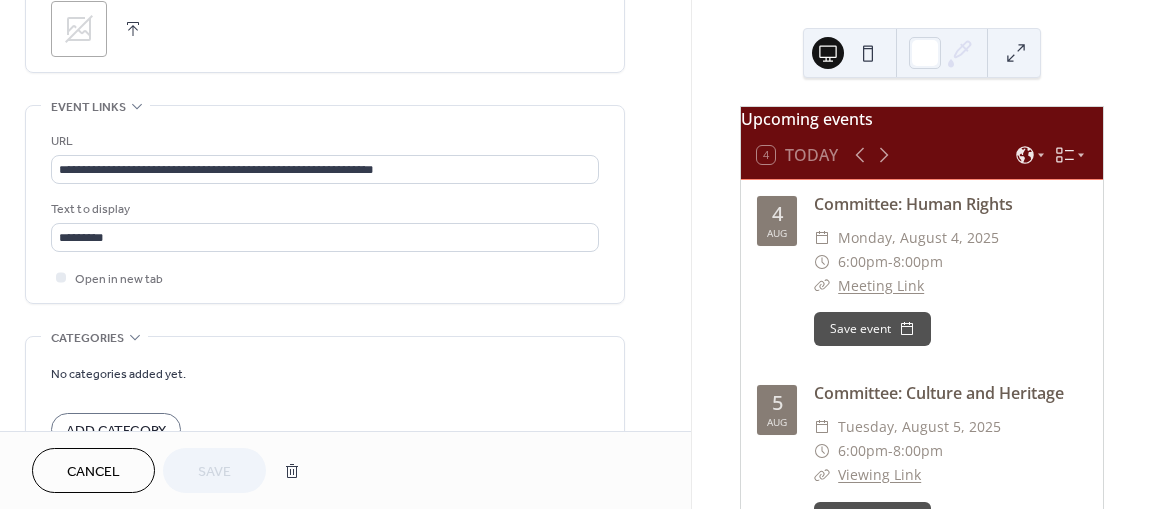 scroll, scrollTop: 1036, scrollLeft: 0, axis: vertical 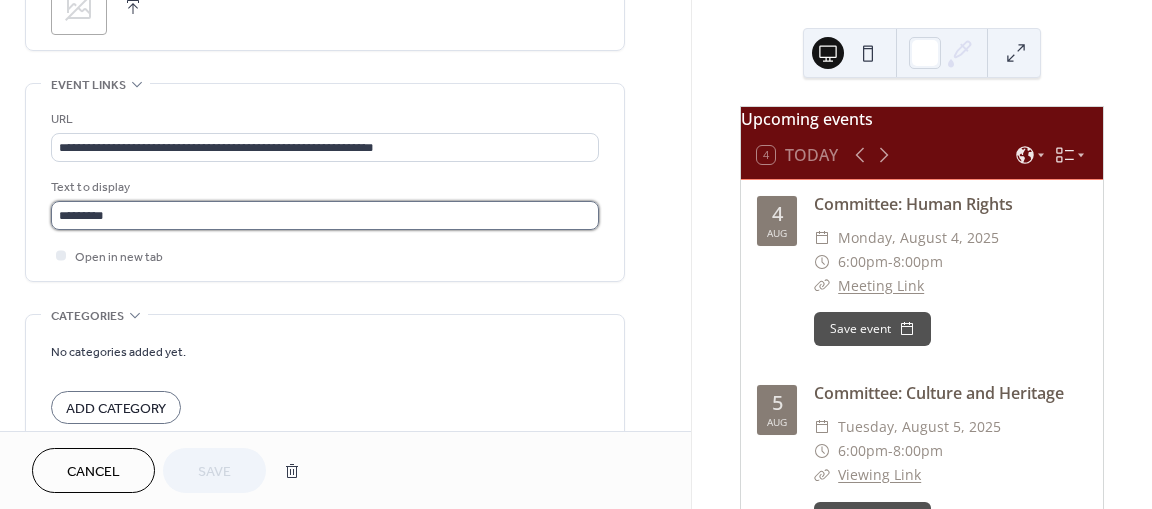 click on "*********" at bounding box center [325, 215] 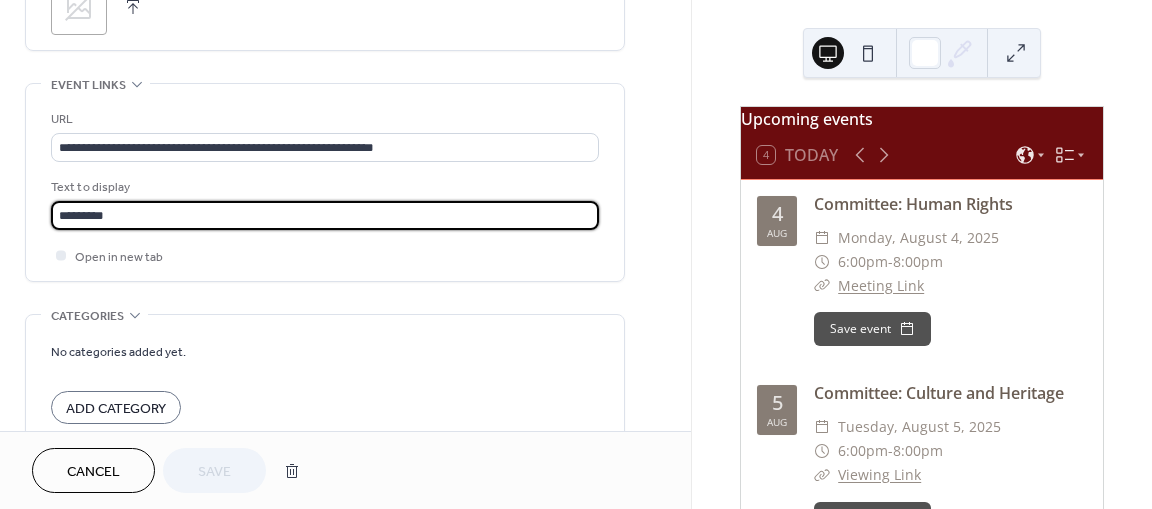 click on "*********" at bounding box center [325, 215] 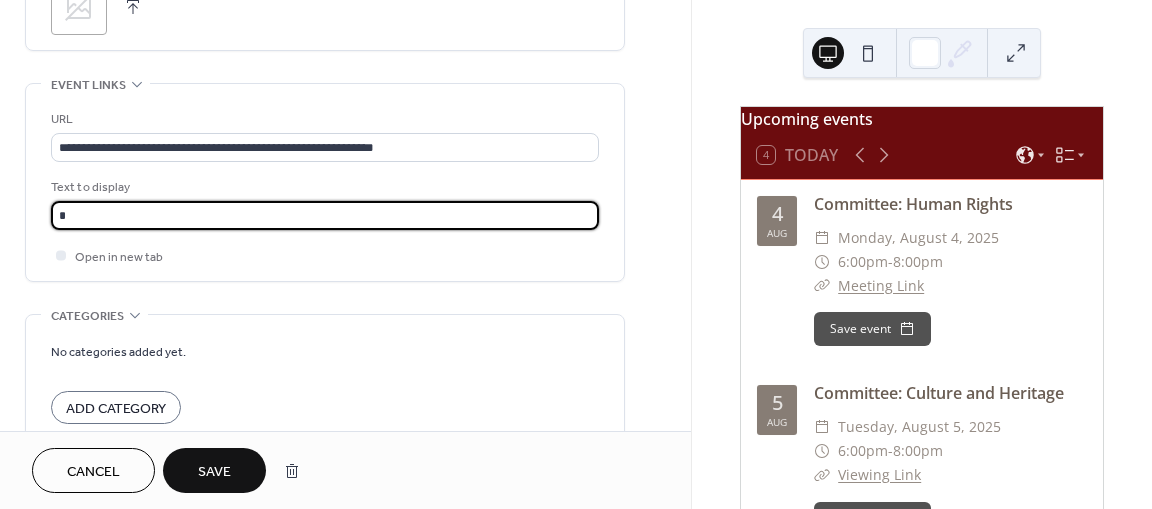type on "**********" 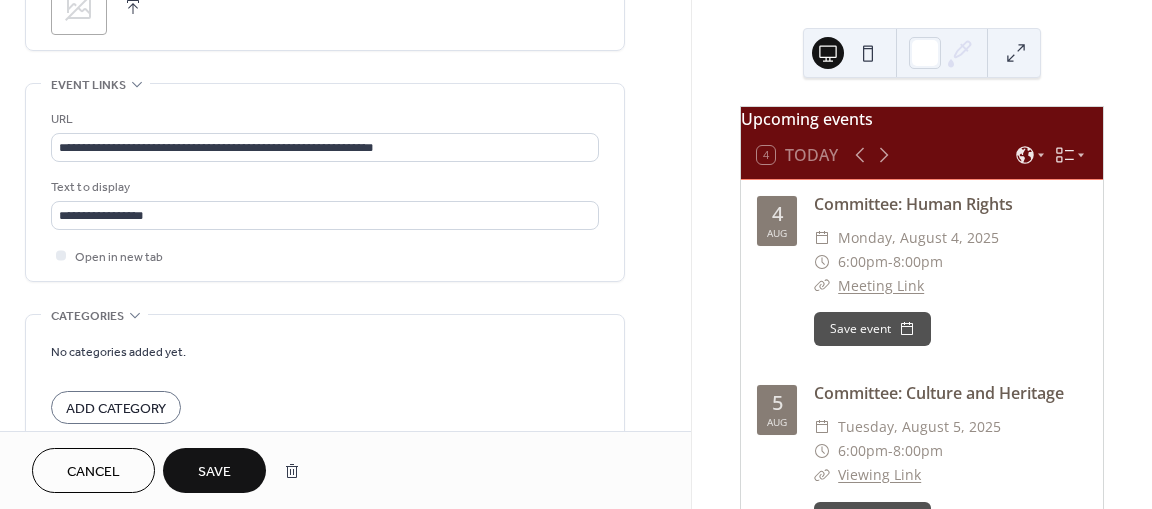 click on "Save" at bounding box center (214, 472) 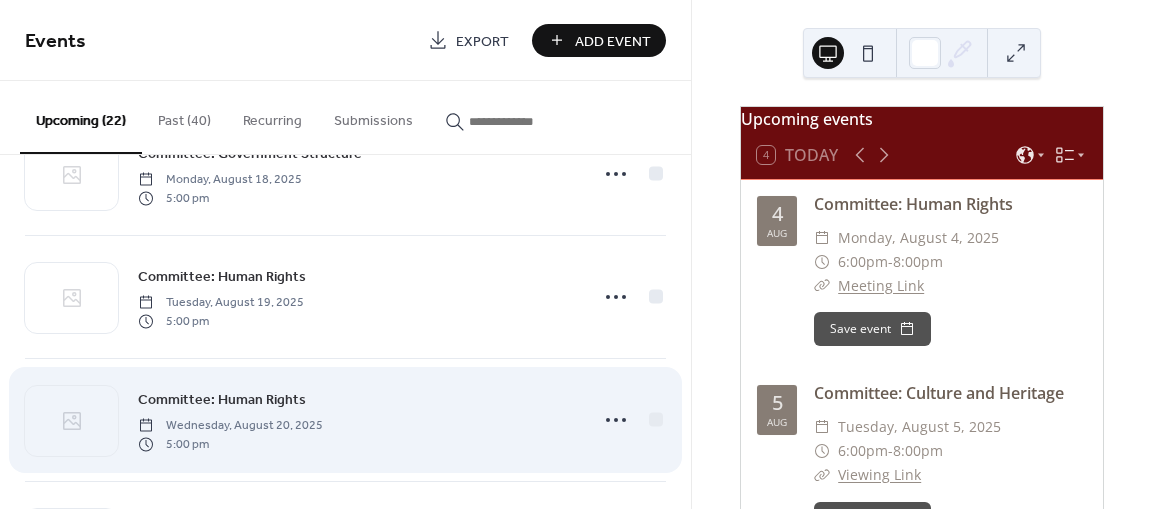 scroll, scrollTop: 1292, scrollLeft: 0, axis: vertical 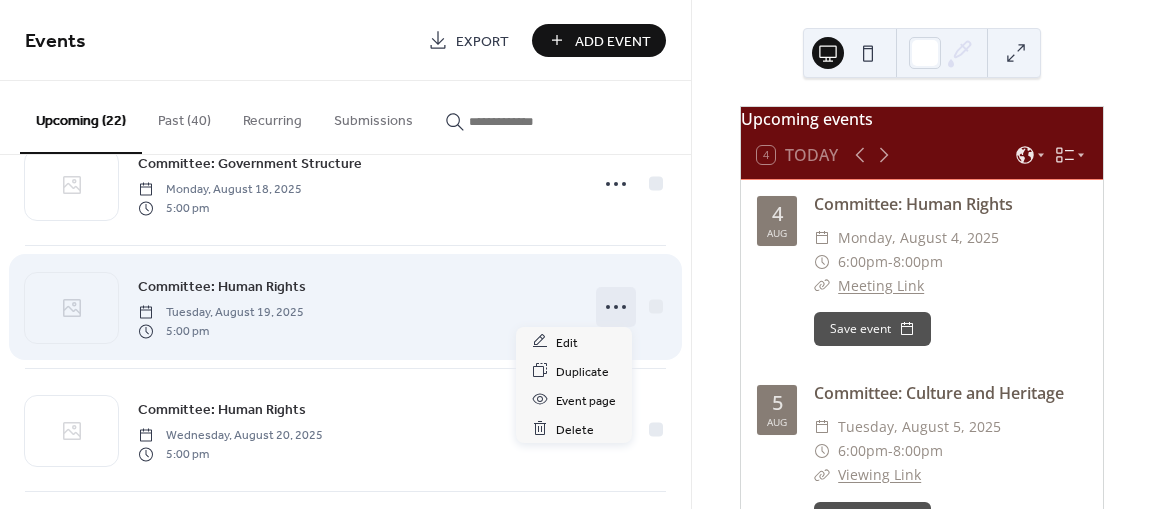 click 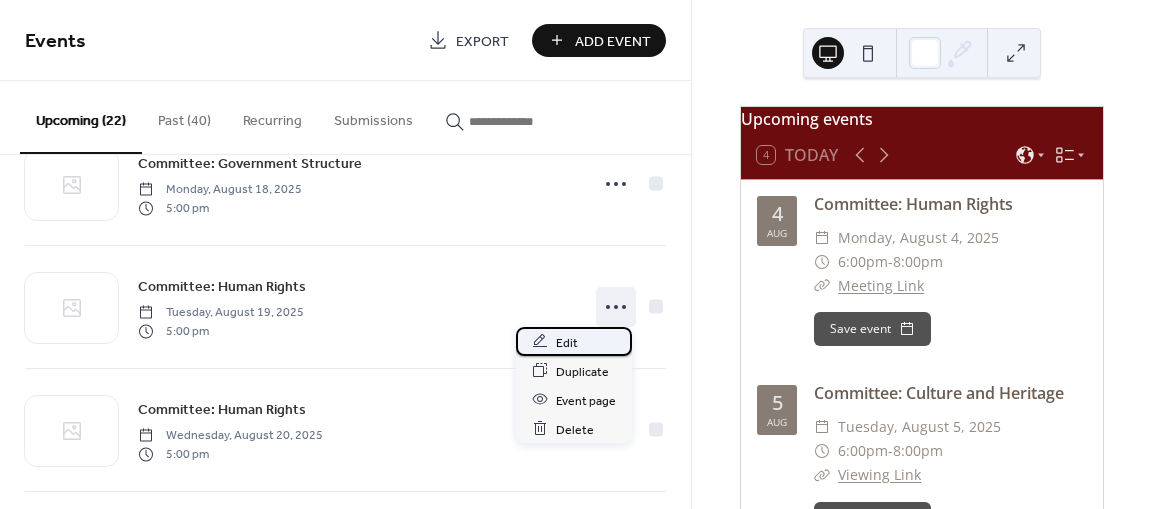 click on "Edit" at bounding box center [574, 341] 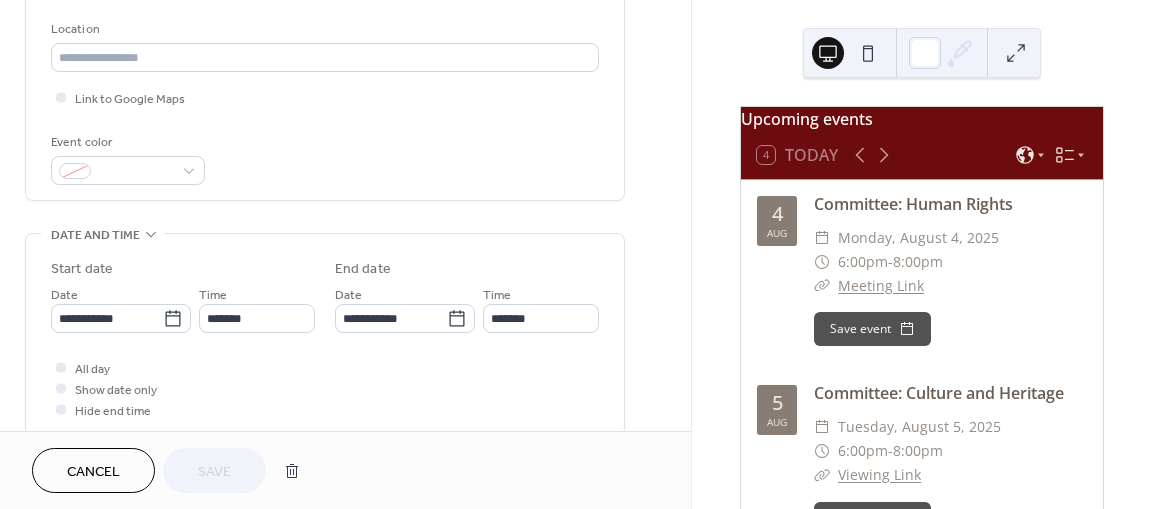 scroll, scrollTop: 461, scrollLeft: 0, axis: vertical 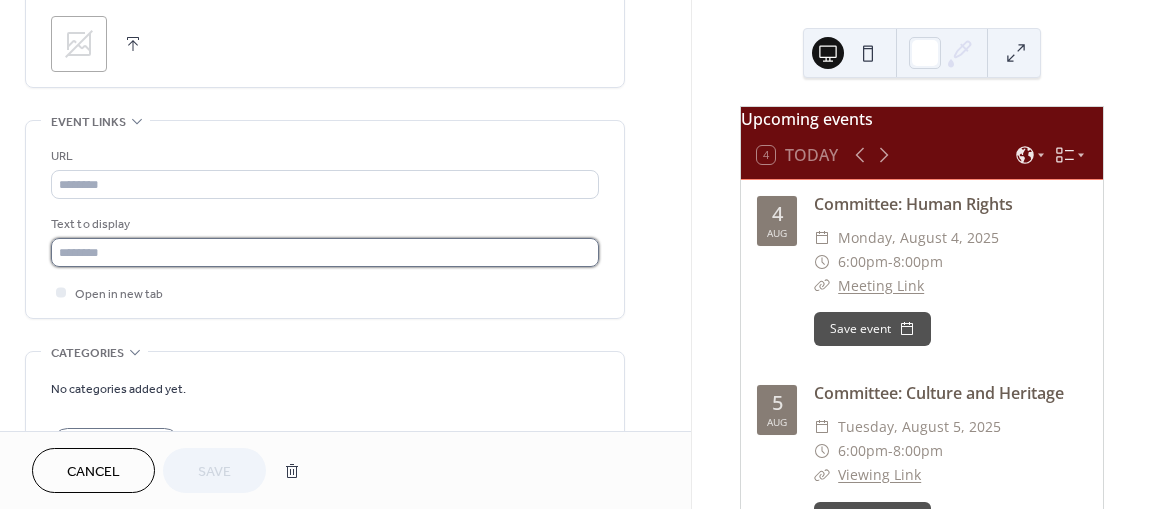 click at bounding box center (325, 252) 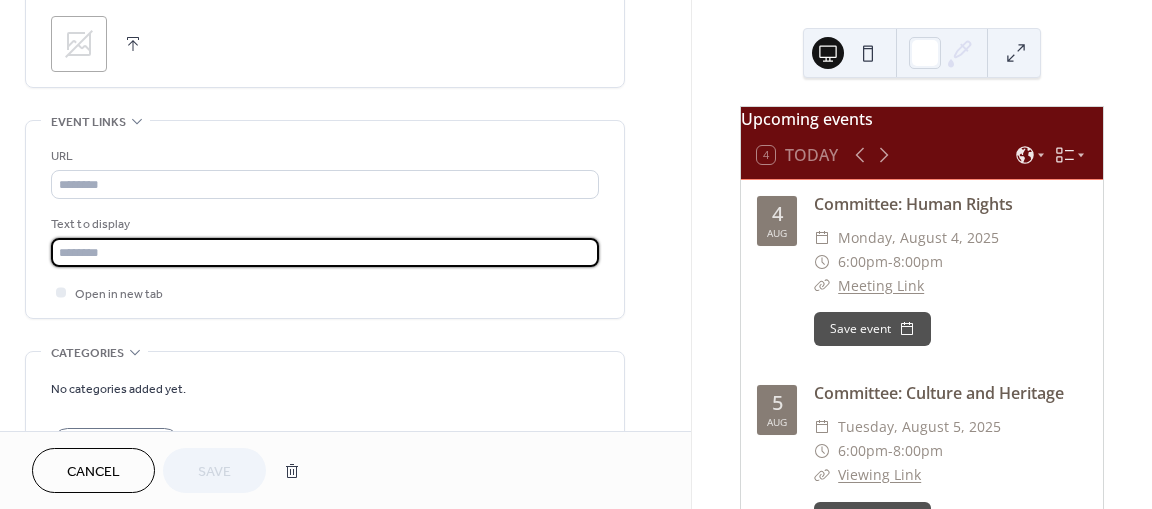 type on "**********" 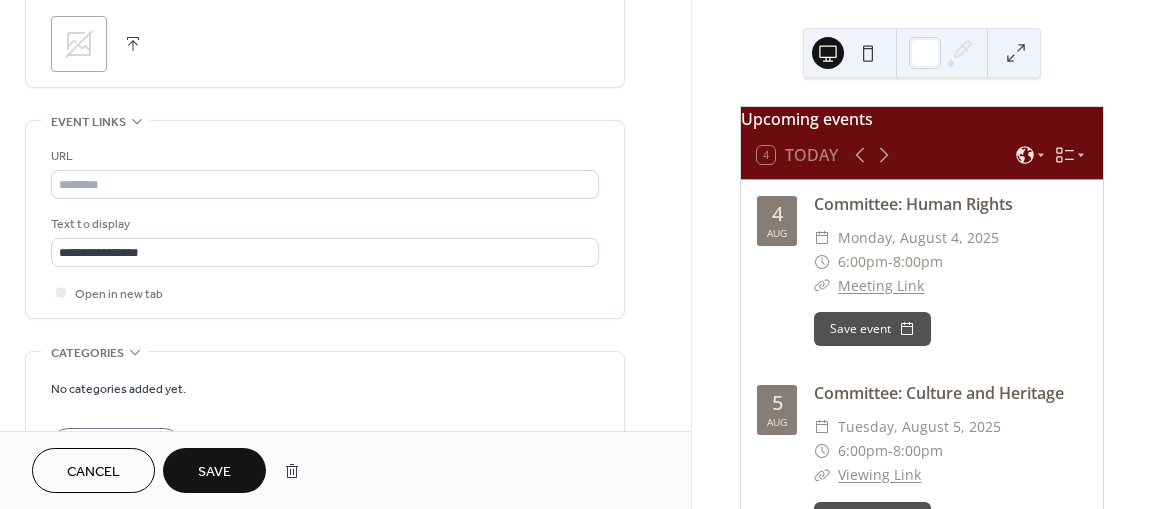 click on "Save" at bounding box center [214, 472] 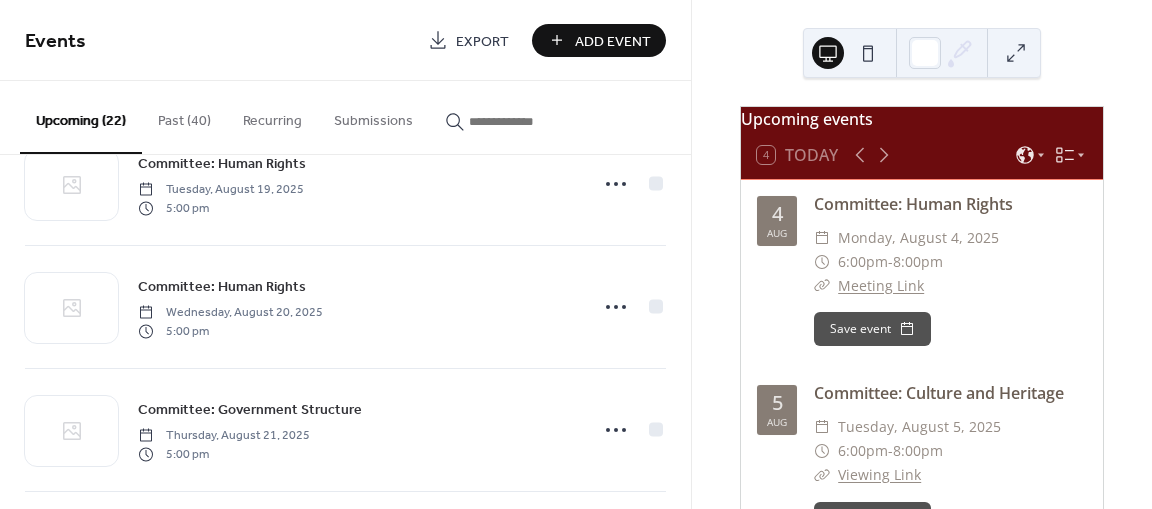 scroll, scrollTop: 1414, scrollLeft: 0, axis: vertical 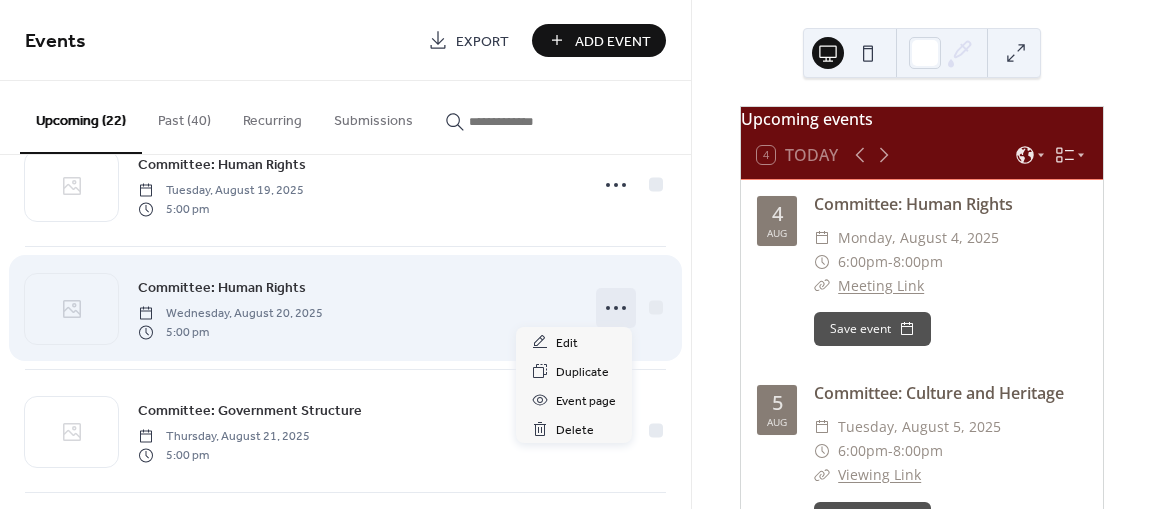 click 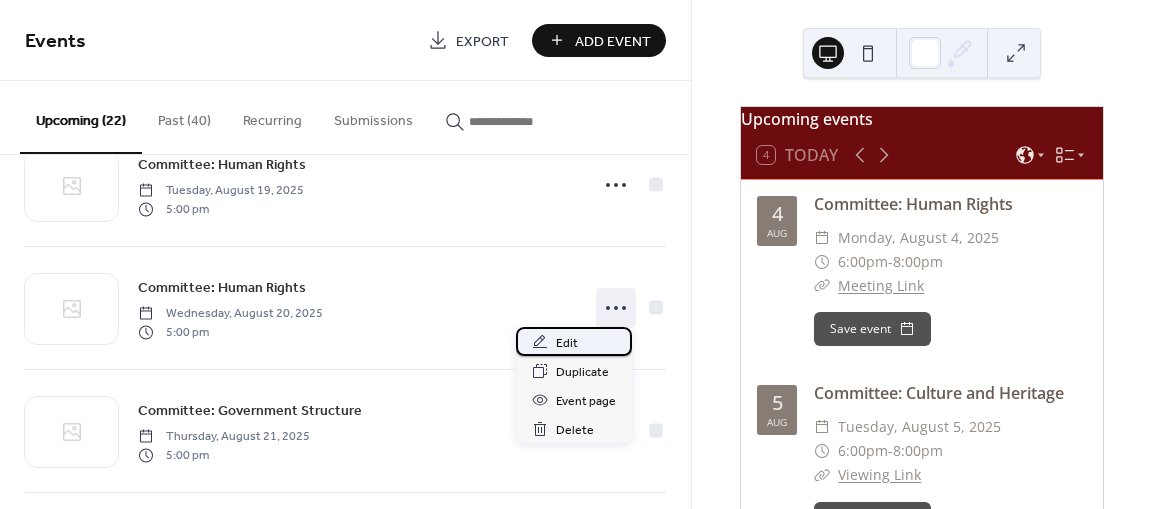click on "Edit" at bounding box center (574, 341) 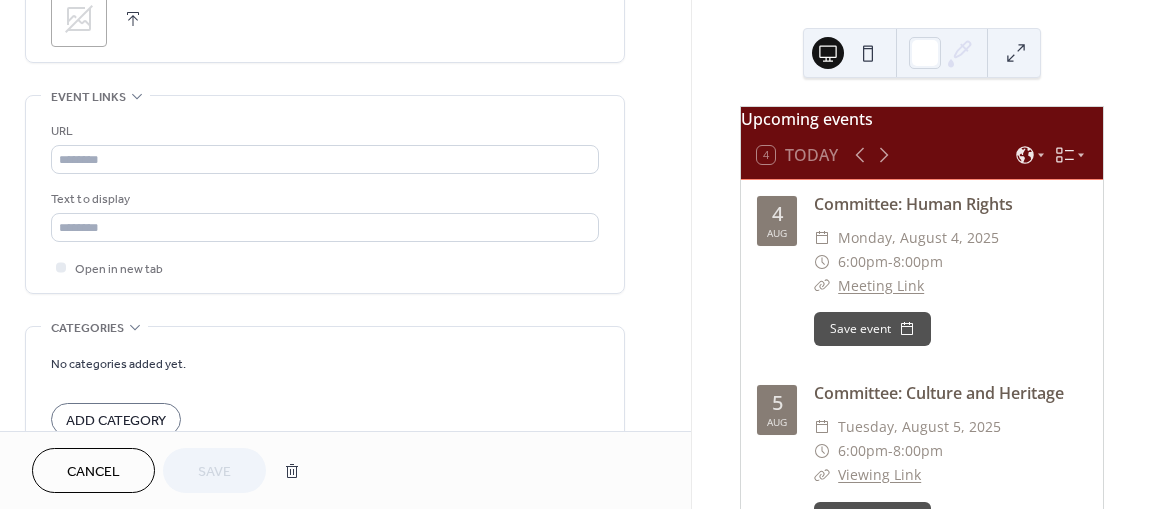 scroll, scrollTop: 1036, scrollLeft: 0, axis: vertical 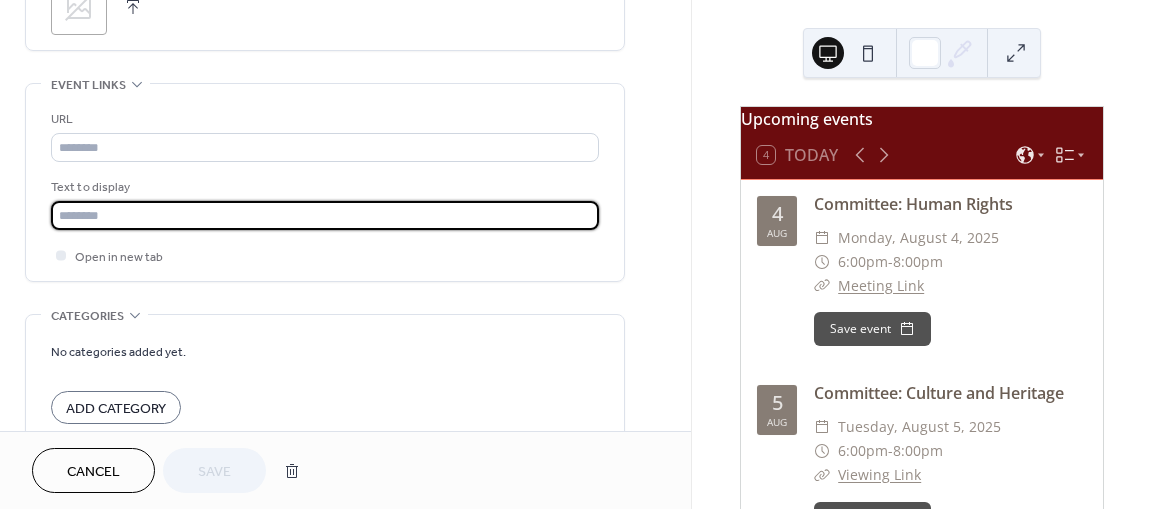 click at bounding box center (325, 215) 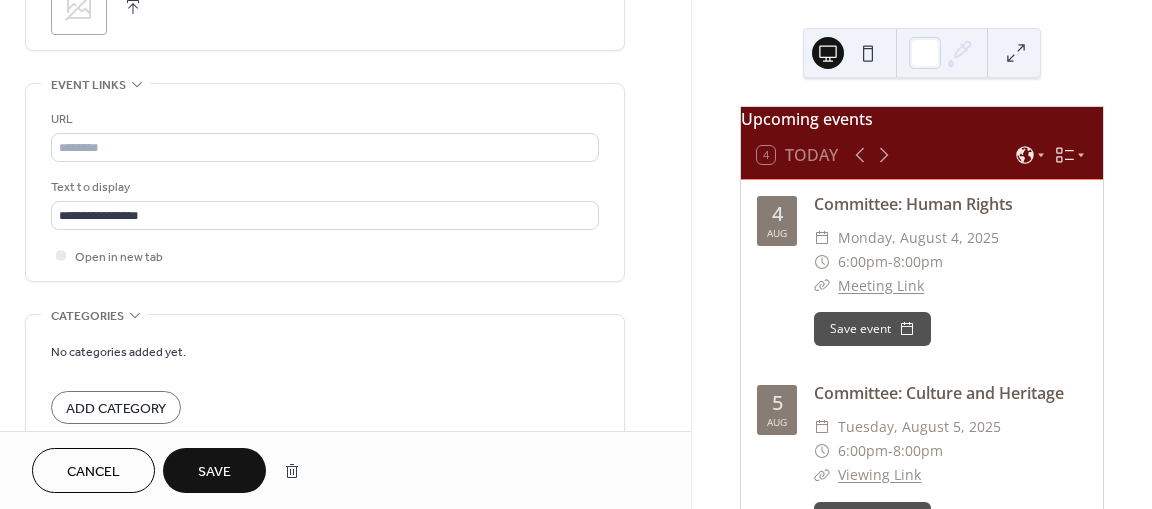 click on "Save" at bounding box center (214, 472) 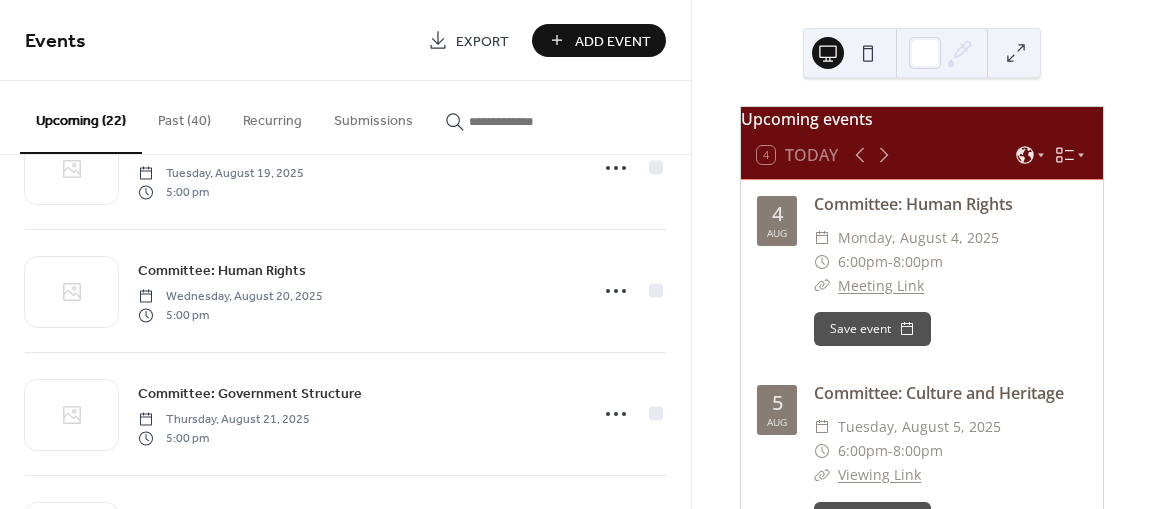 scroll, scrollTop: 1455, scrollLeft: 0, axis: vertical 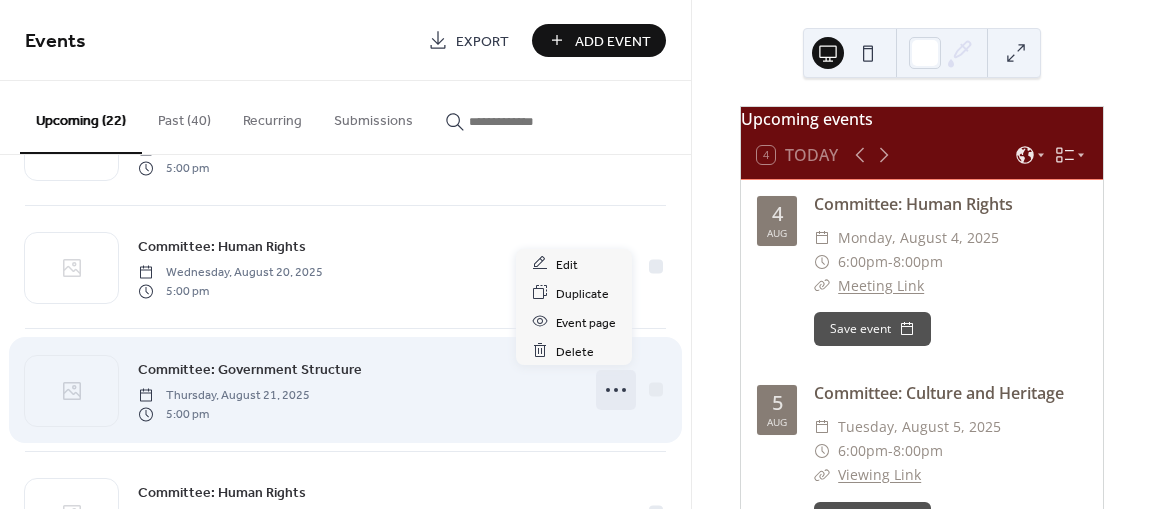 click 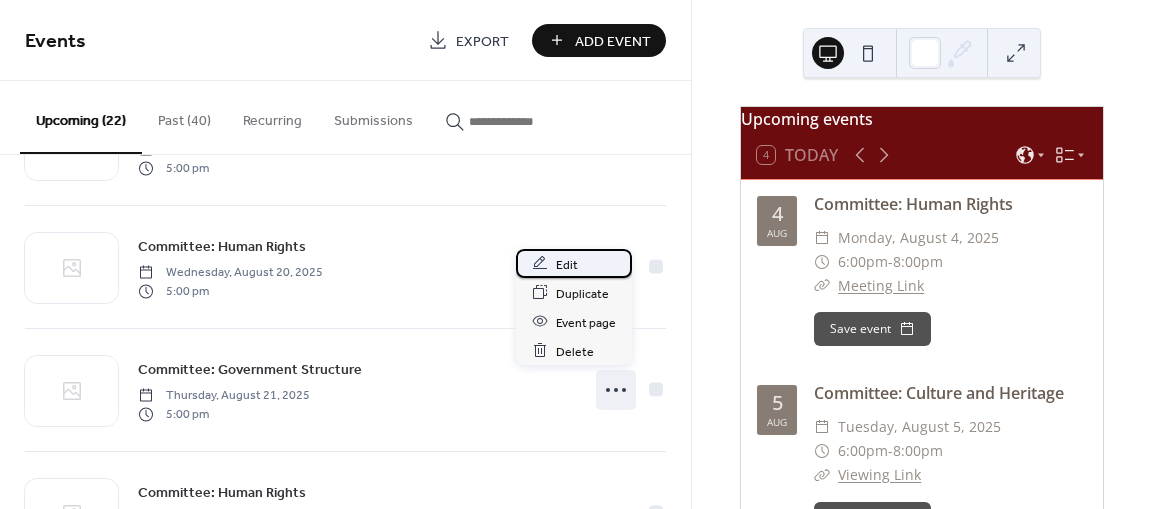 click on "Edit" at bounding box center [574, 263] 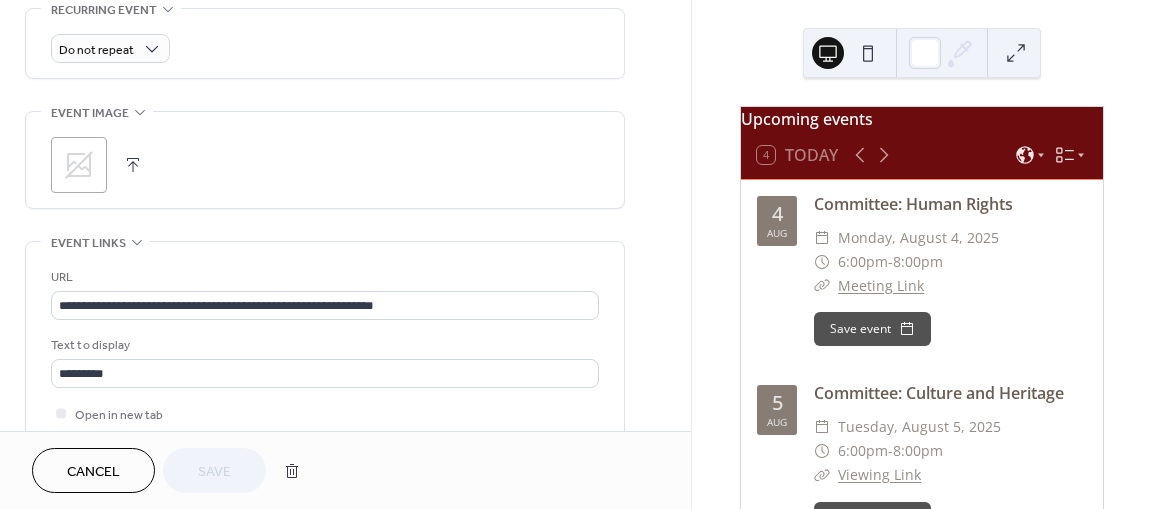 scroll, scrollTop: 895, scrollLeft: 0, axis: vertical 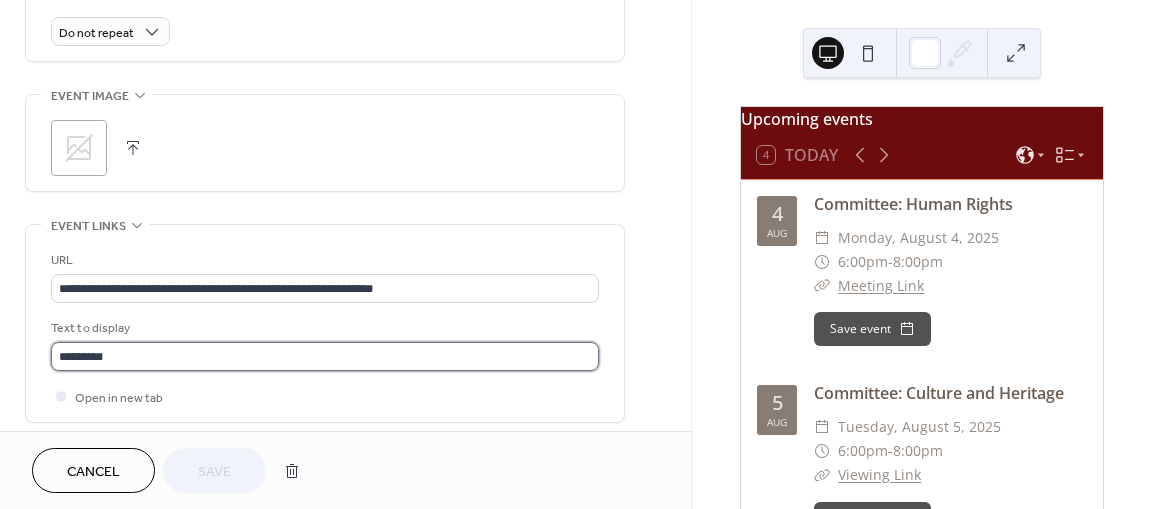 click on "*********" at bounding box center [325, 356] 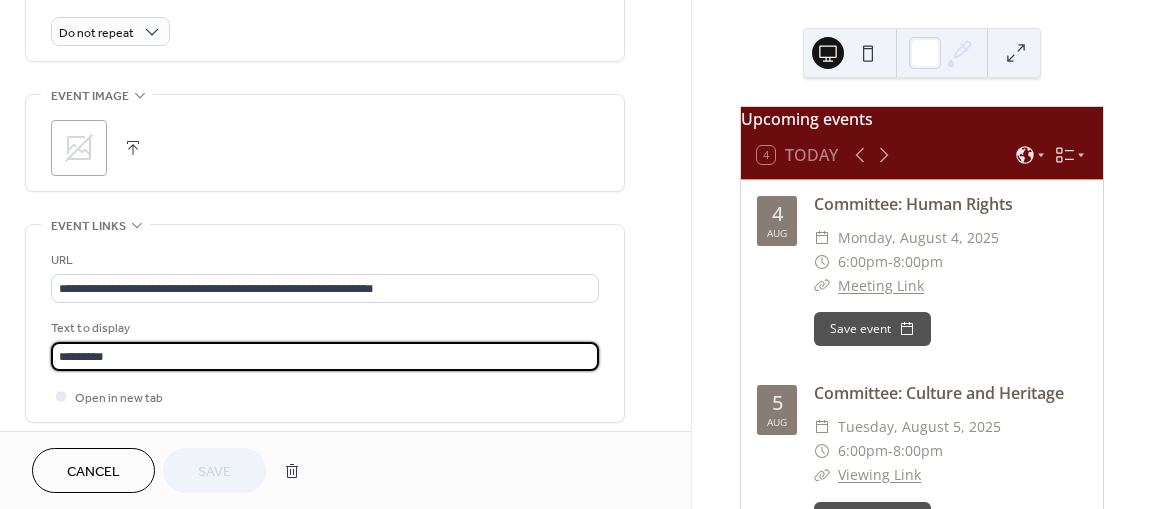 click on "*********" at bounding box center [325, 356] 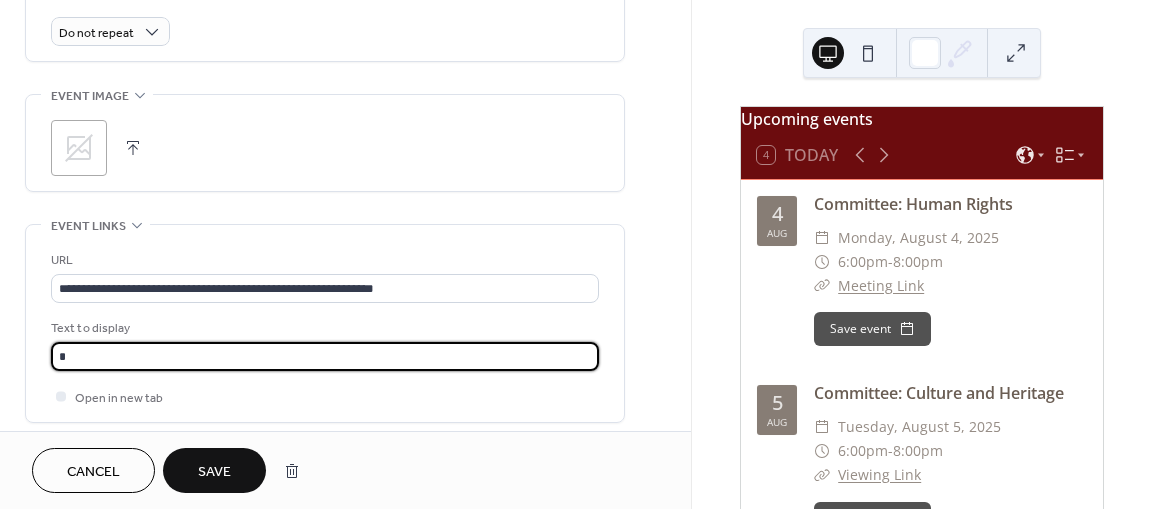 type on "**********" 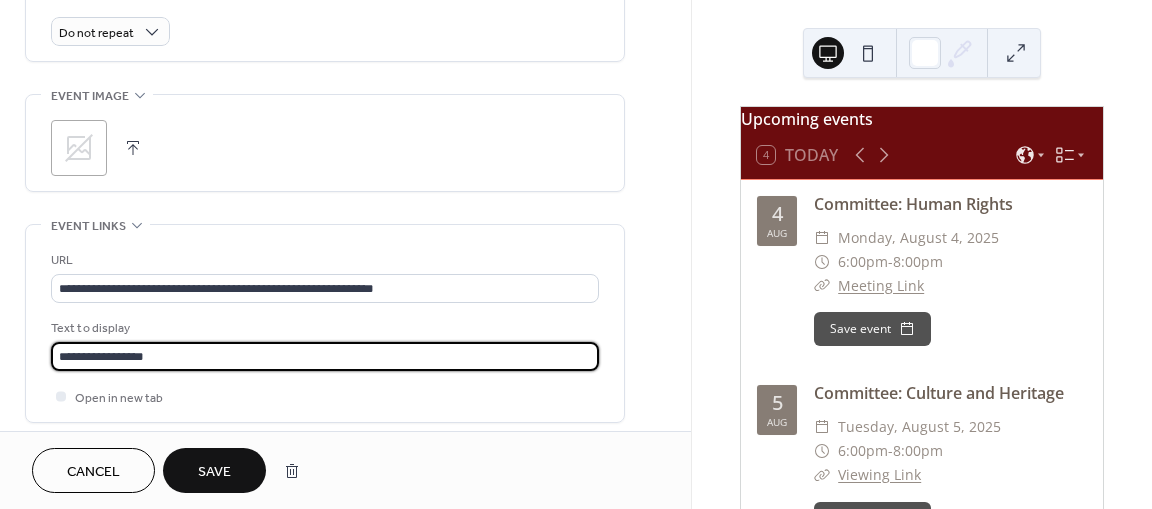 click on "Save" at bounding box center (214, 470) 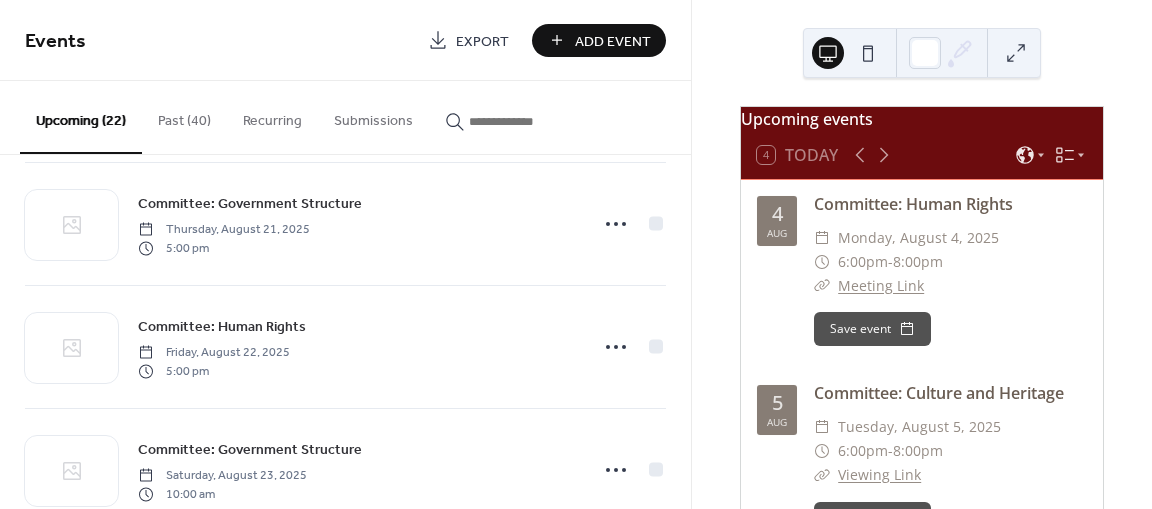 scroll, scrollTop: 1625, scrollLeft: 0, axis: vertical 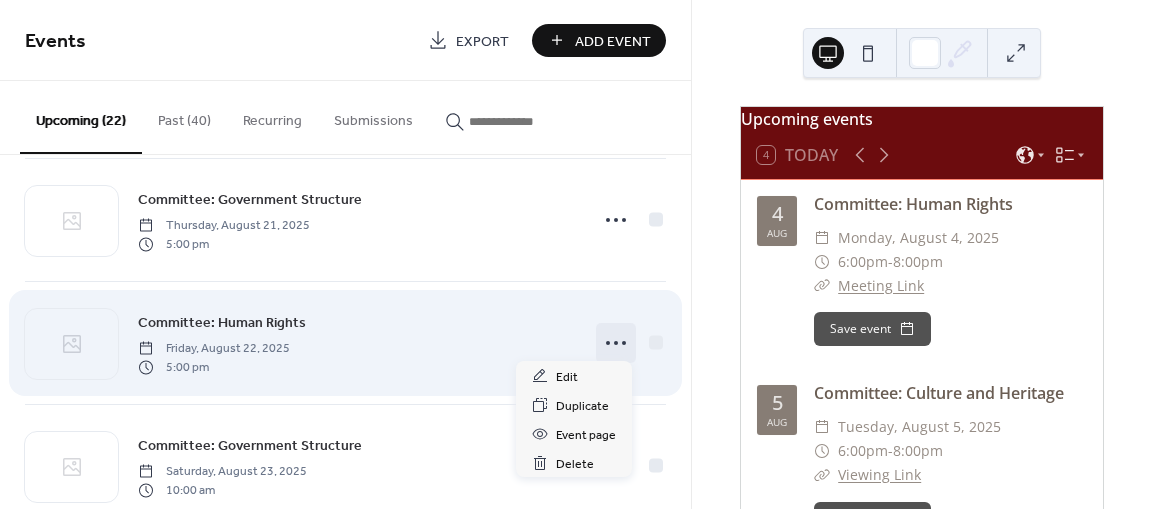 click 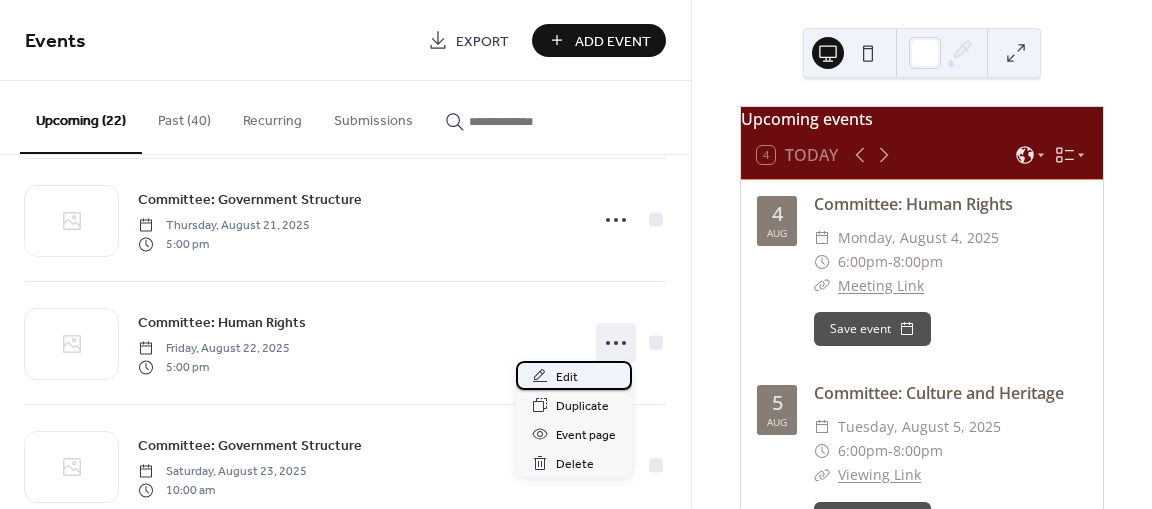 click on "Edit" at bounding box center (574, 375) 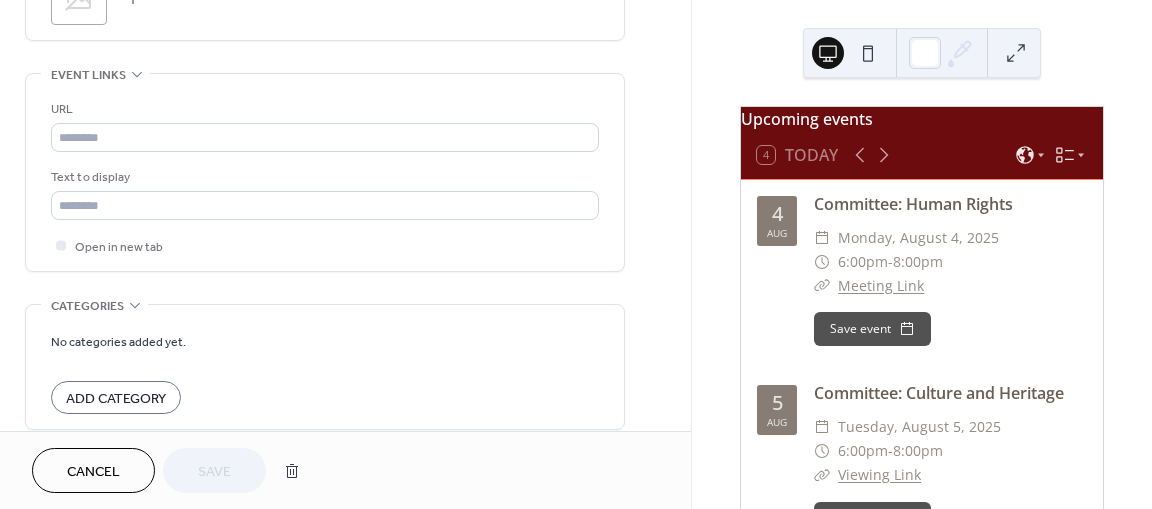 scroll, scrollTop: 1047, scrollLeft: 0, axis: vertical 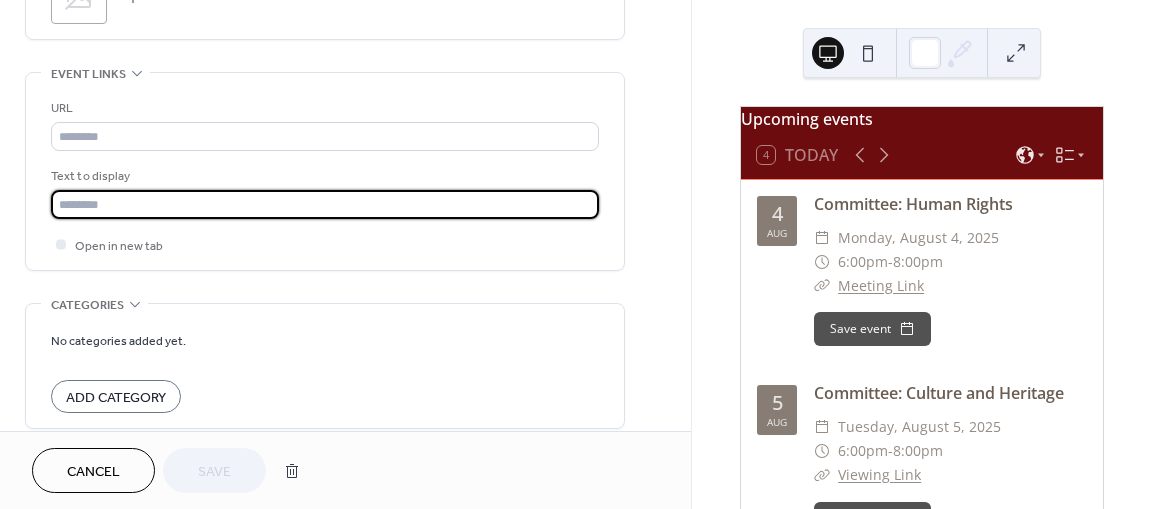 click at bounding box center [325, 204] 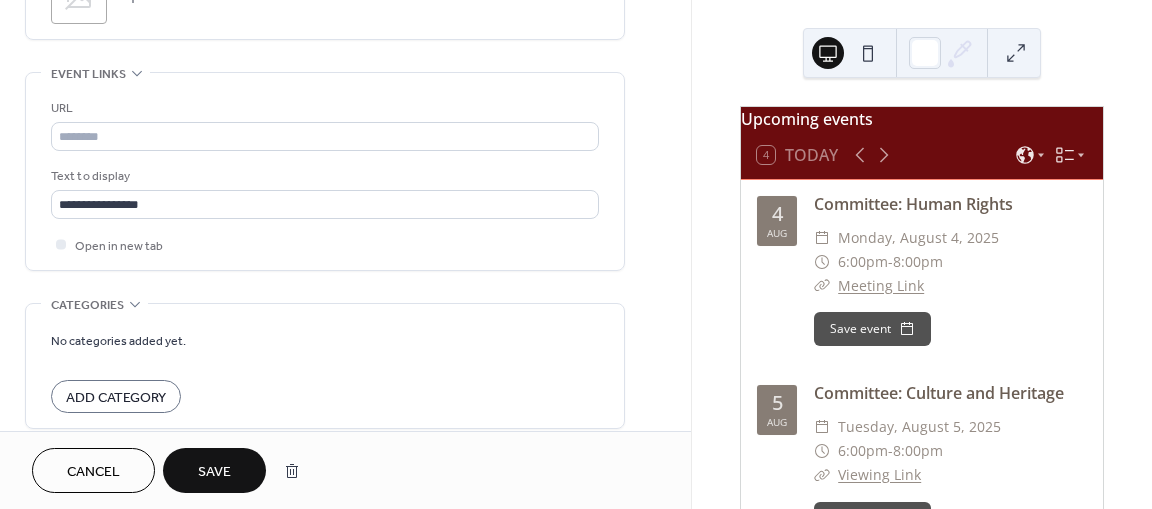 click on "Save" at bounding box center [214, 470] 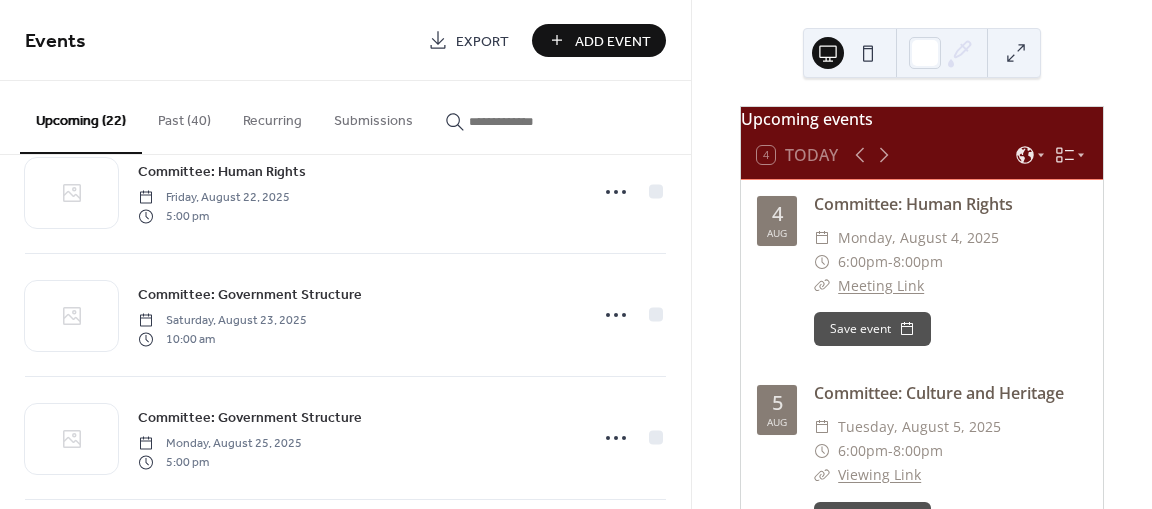 scroll, scrollTop: 1793, scrollLeft: 0, axis: vertical 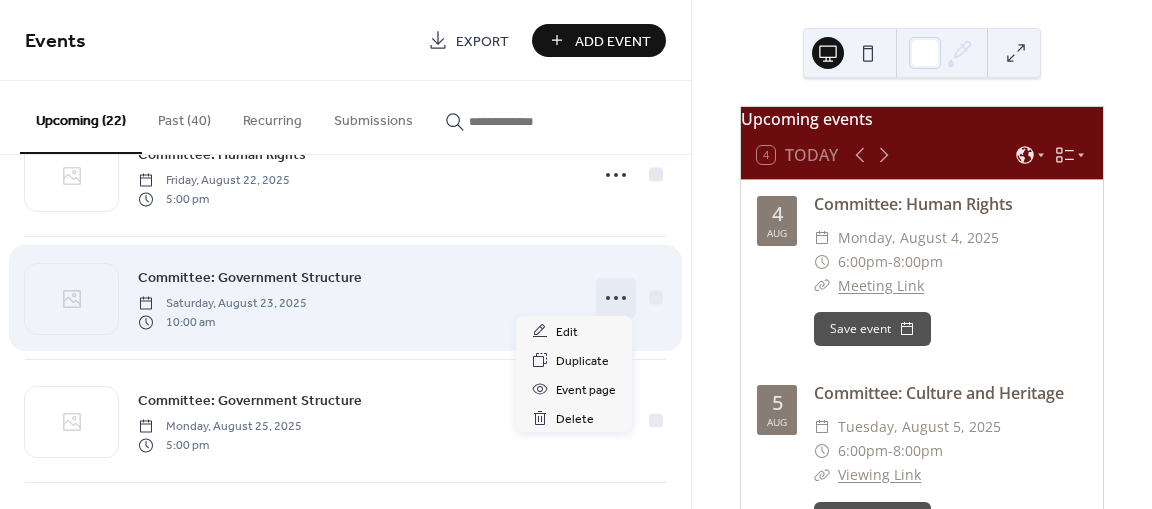 click 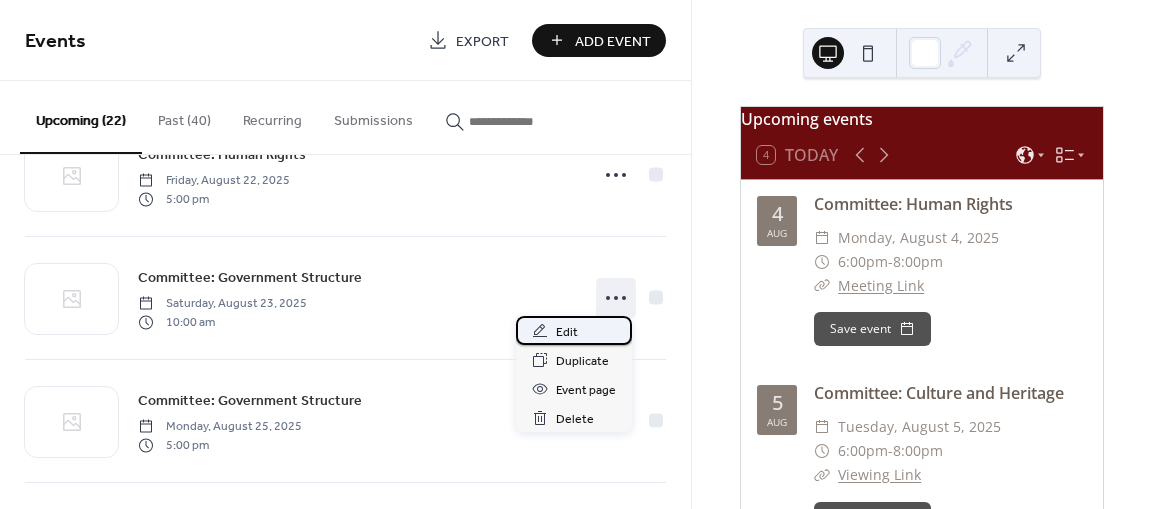 click on "Edit" at bounding box center [574, 330] 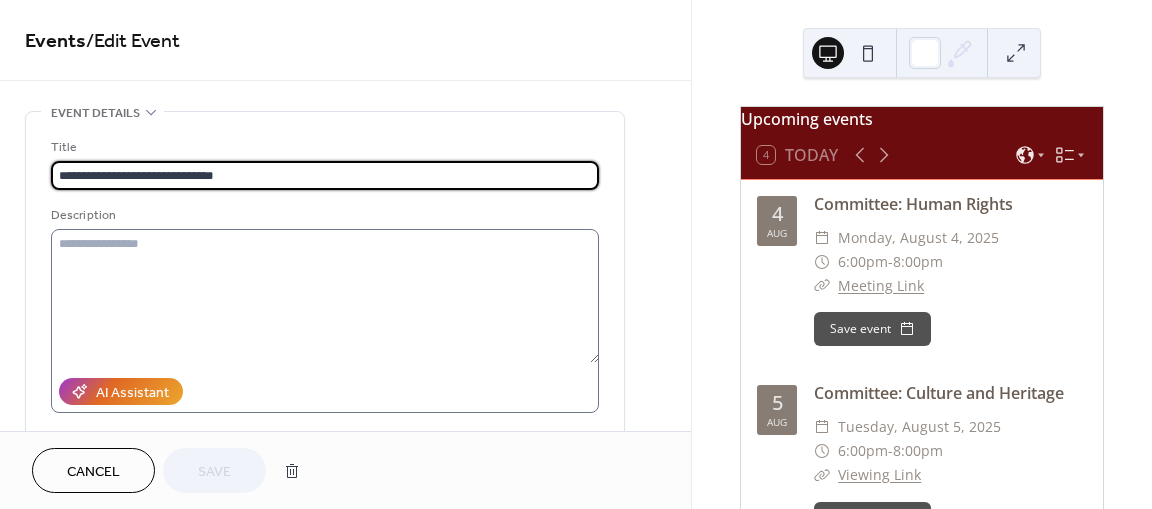 scroll, scrollTop: 853, scrollLeft: 0, axis: vertical 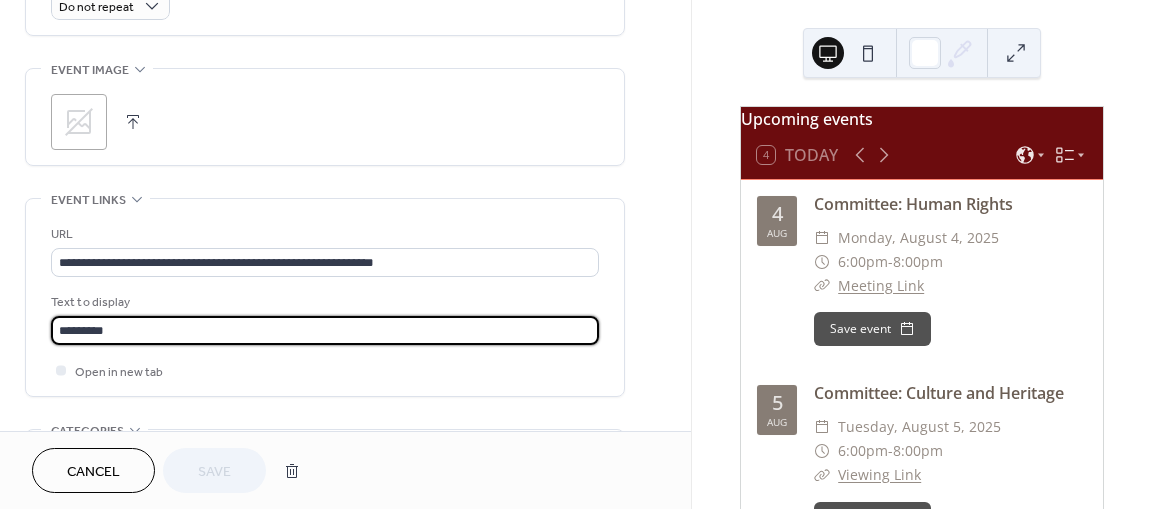 click on "*********" at bounding box center (325, 330) 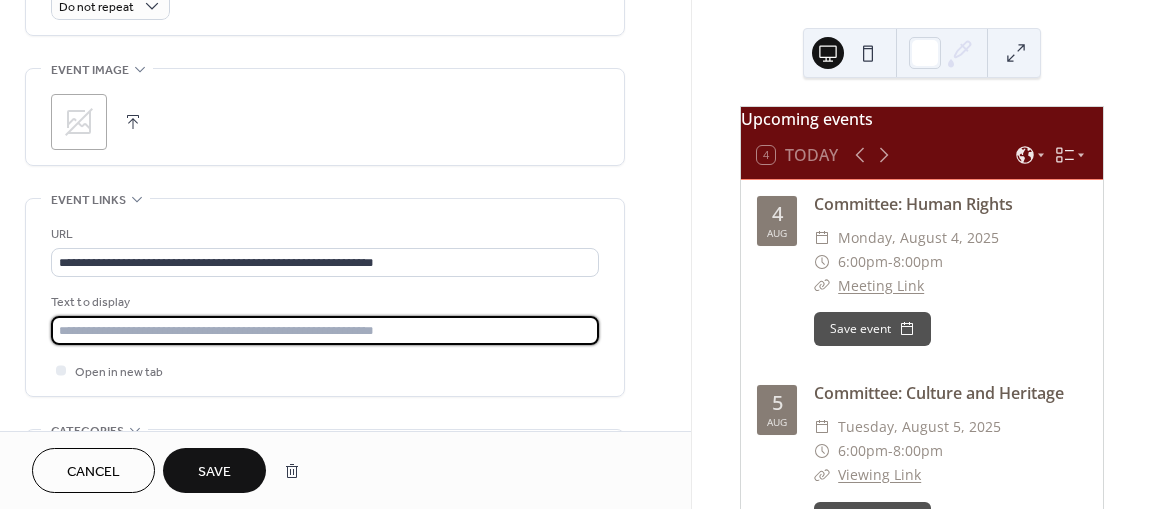 type on "*" 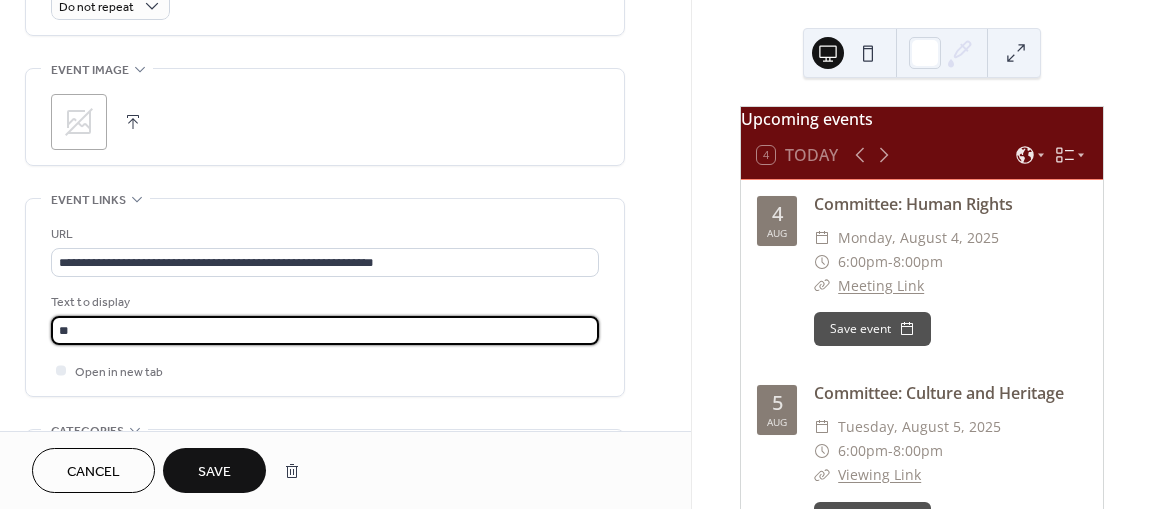 type on "**********" 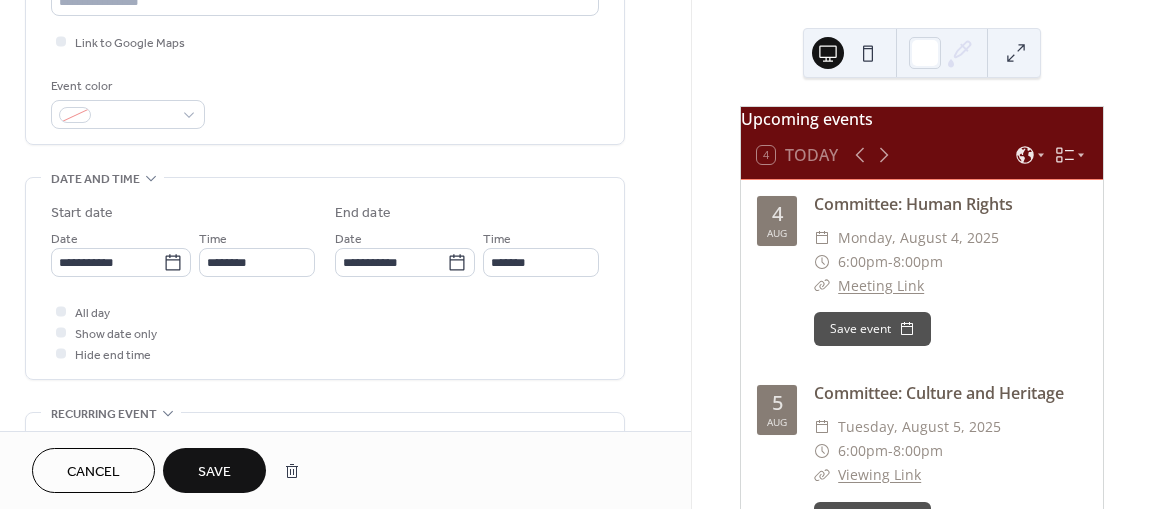 scroll, scrollTop: 475, scrollLeft: 0, axis: vertical 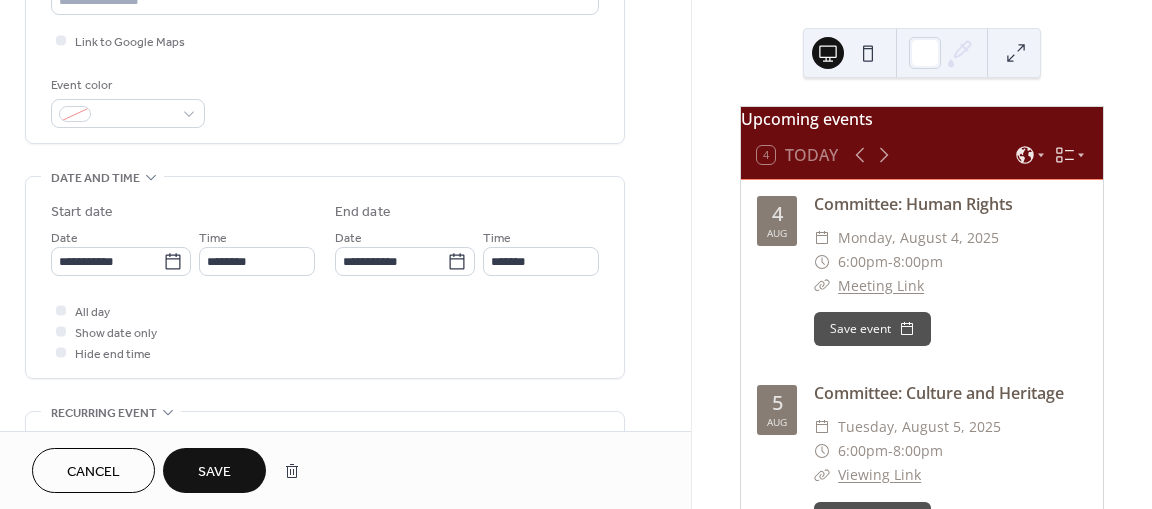 click on "Save" at bounding box center [214, 472] 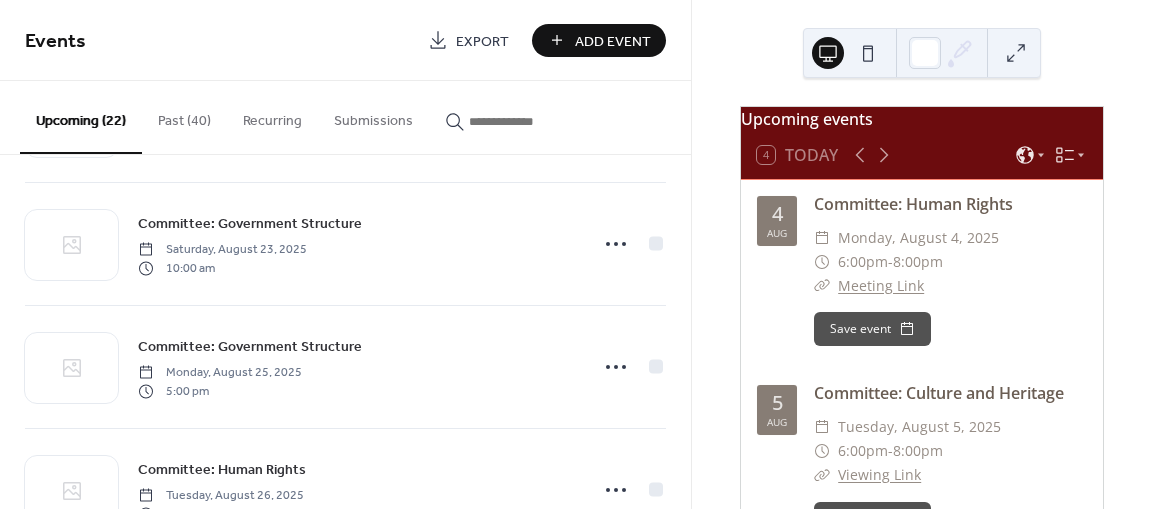 scroll, scrollTop: 1848, scrollLeft: 0, axis: vertical 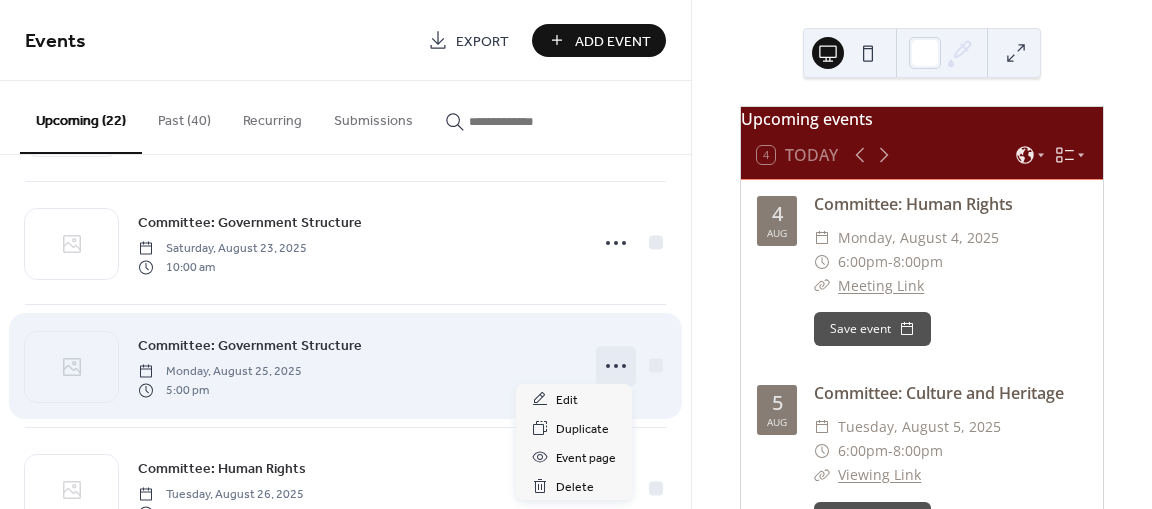click 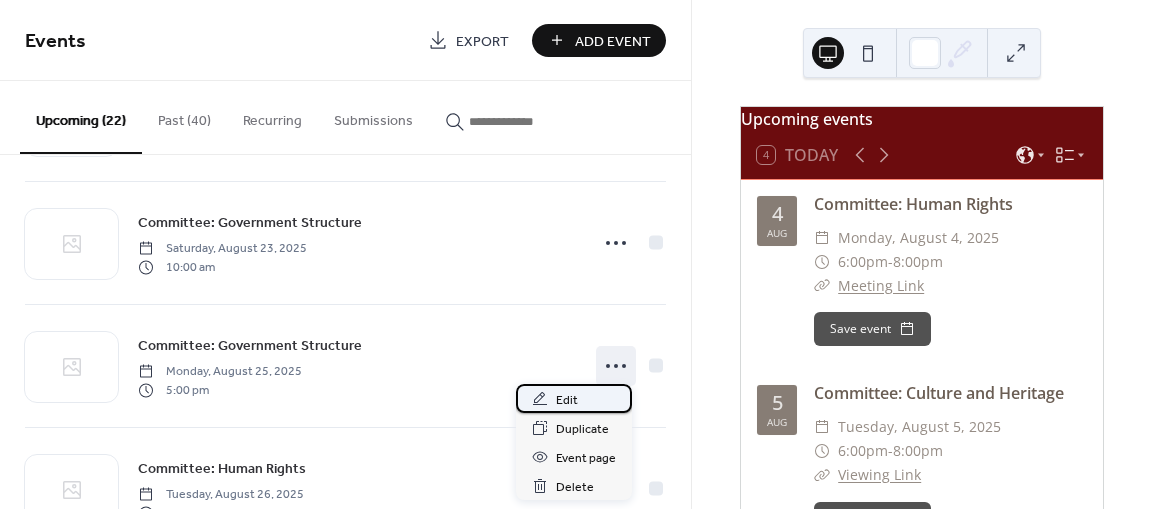 click on "Edit" at bounding box center (574, 398) 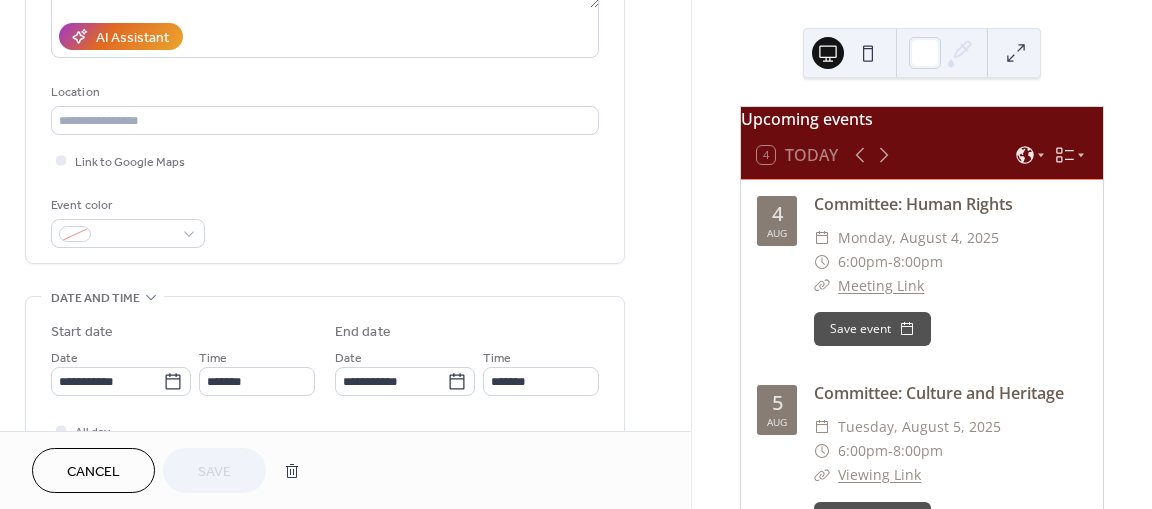 scroll, scrollTop: 356, scrollLeft: 0, axis: vertical 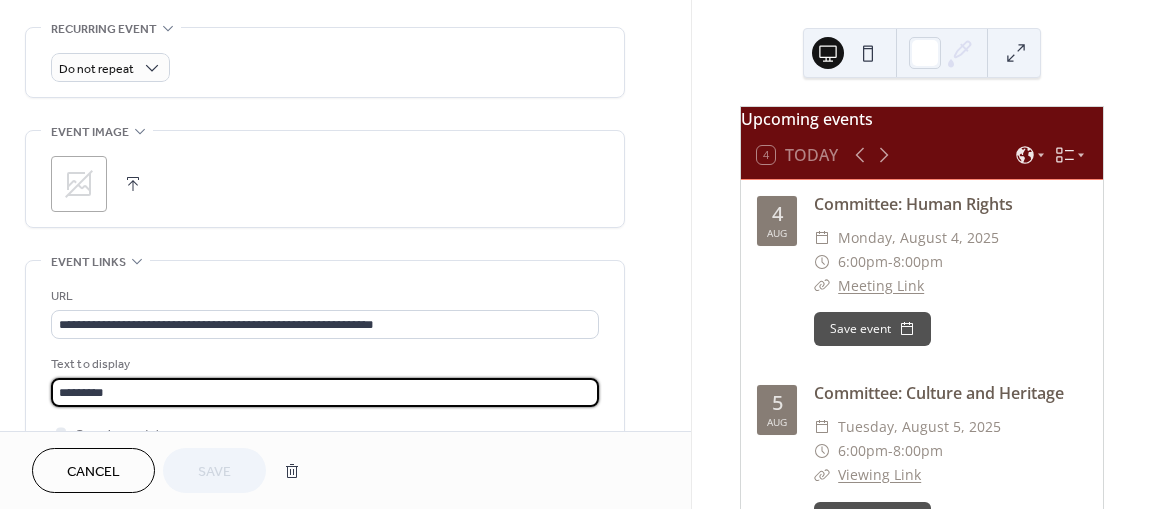 click on "*********" at bounding box center [325, 392] 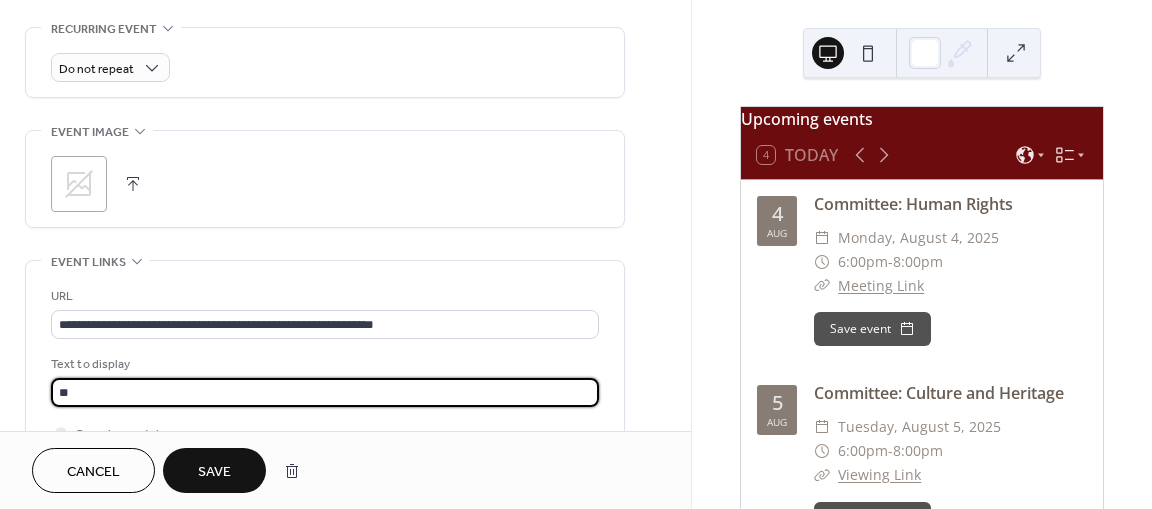 type on "**********" 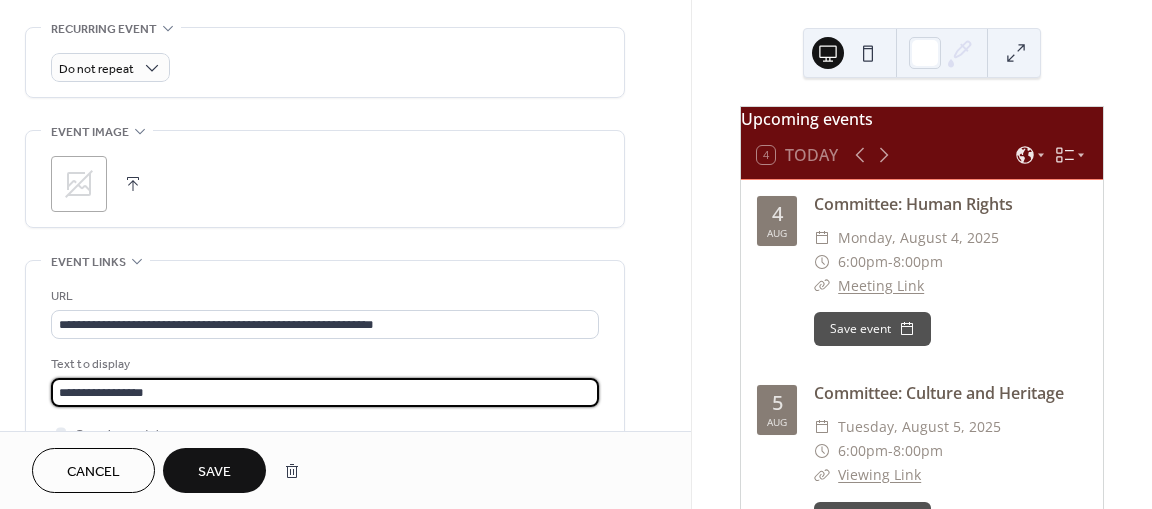 click on "Save" at bounding box center [214, 472] 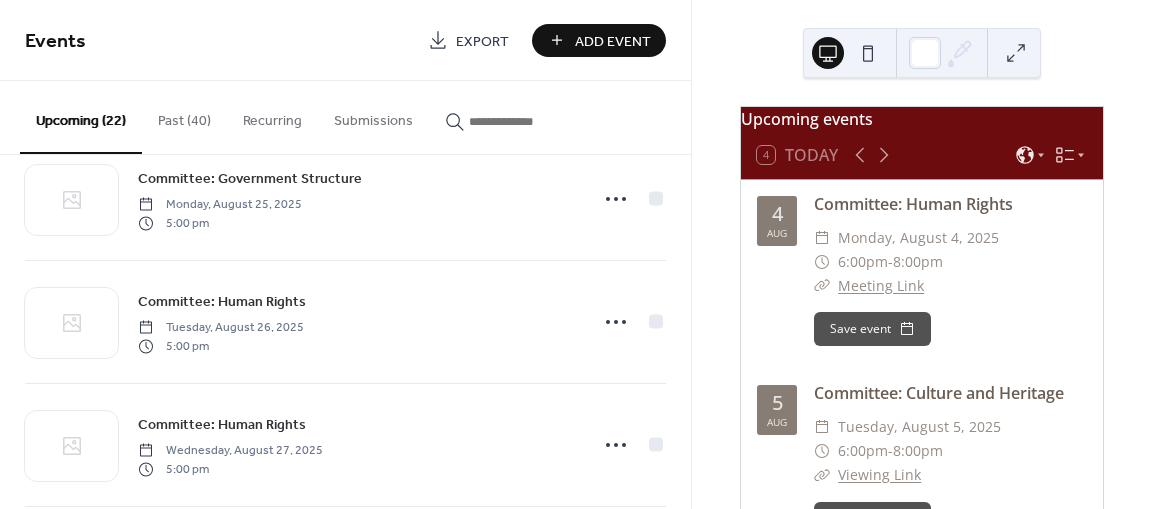 scroll, scrollTop: 1989, scrollLeft: 0, axis: vertical 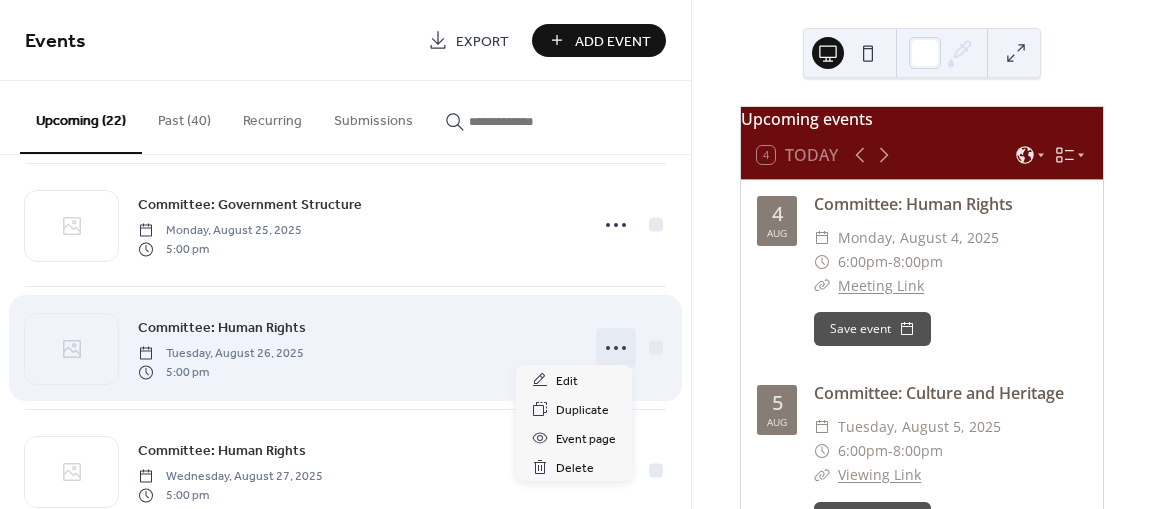 click 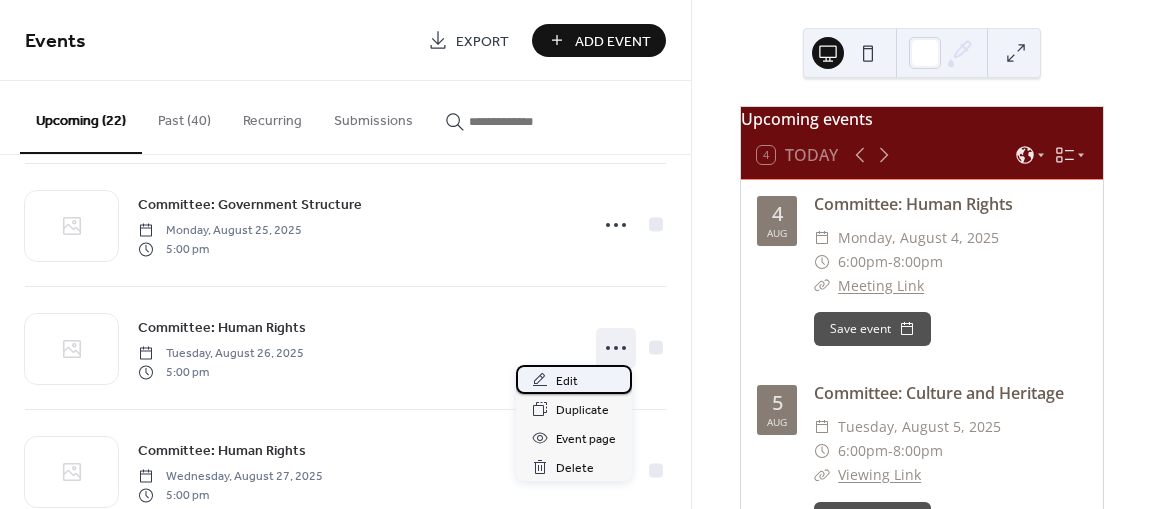 click on "Edit" at bounding box center [574, 379] 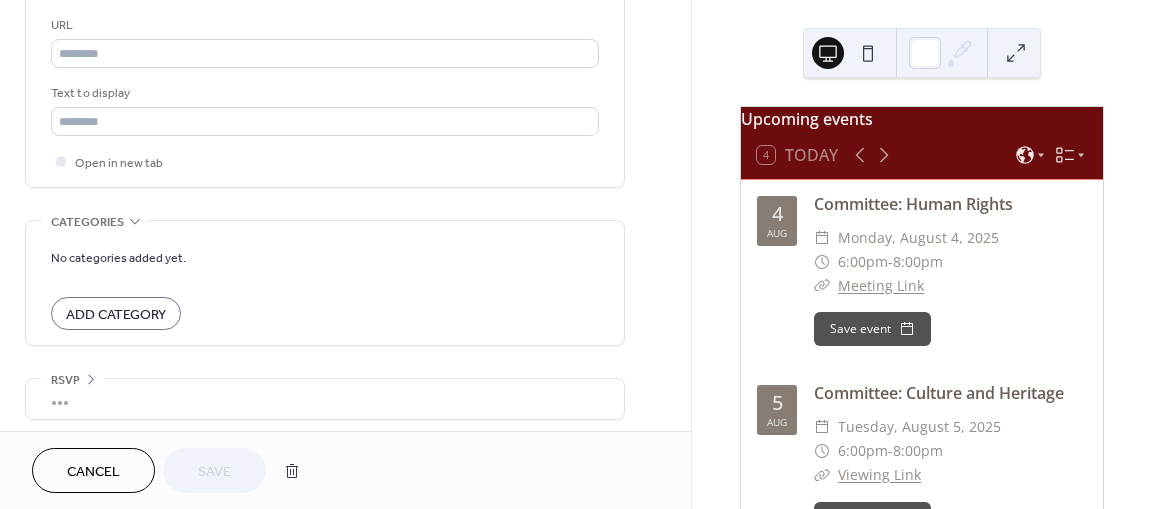 scroll, scrollTop: 1133, scrollLeft: 0, axis: vertical 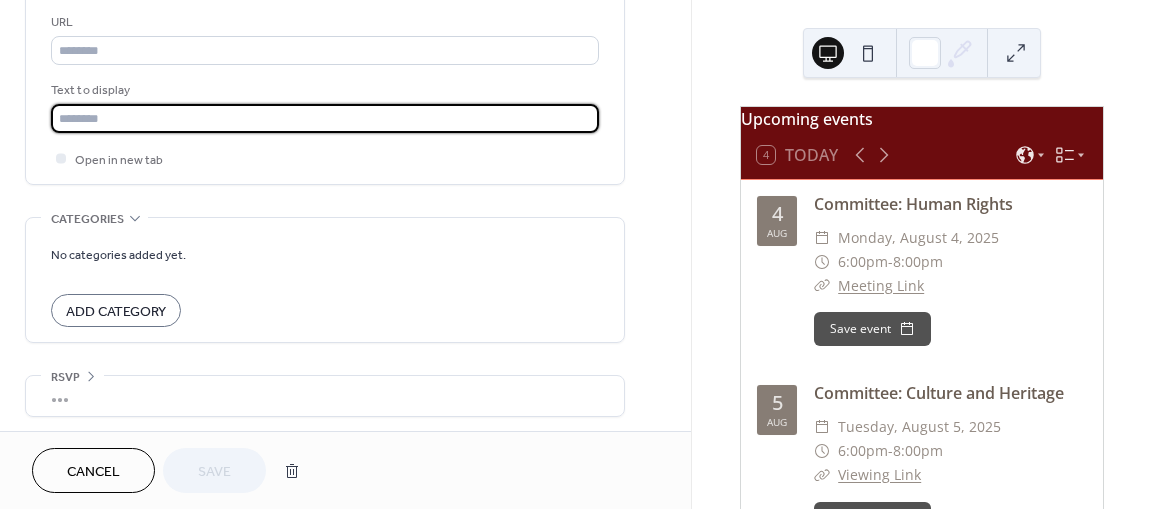 click at bounding box center [325, 118] 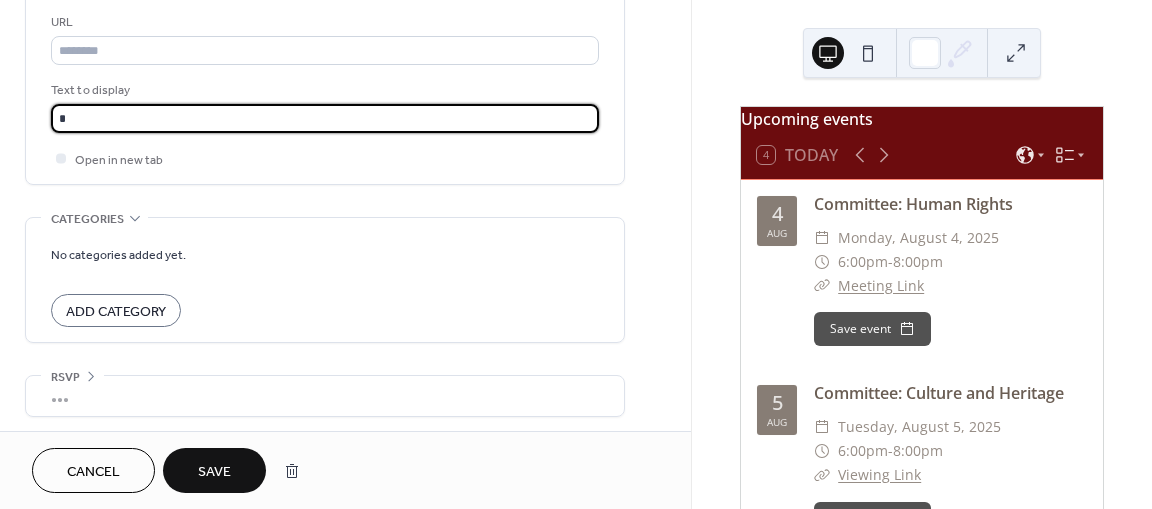 click on "*" at bounding box center (325, 118) 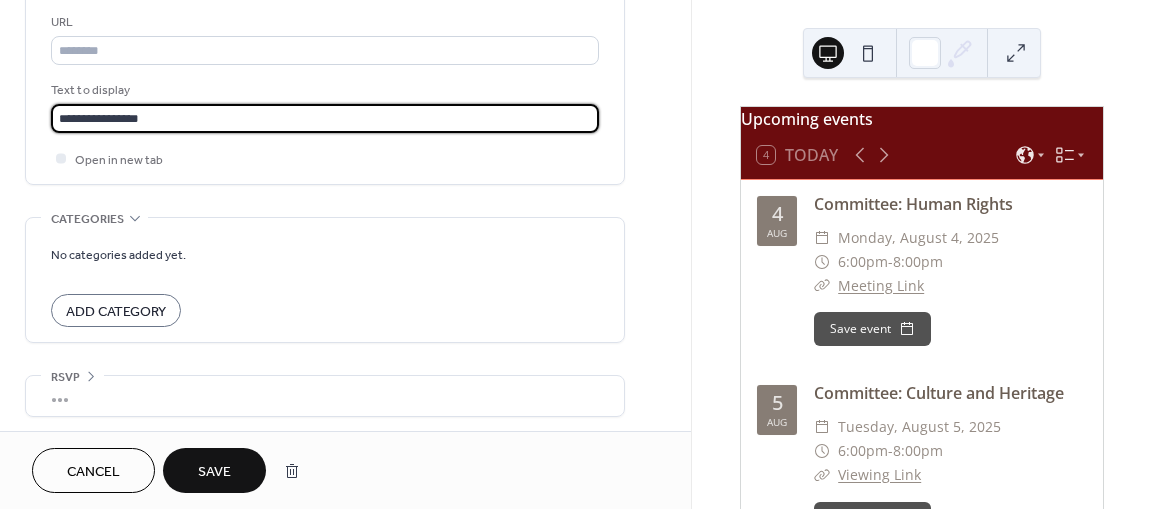 type on "**********" 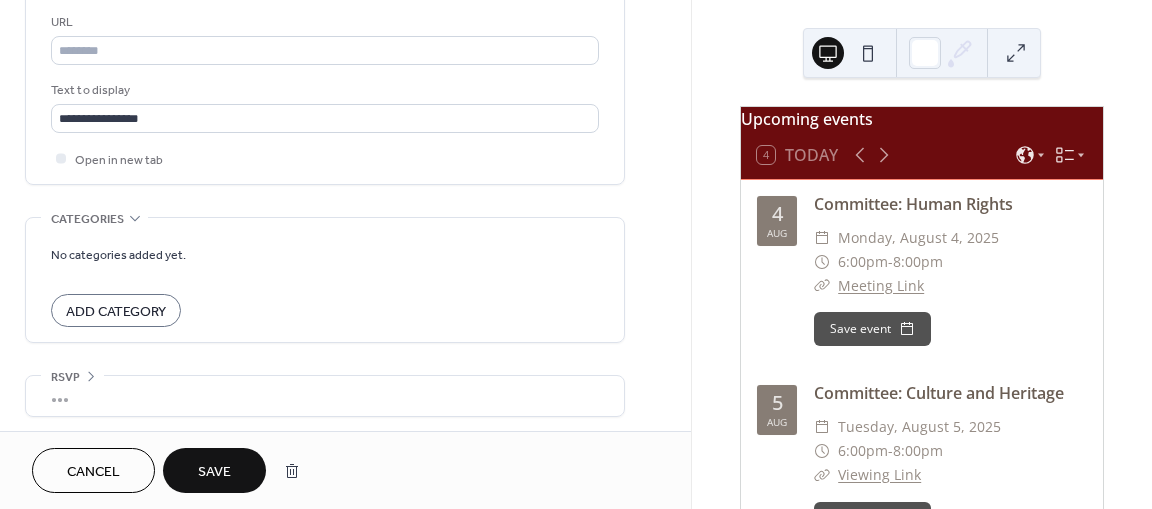 click on "Save" at bounding box center (214, 472) 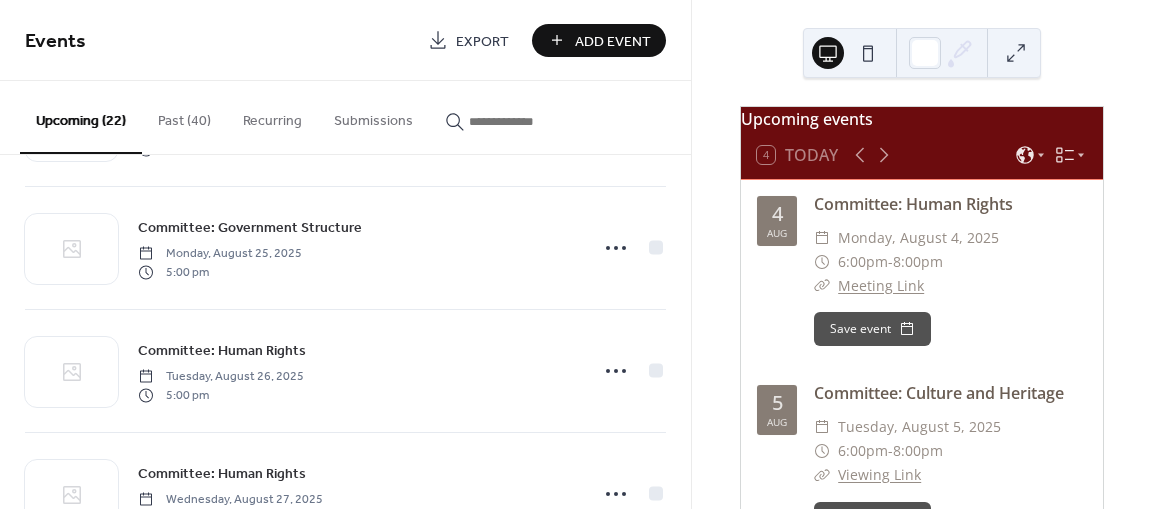 scroll, scrollTop: 1965, scrollLeft: 0, axis: vertical 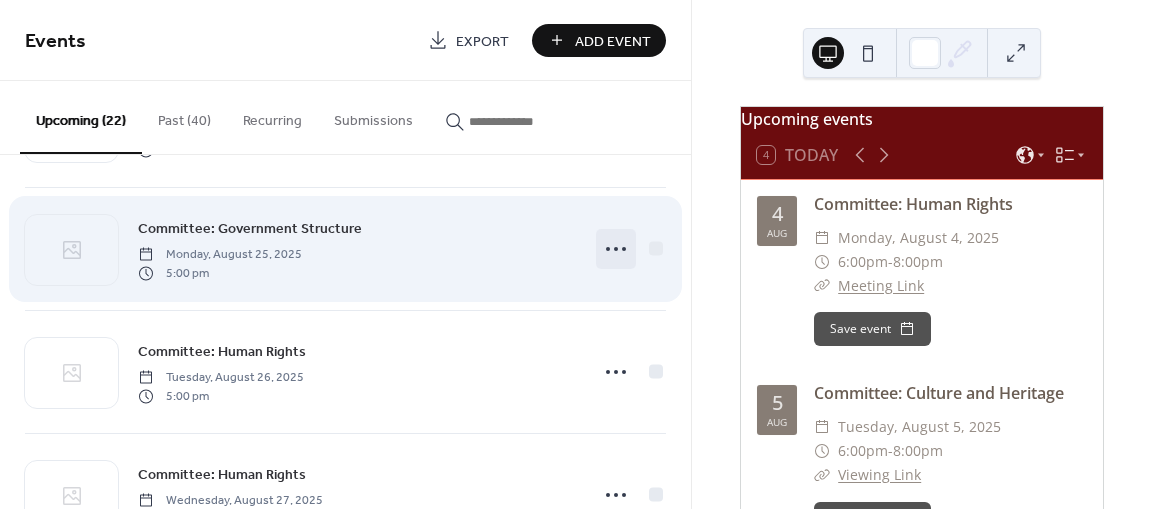 click 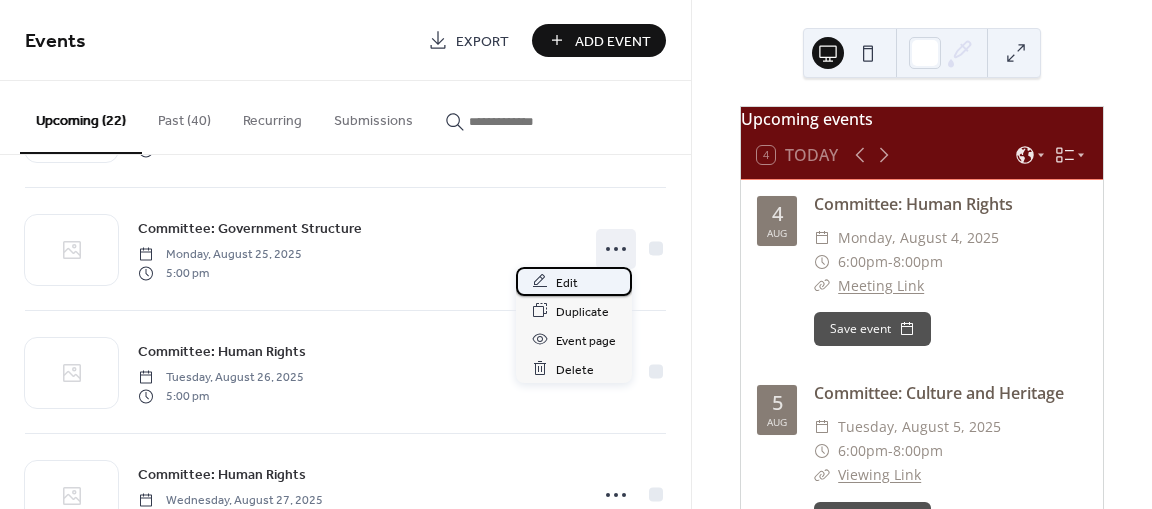 click on "Edit" at bounding box center (567, 282) 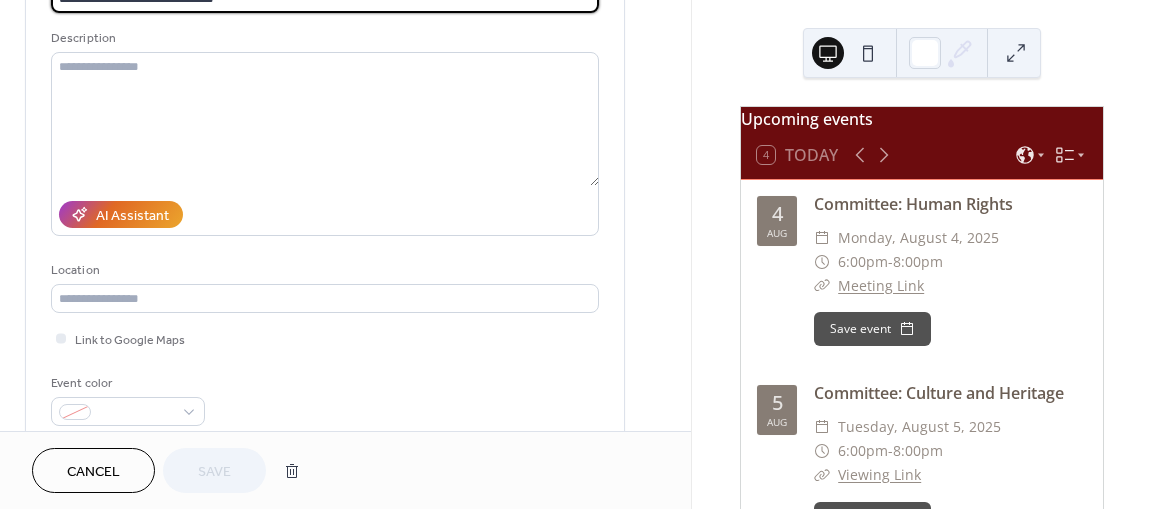 scroll, scrollTop: 0, scrollLeft: 0, axis: both 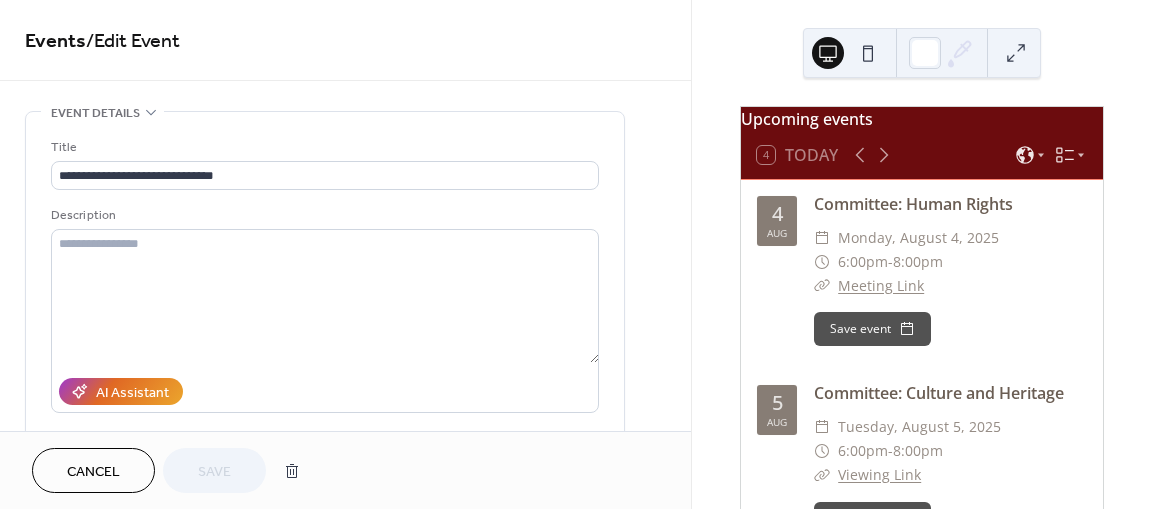 click on "Cancel" at bounding box center (93, 472) 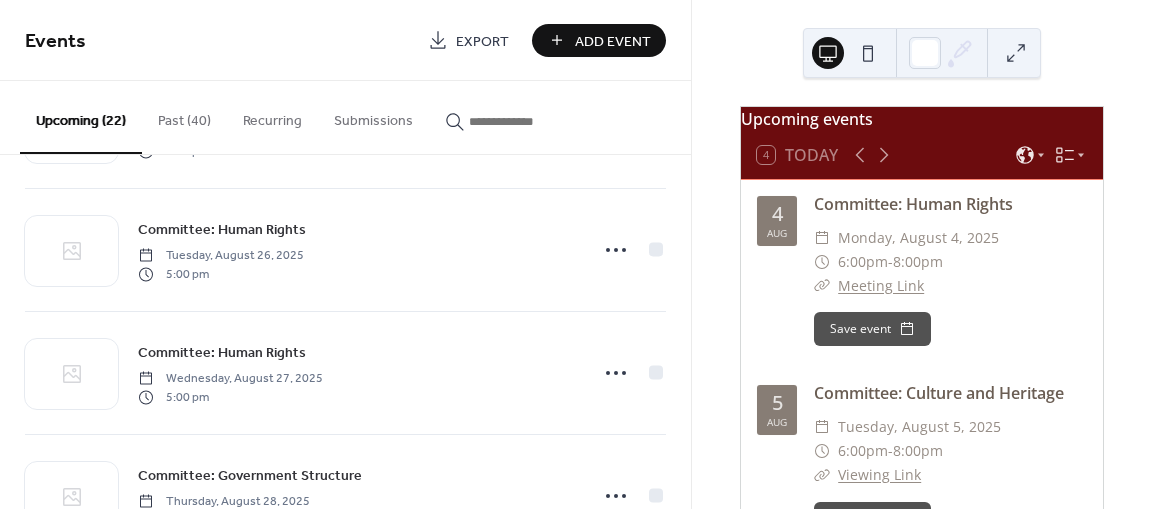 scroll, scrollTop: 2080, scrollLeft: 0, axis: vertical 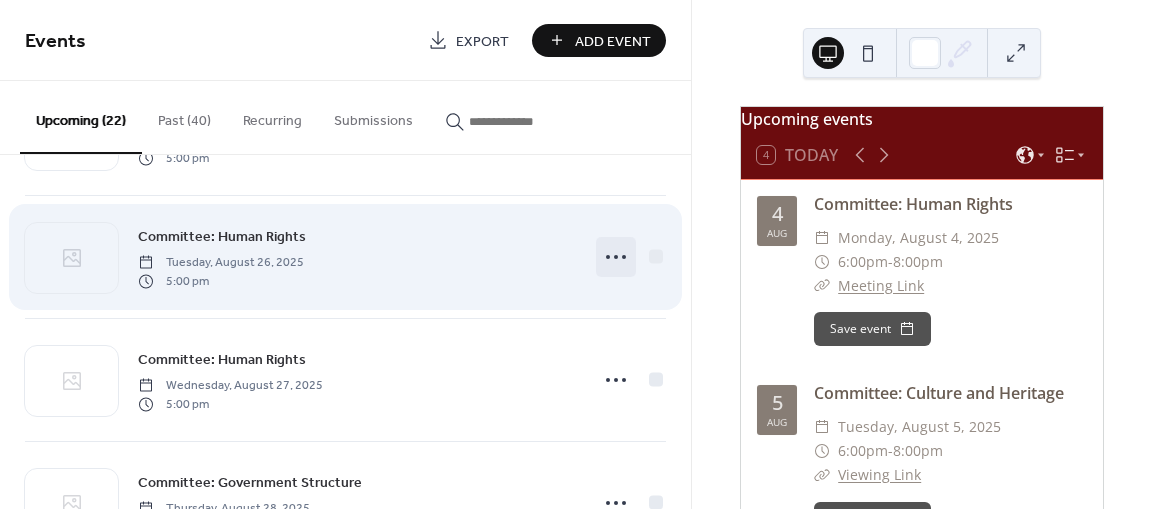 click 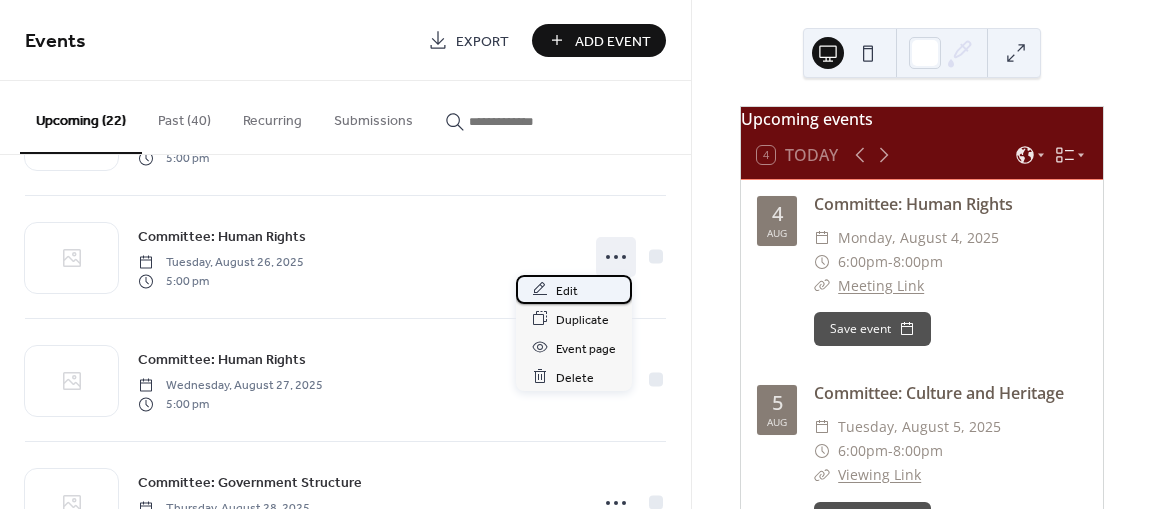 click on "Edit" at bounding box center (574, 289) 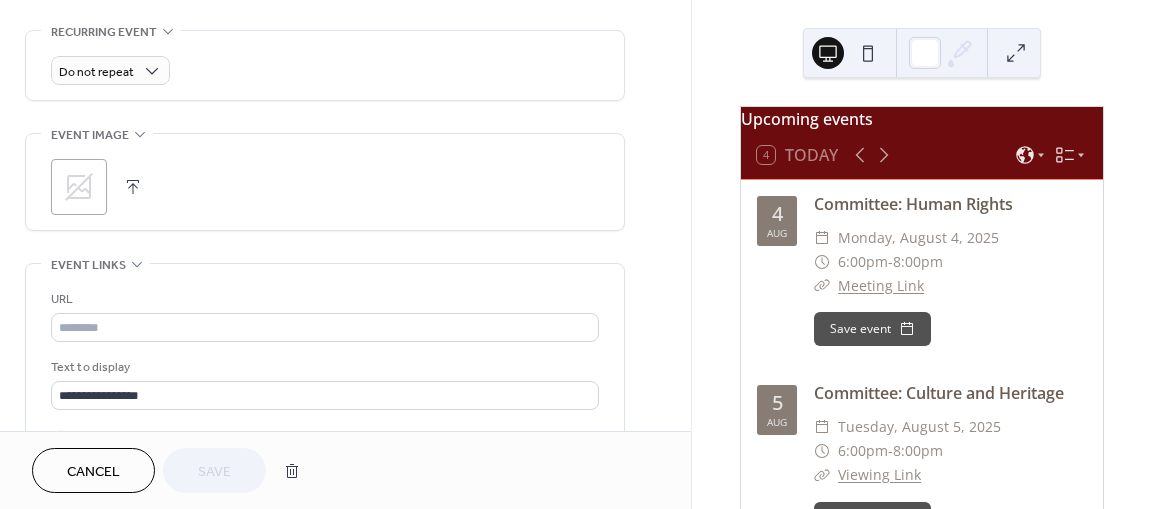 scroll, scrollTop: 1133, scrollLeft: 0, axis: vertical 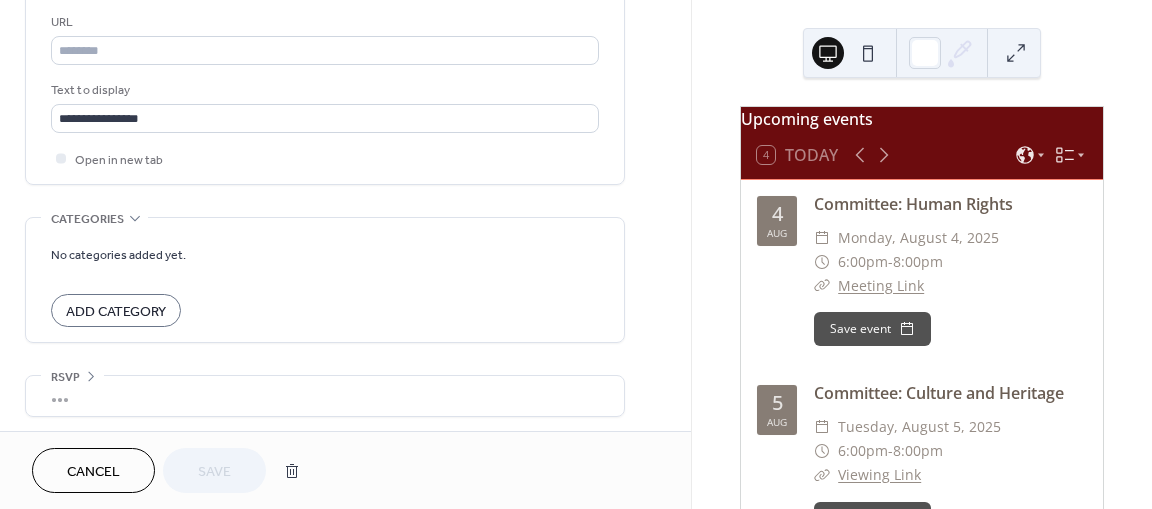 click on "Cancel" at bounding box center [93, 472] 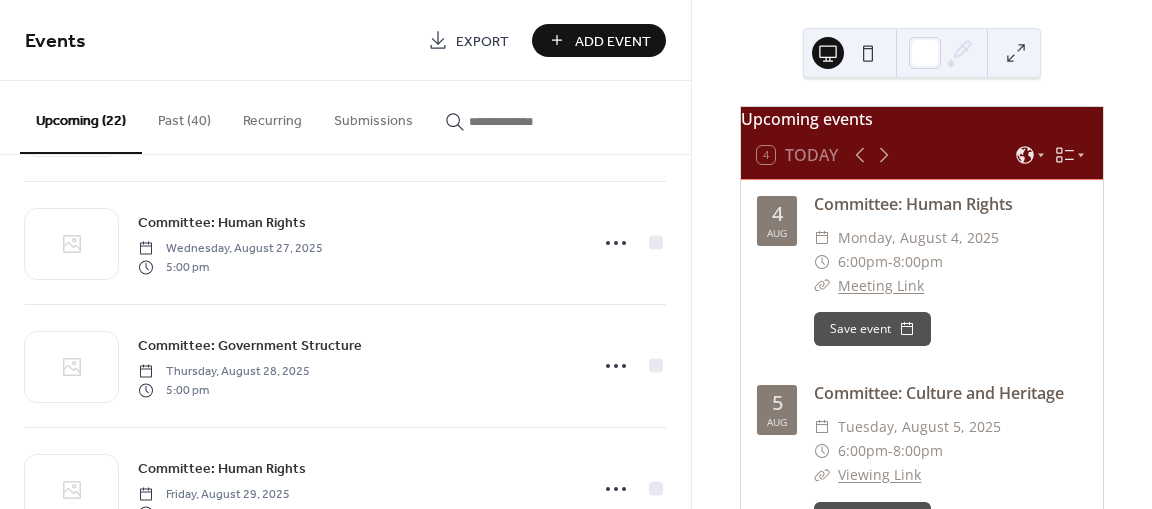 scroll, scrollTop: 2213, scrollLeft: 0, axis: vertical 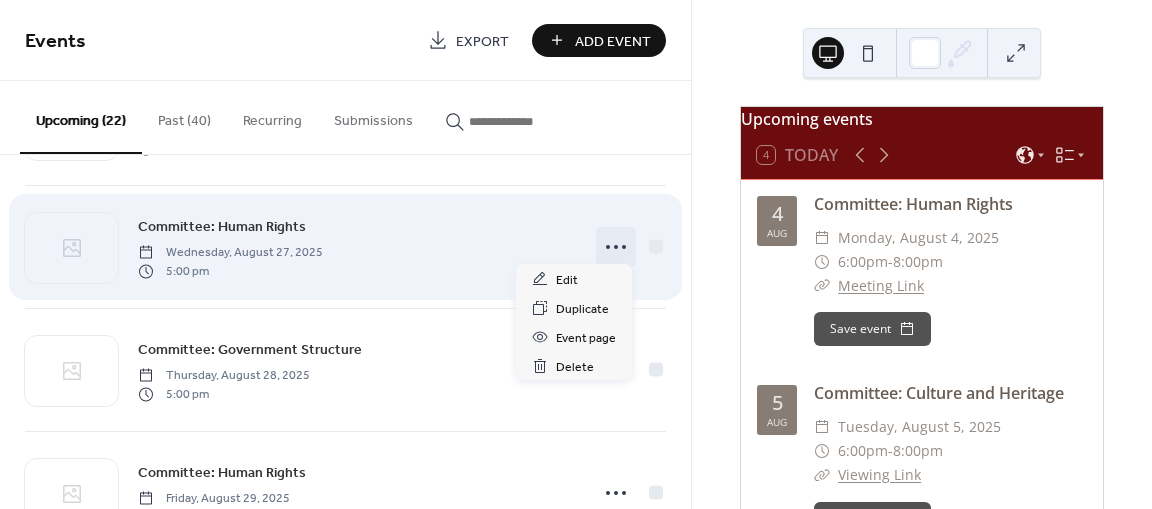 click 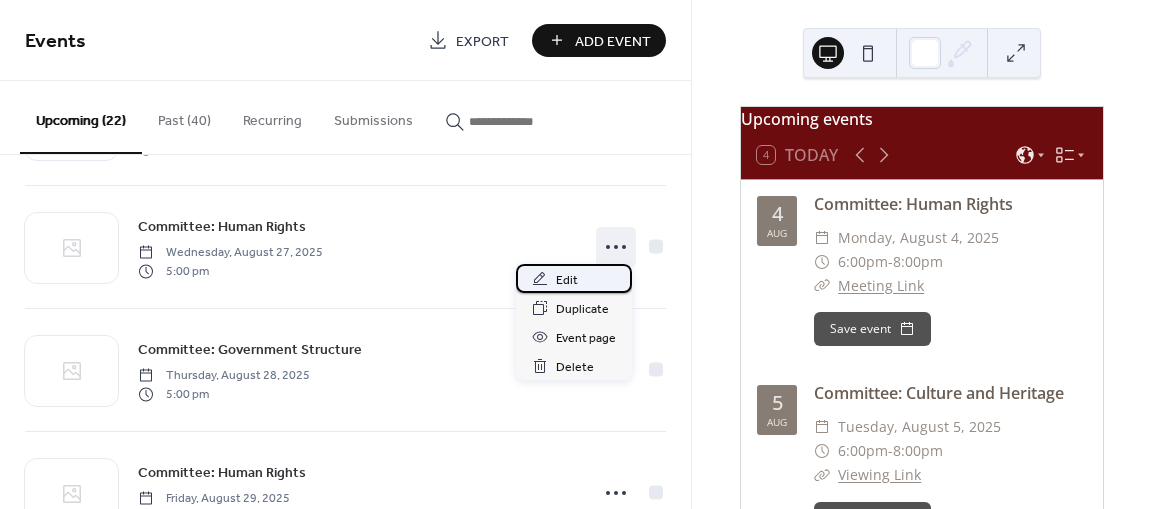 click on "Edit" at bounding box center (574, 278) 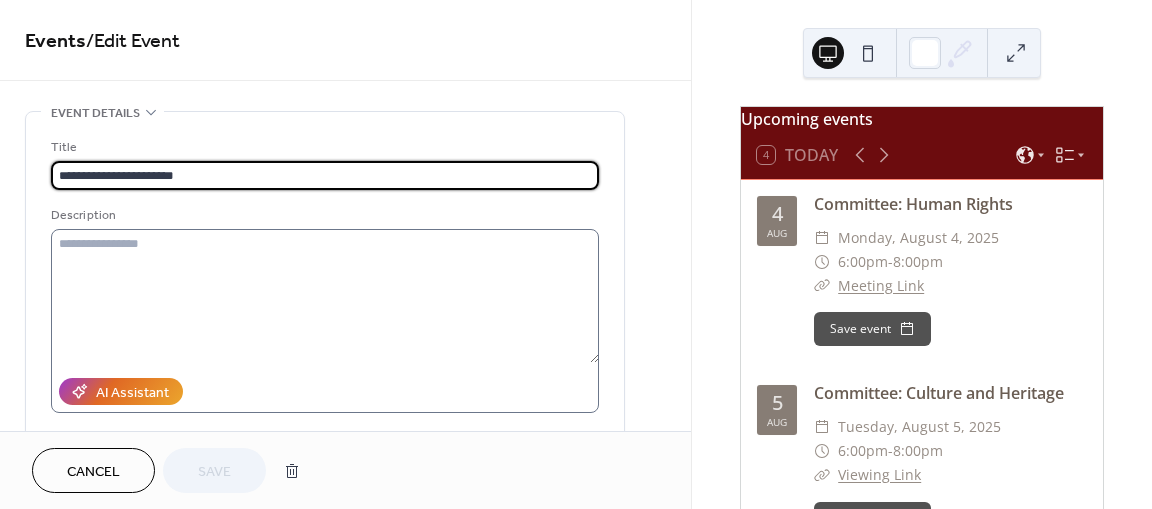 scroll, scrollTop: 1133, scrollLeft: 0, axis: vertical 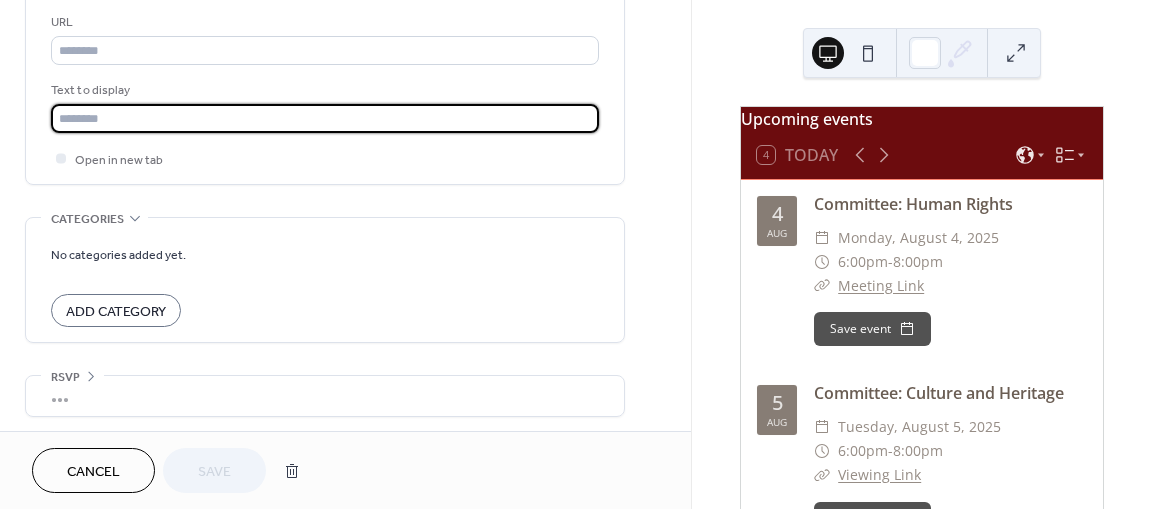 click at bounding box center [325, 118] 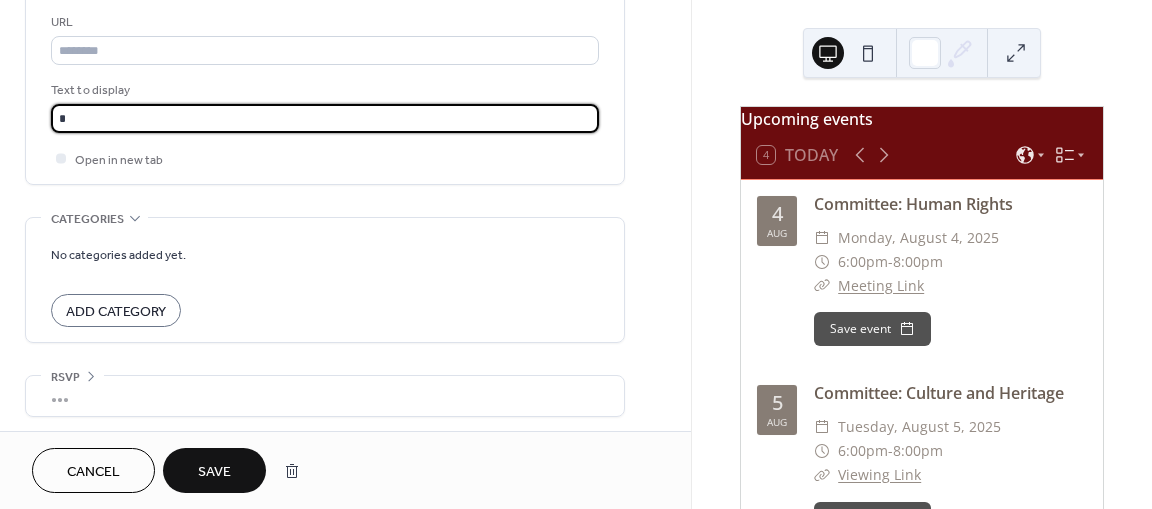 type on "**********" 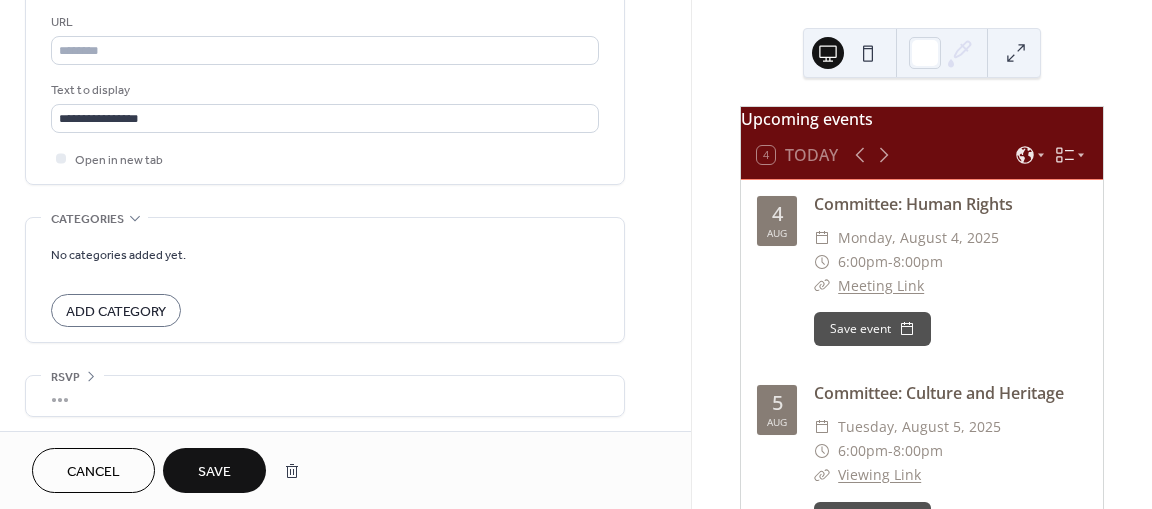 click on "Save" at bounding box center [214, 470] 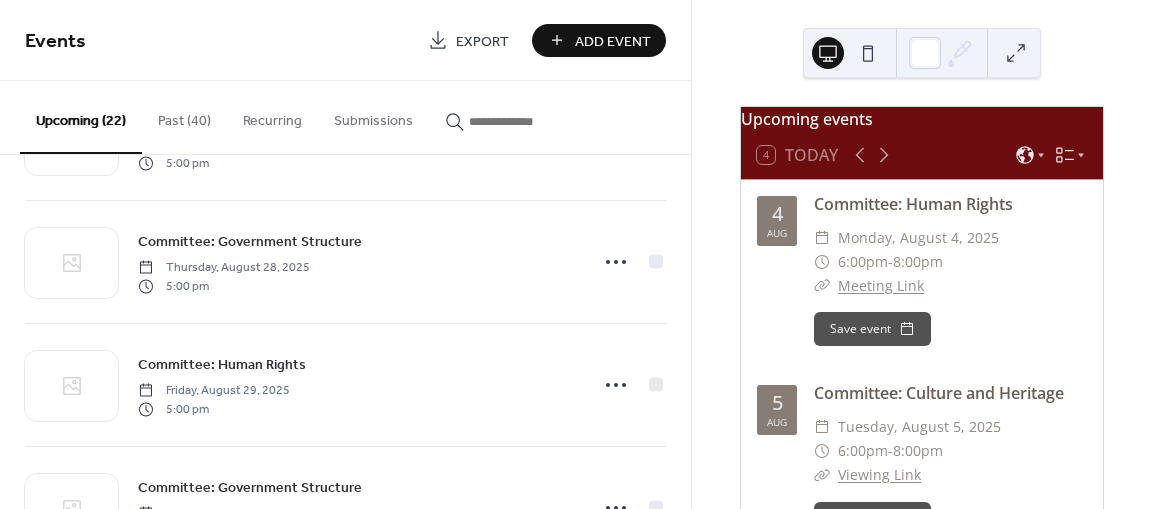 scroll, scrollTop: 2319, scrollLeft: 0, axis: vertical 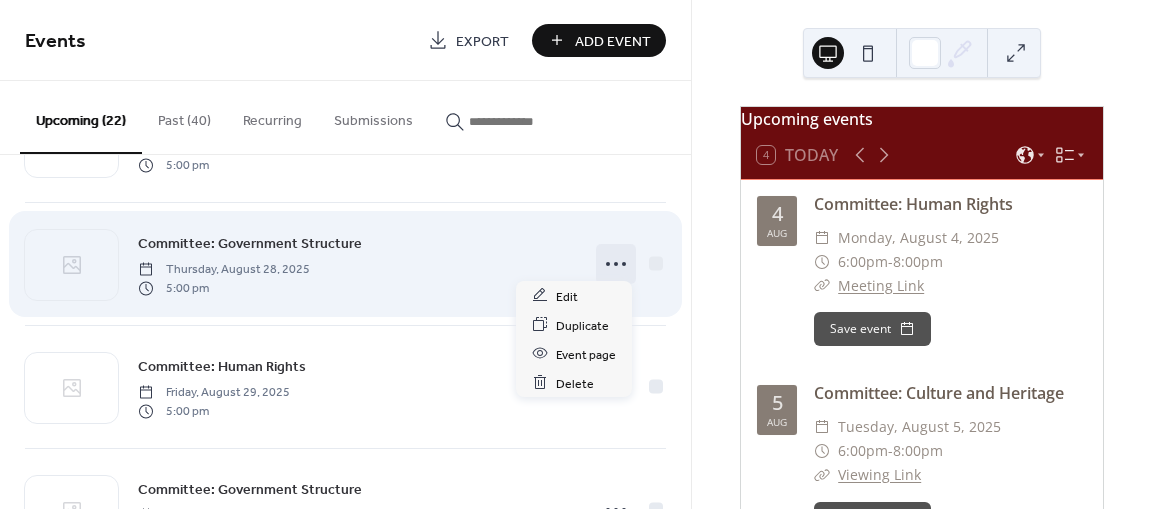 click 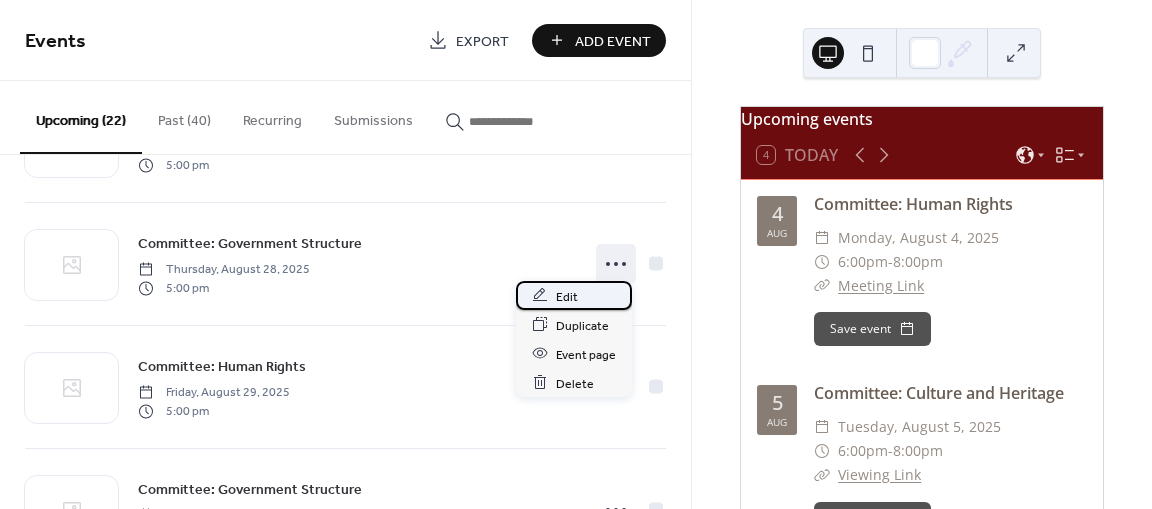 click on "Edit" at bounding box center (574, 295) 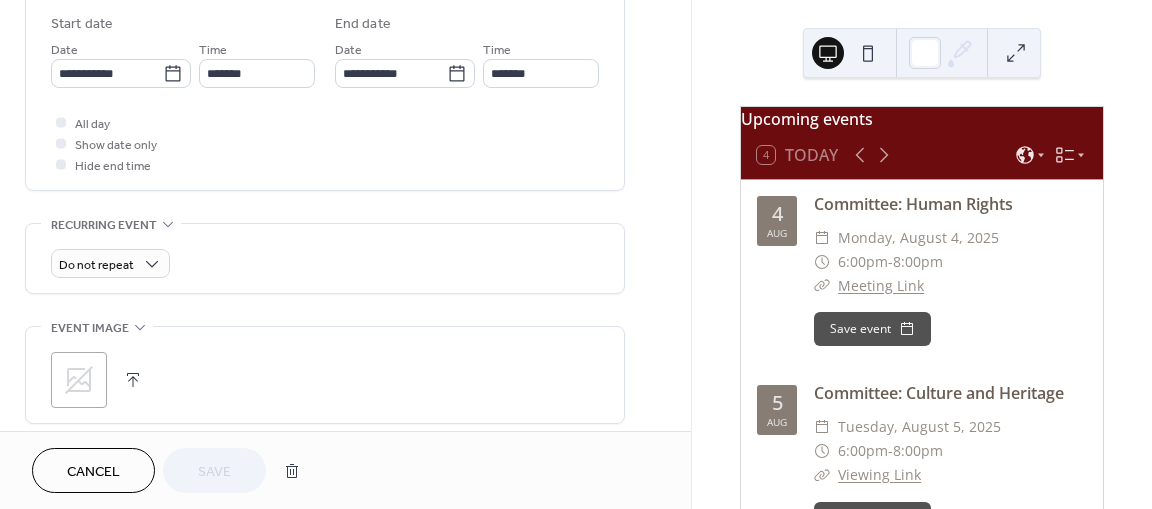 scroll, scrollTop: 1133, scrollLeft: 0, axis: vertical 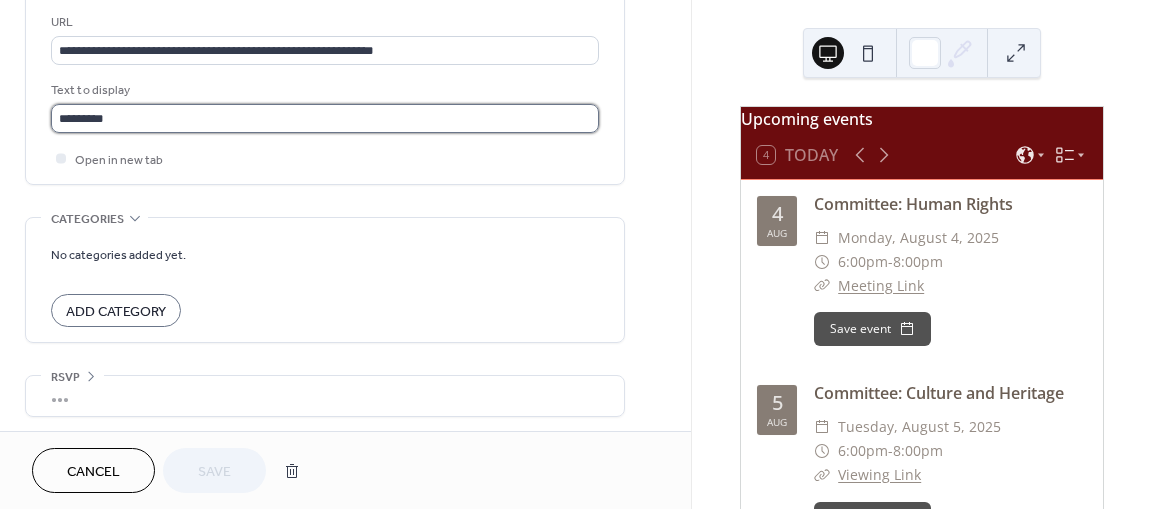 click on "*********" at bounding box center (325, 118) 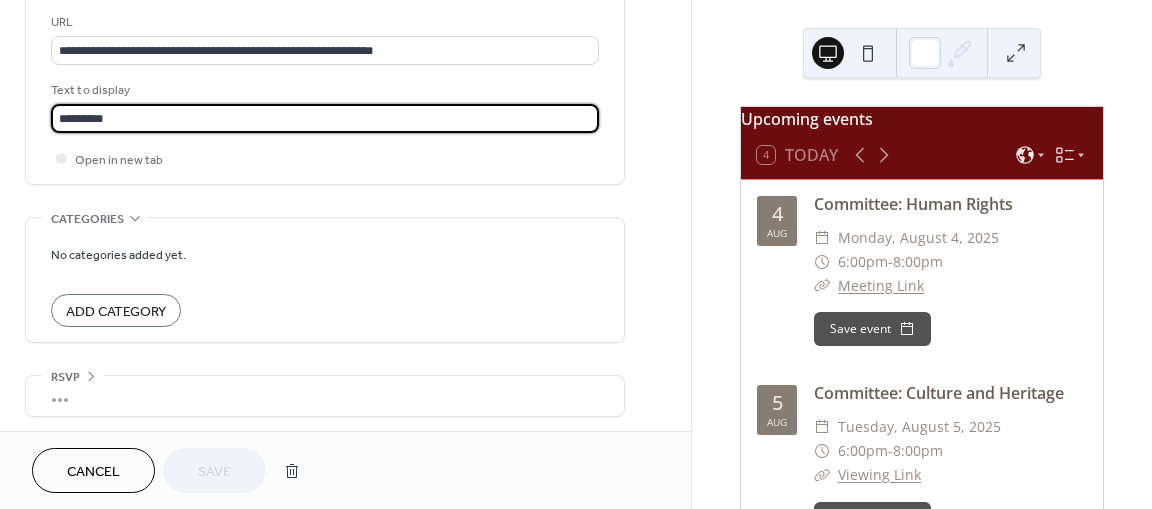 click on "*********" at bounding box center (325, 118) 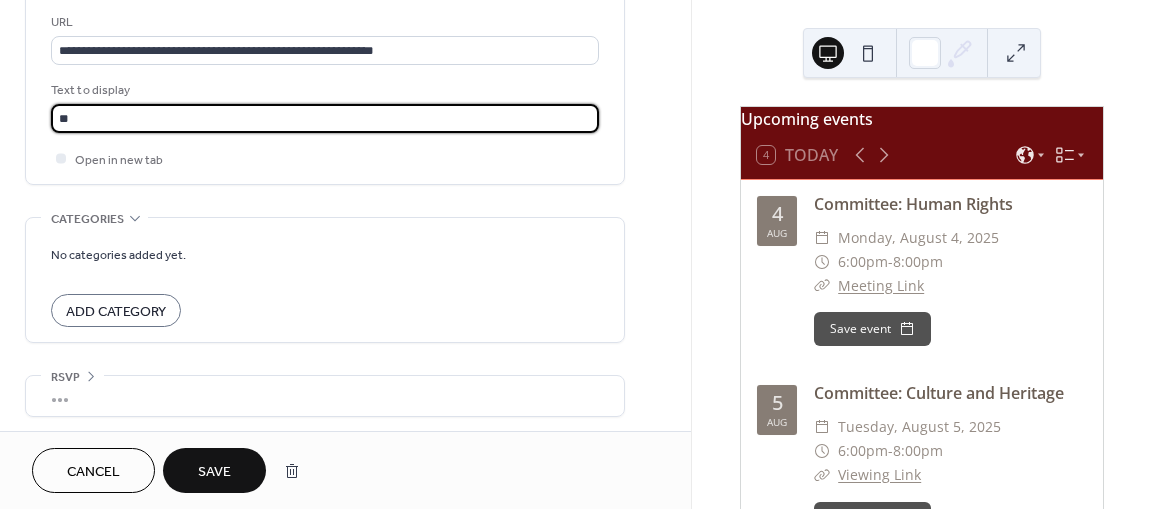 type on "**********" 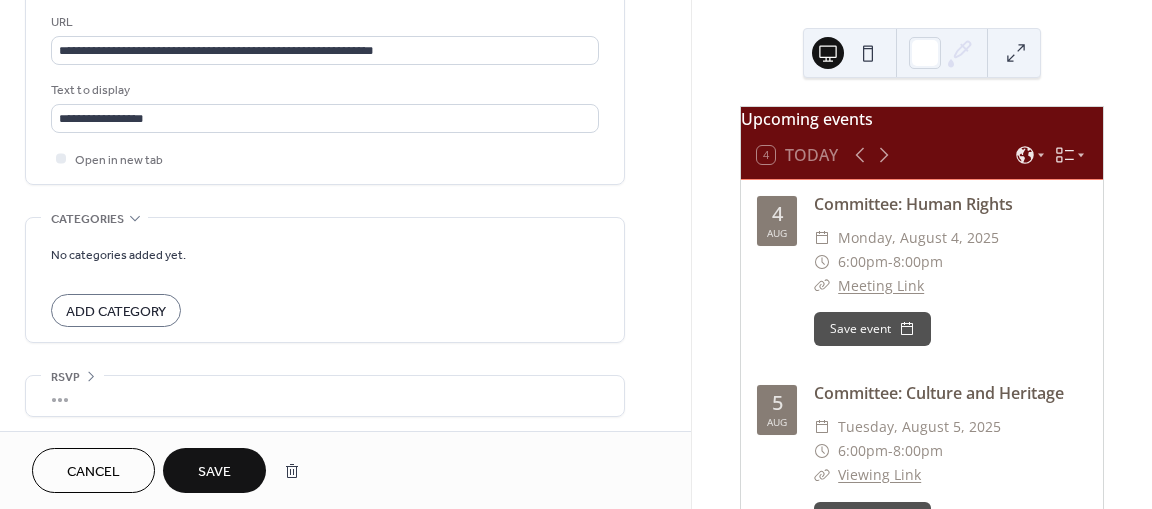 click on "Save" at bounding box center [214, 470] 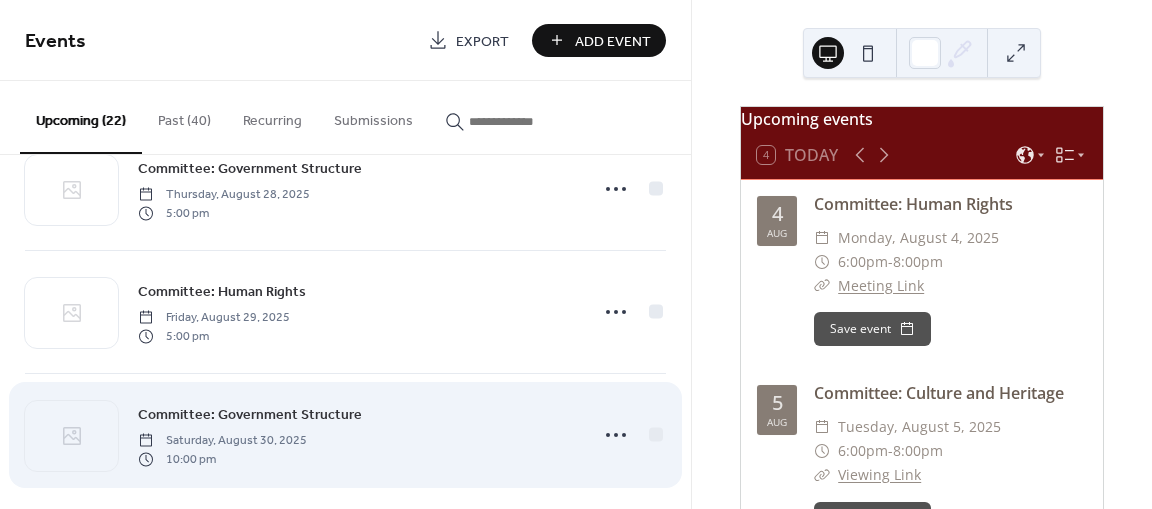 scroll, scrollTop: 2388, scrollLeft: 0, axis: vertical 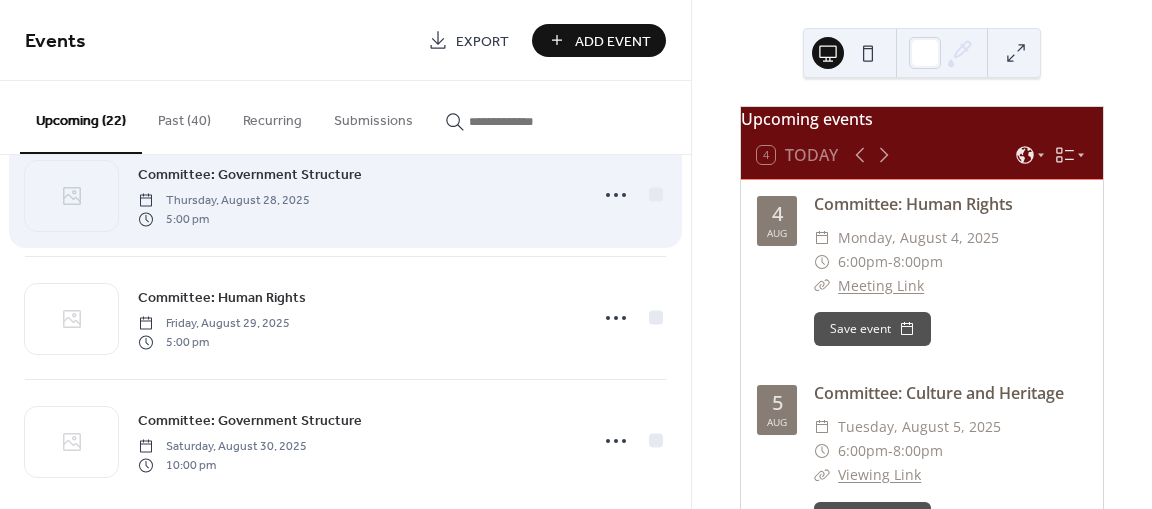 click on "Committee: Government Structure Thursday, August 28, 2025 5:00 pm" at bounding box center [345, 195] 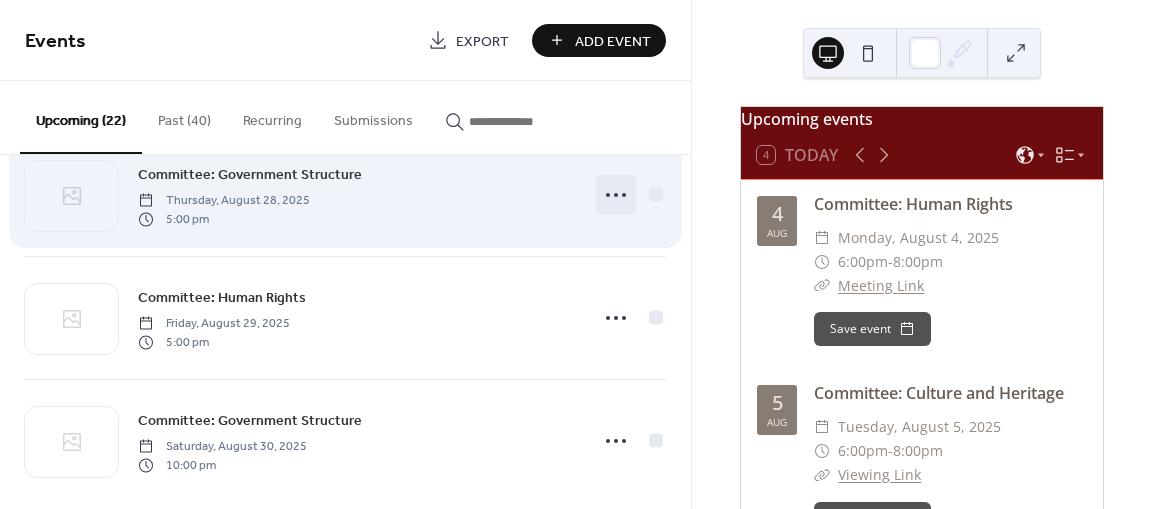 click 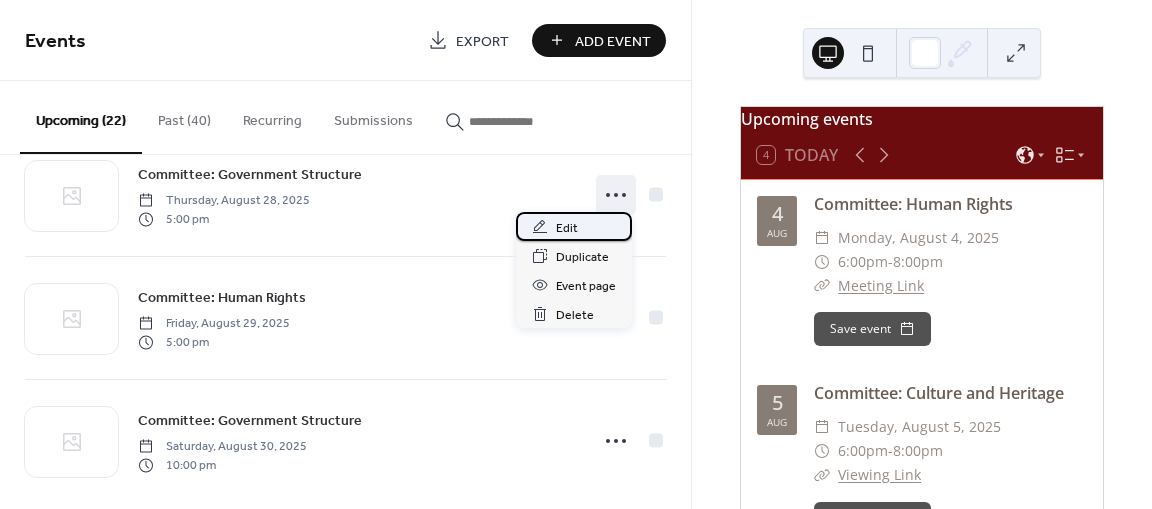 click on "Edit" at bounding box center (574, 226) 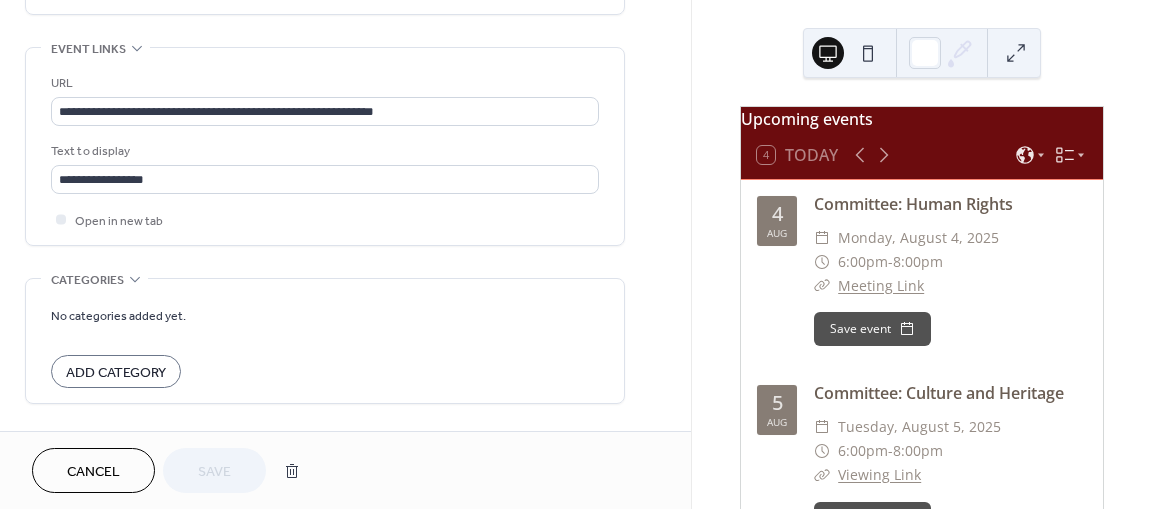 scroll, scrollTop: 1133, scrollLeft: 0, axis: vertical 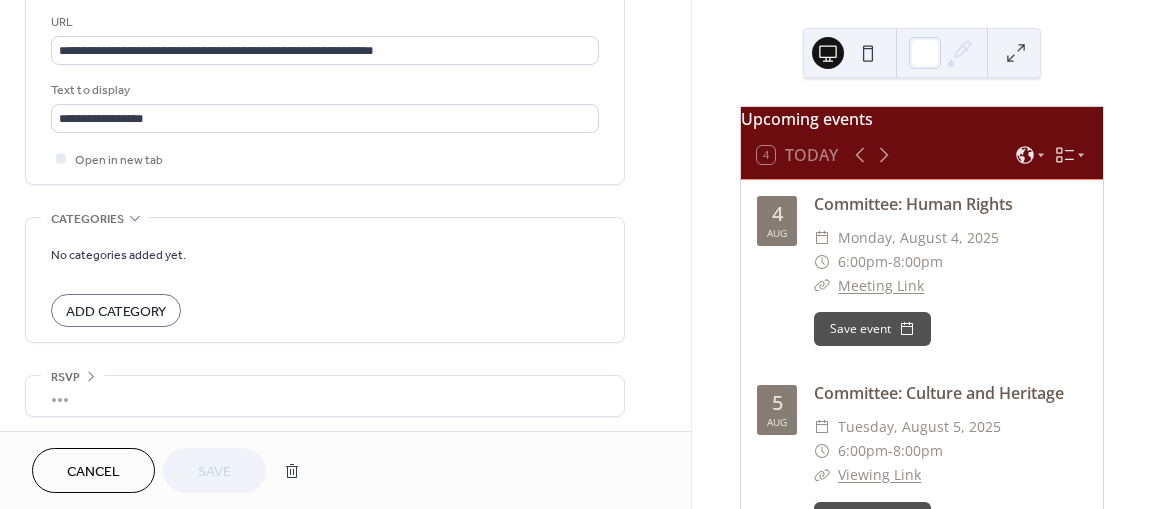 click on "Cancel" at bounding box center (93, 470) 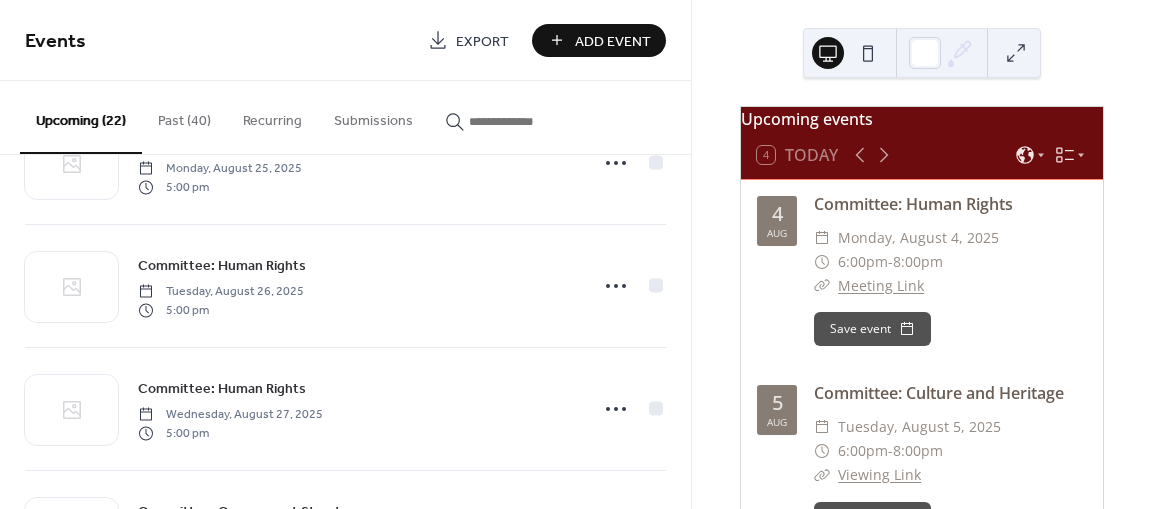 scroll, scrollTop: 2402, scrollLeft: 0, axis: vertical 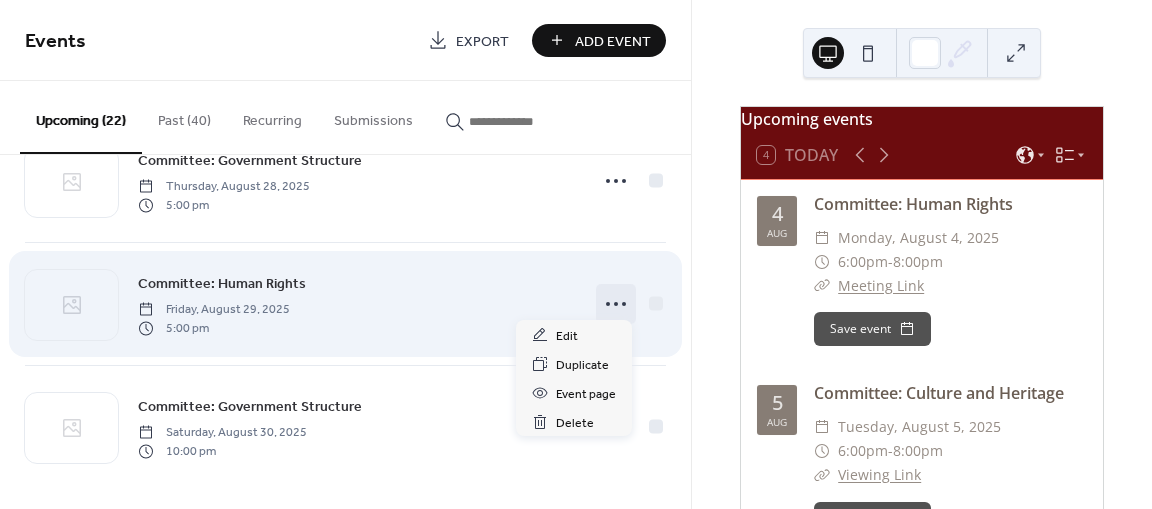 click 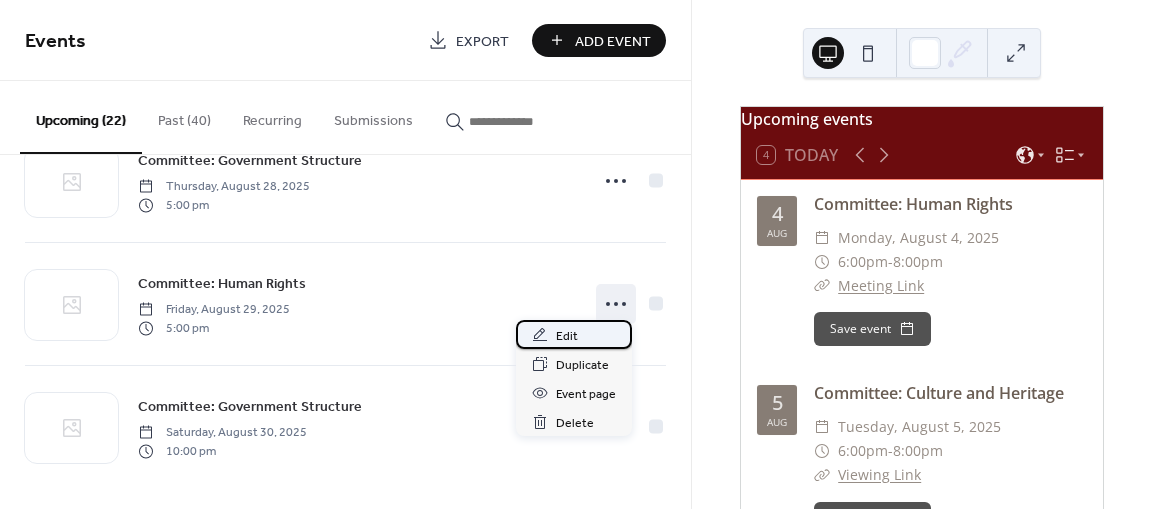 click on "Edit" at bounding box center (574, 334) 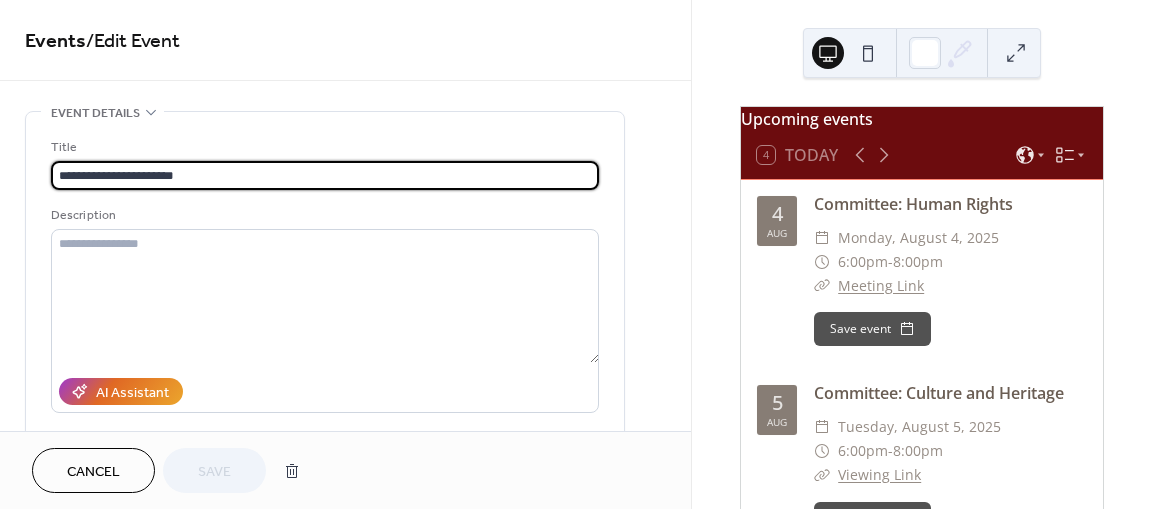 scroll, scrollTop: 1133, scrollLeft: 0, axis: vertical 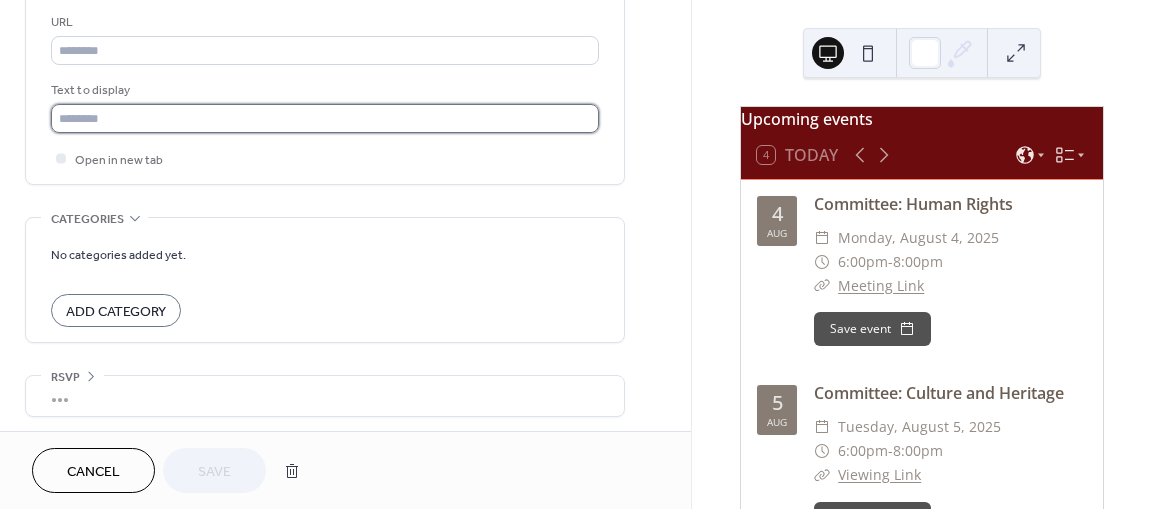 click at bounding box center (325, 118) 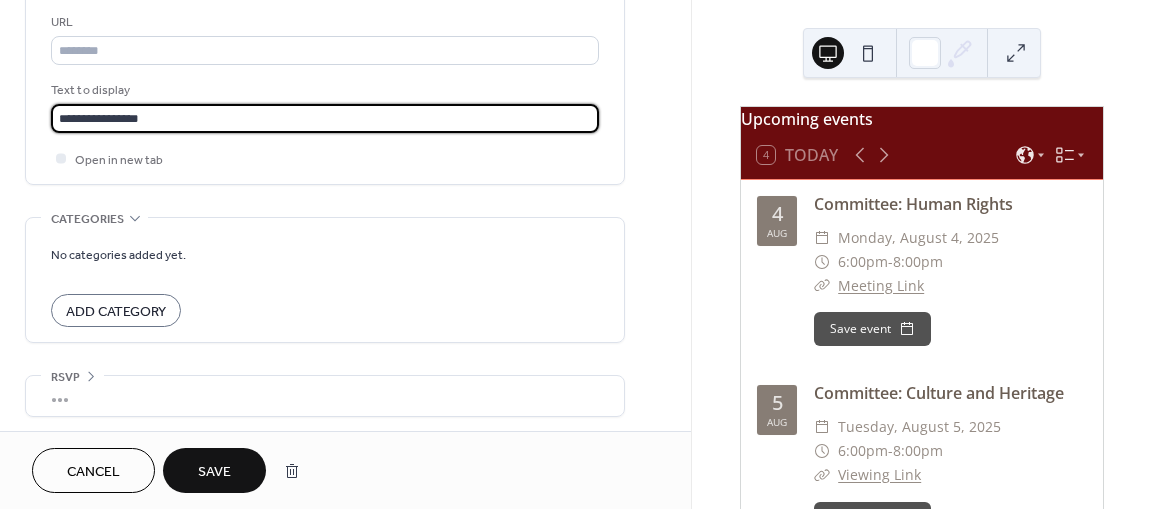 type on "**********" 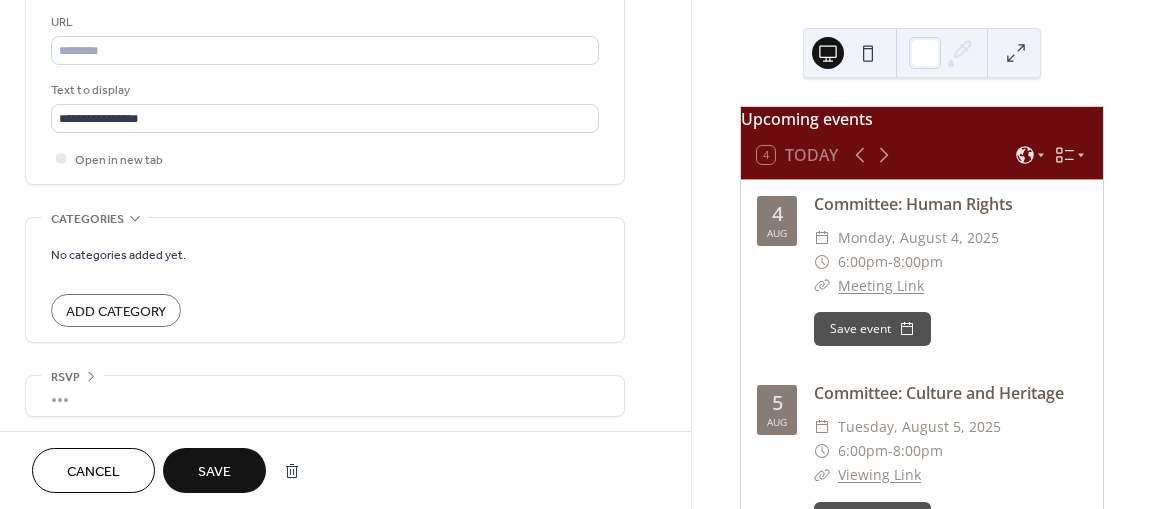 click on "Save" at bounding box center [214, 472] 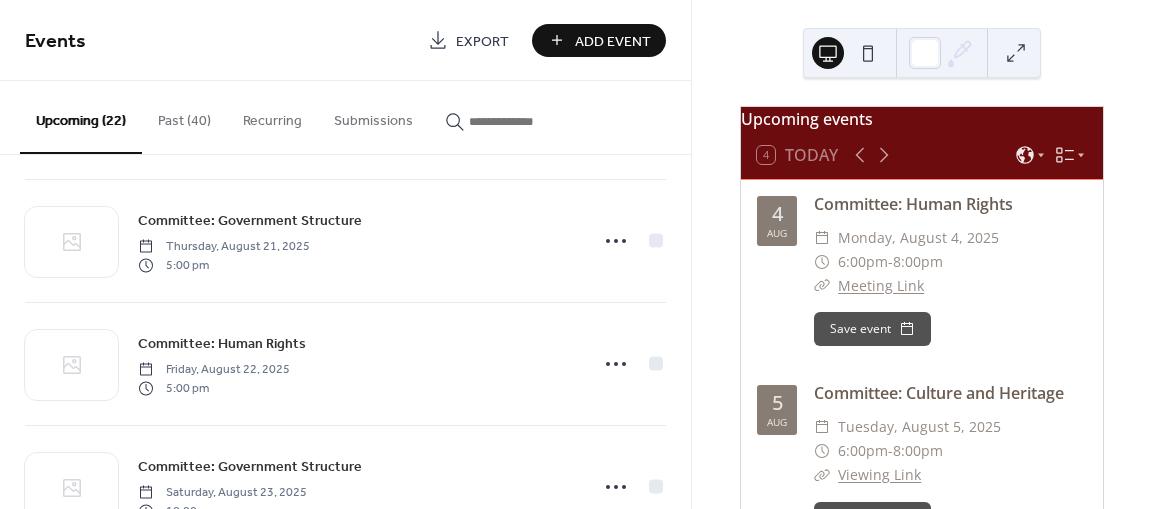 scroll, scrollTop: 2402, scrollLeft: 0, axis: vertical 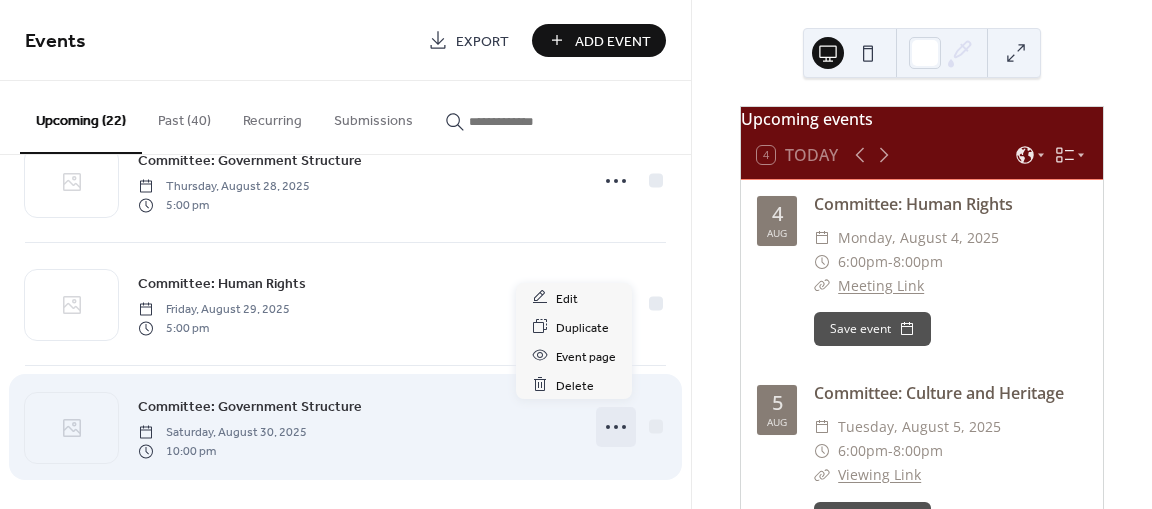 click at bounding box center (616, 427) 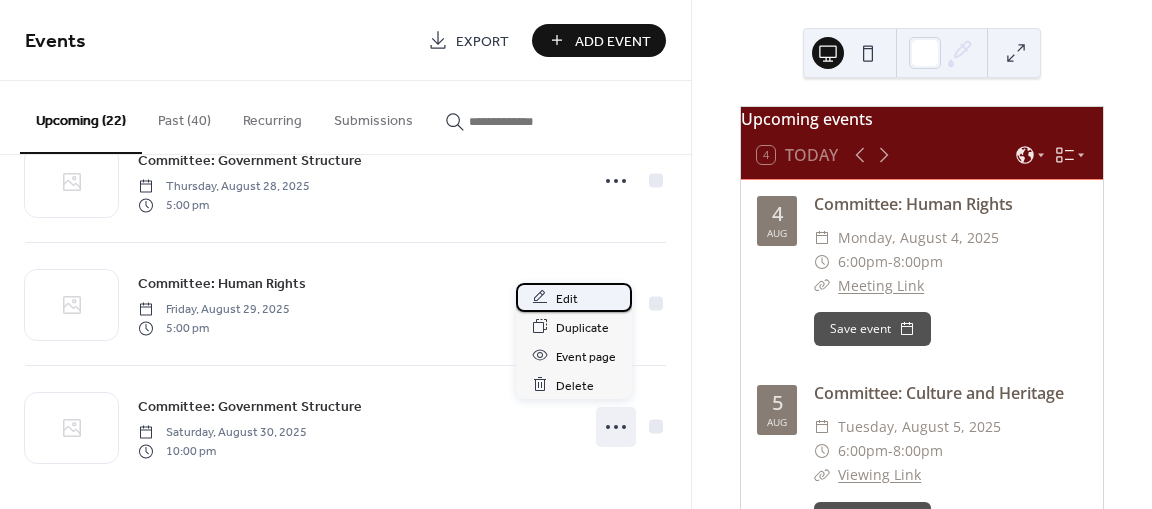 click on "Edit" at bounding box center (574, 297) 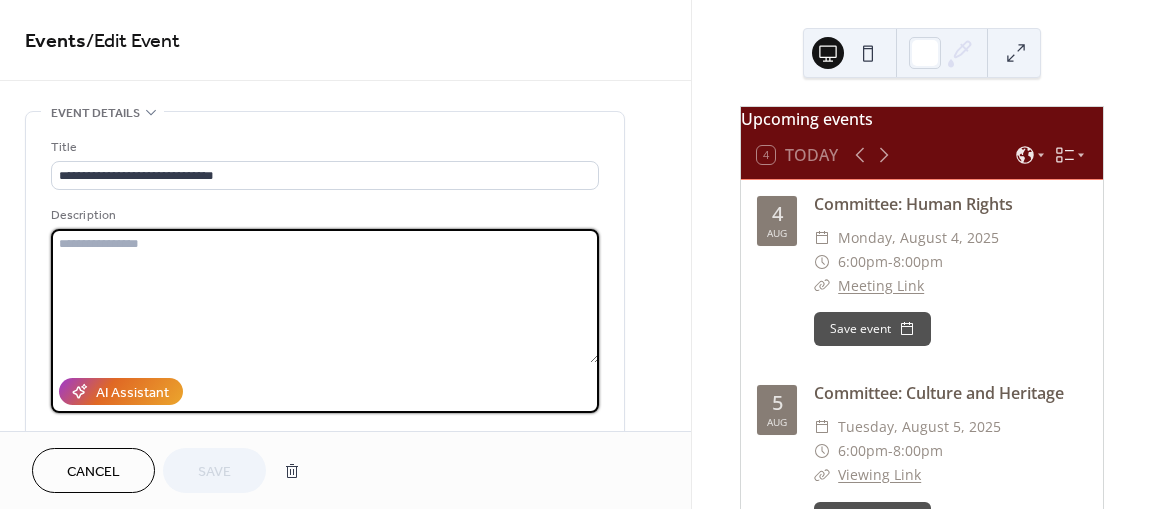 click at bounding box center (325, 296) 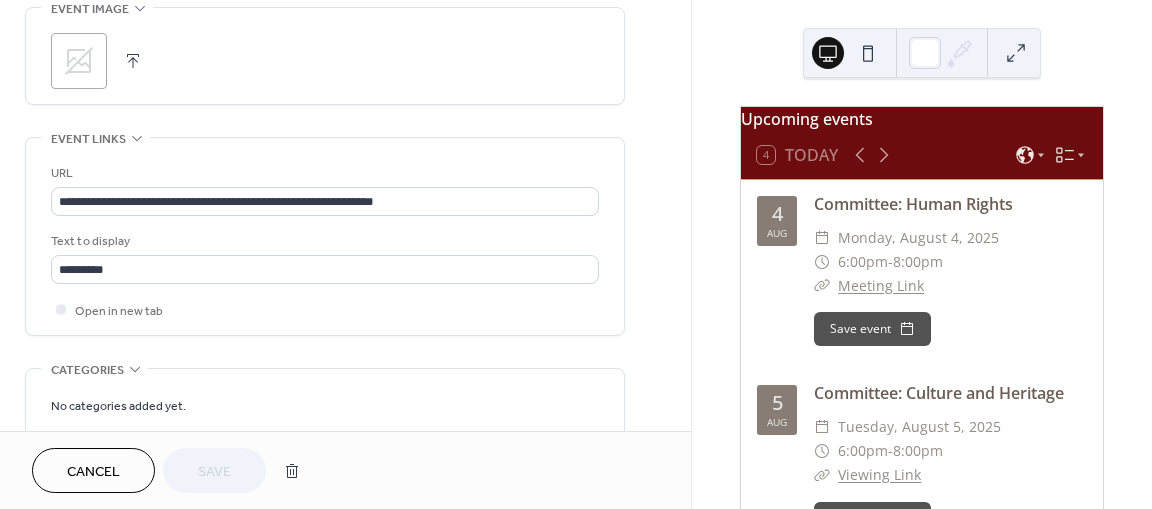 scroll, scrollTop: 983, scrollLeft: 0, axis: vertical 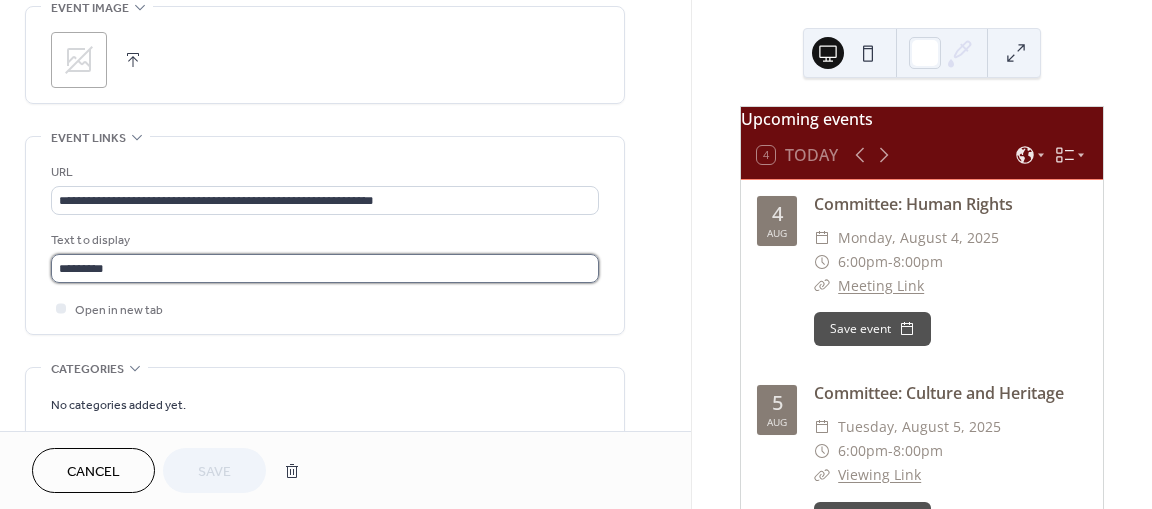 click on "*********" at bounding box center [325, 268] 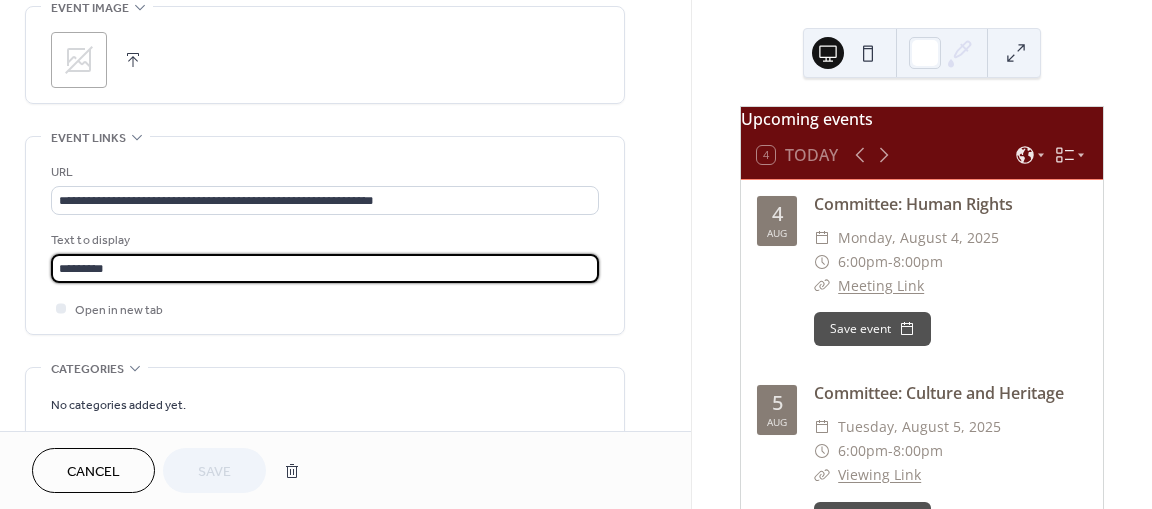 click on "*********" at bounding box center [325, 268] 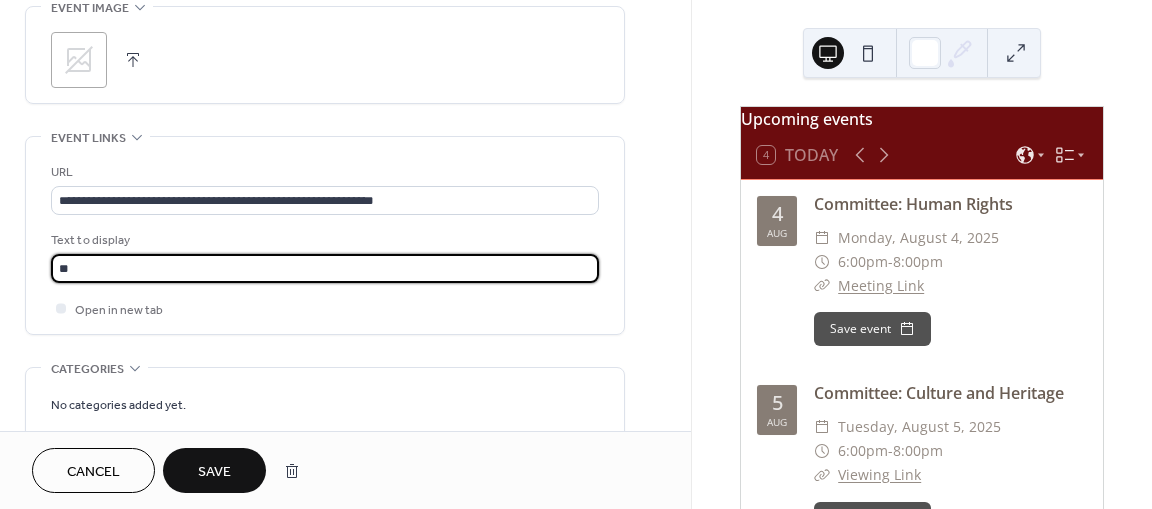 type on "**********" 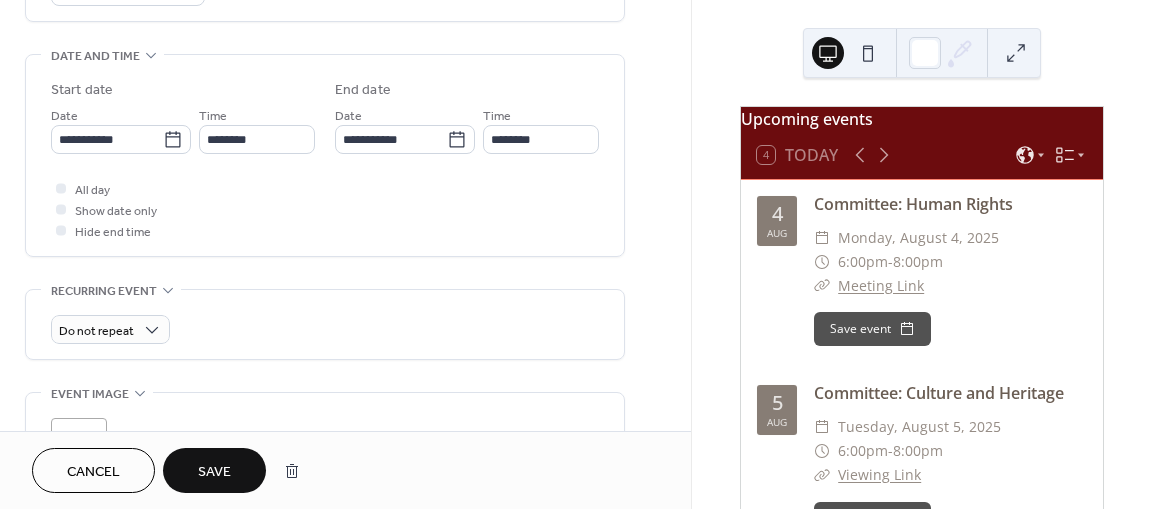 scroll, scrollTop: 595, scrollLeft: 0, axis: vertical 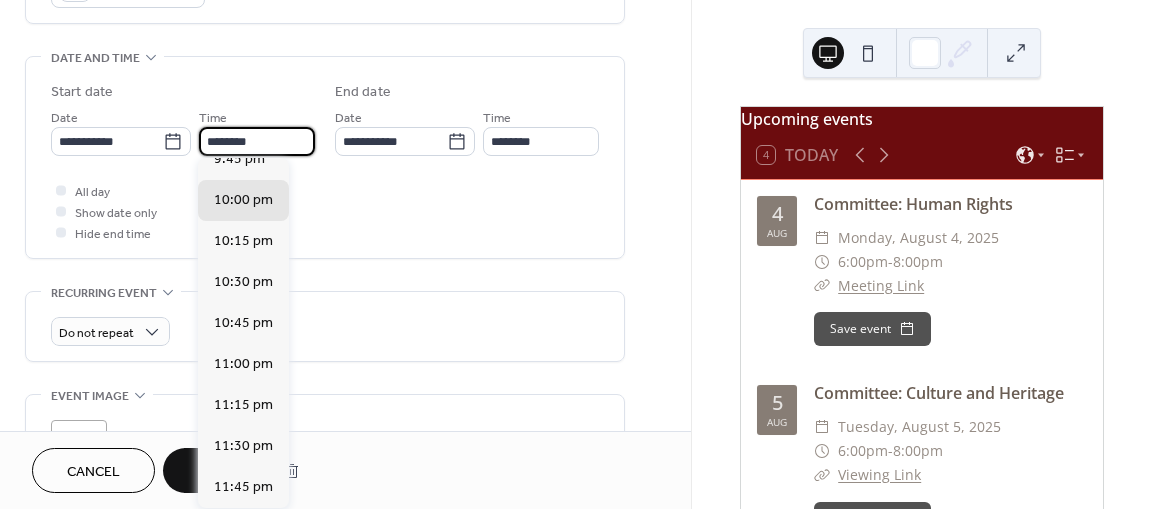 click on "********" at bounding box center [257, 141] 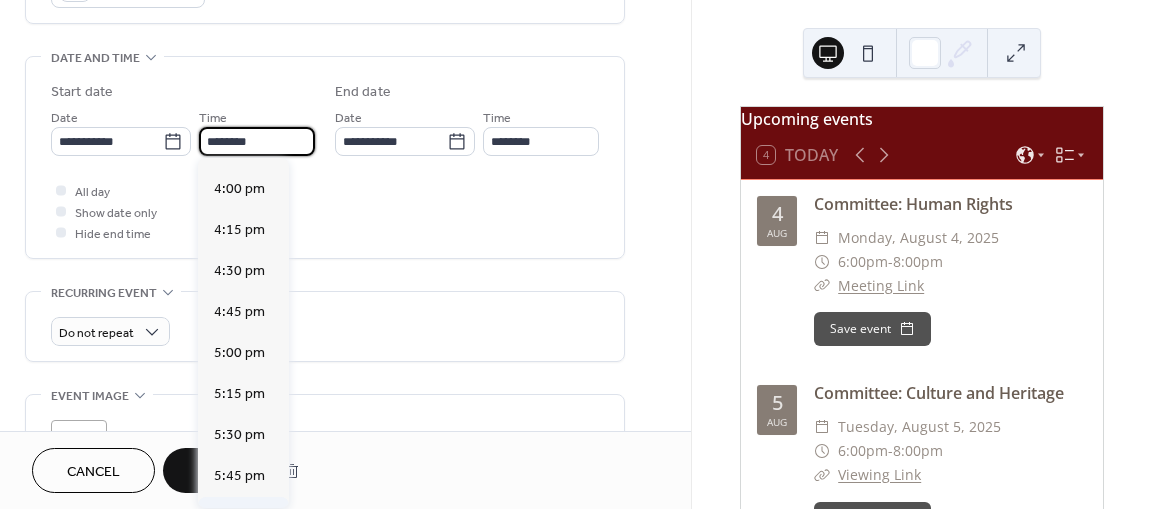 scroll, scrollTop: 2607, scrollLeft: 0, axis: vertical 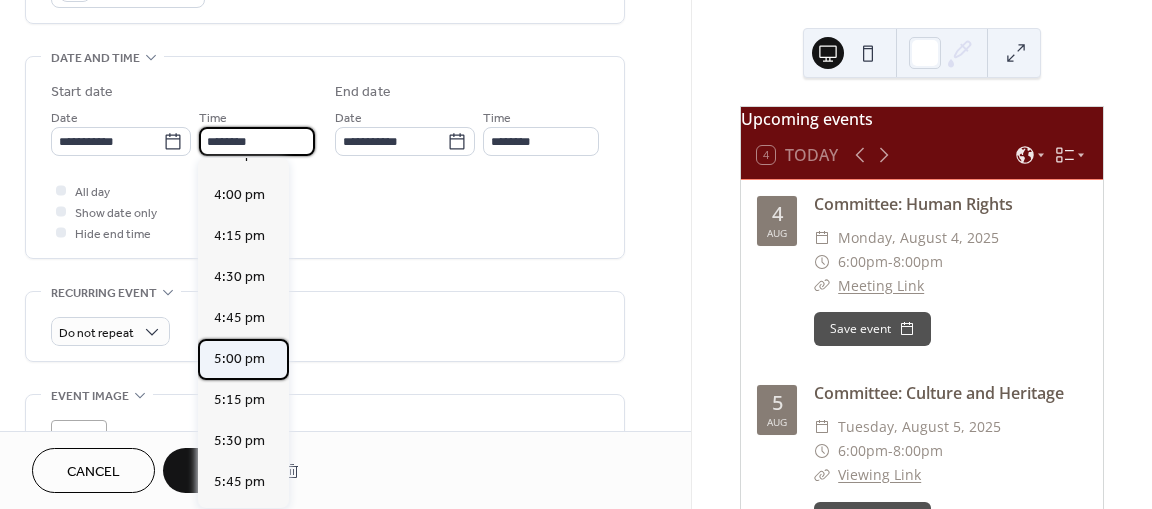 click on "5:00 pm" at bounding box center [239, 359] 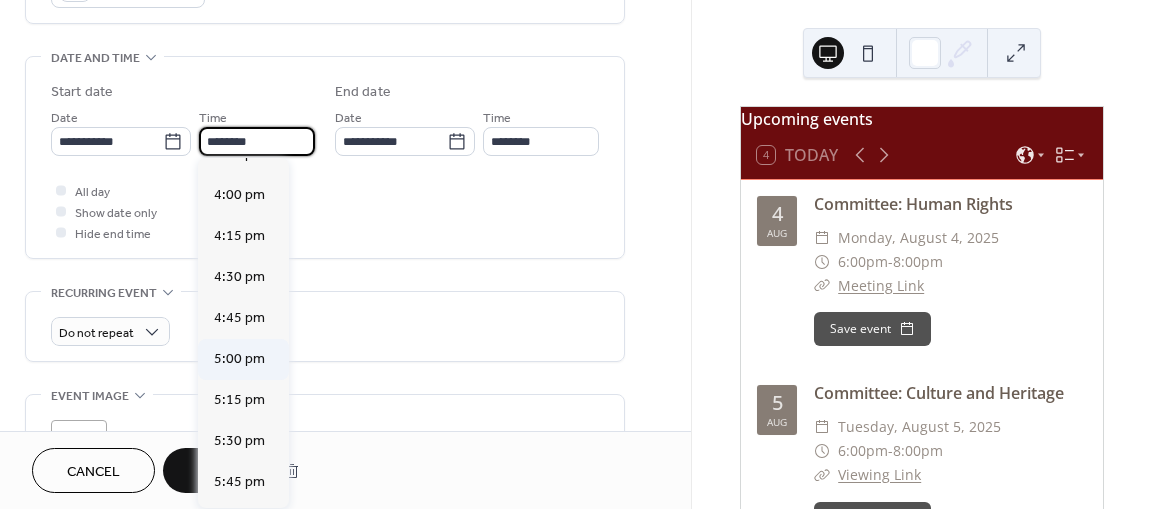 type on "*******" 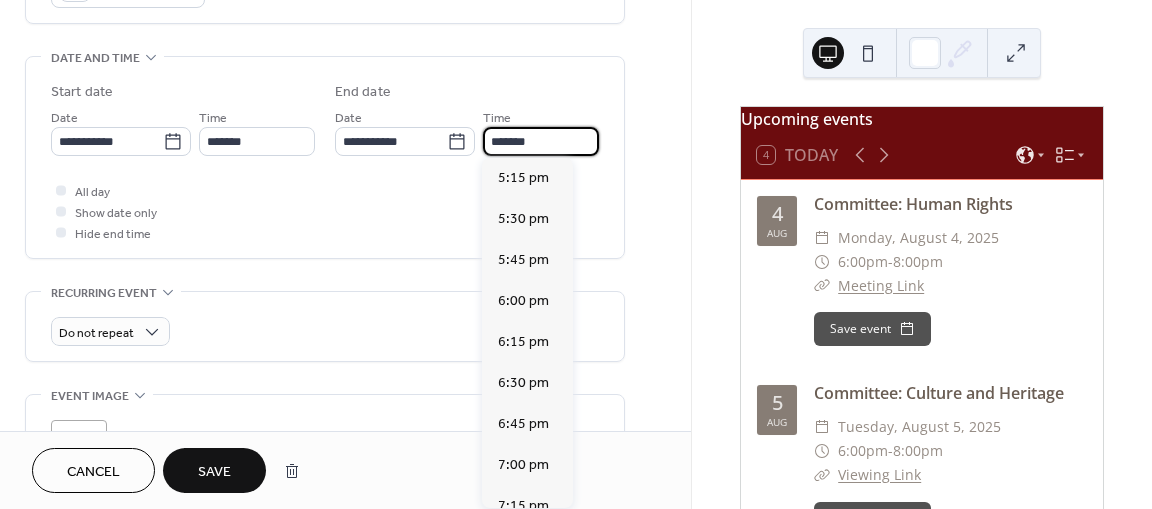 click on "*******" at bounding box center [541, 141] 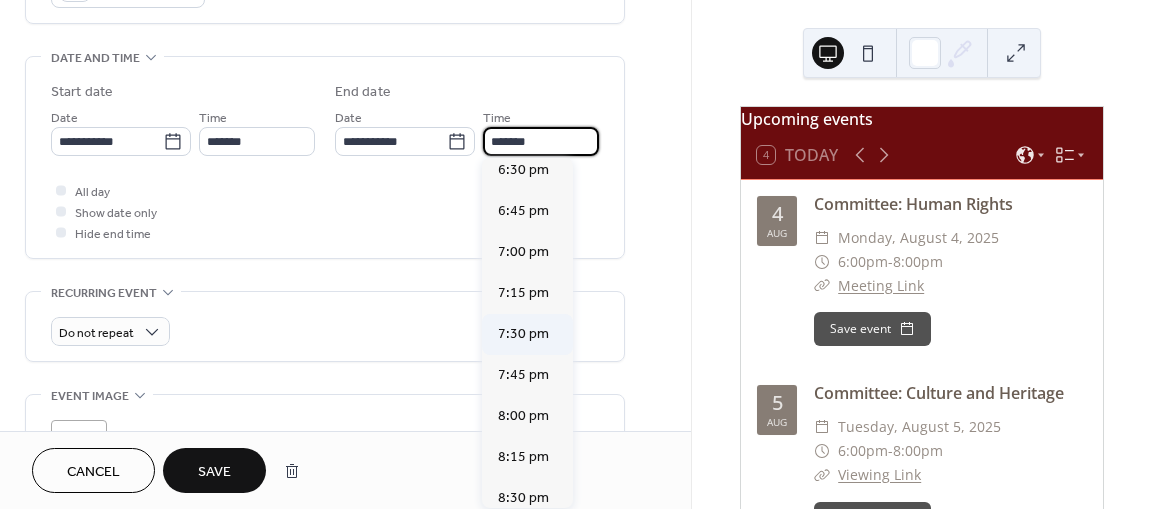 scroll, scrollTop: 227, scrollLeft: 0, axis: vertical 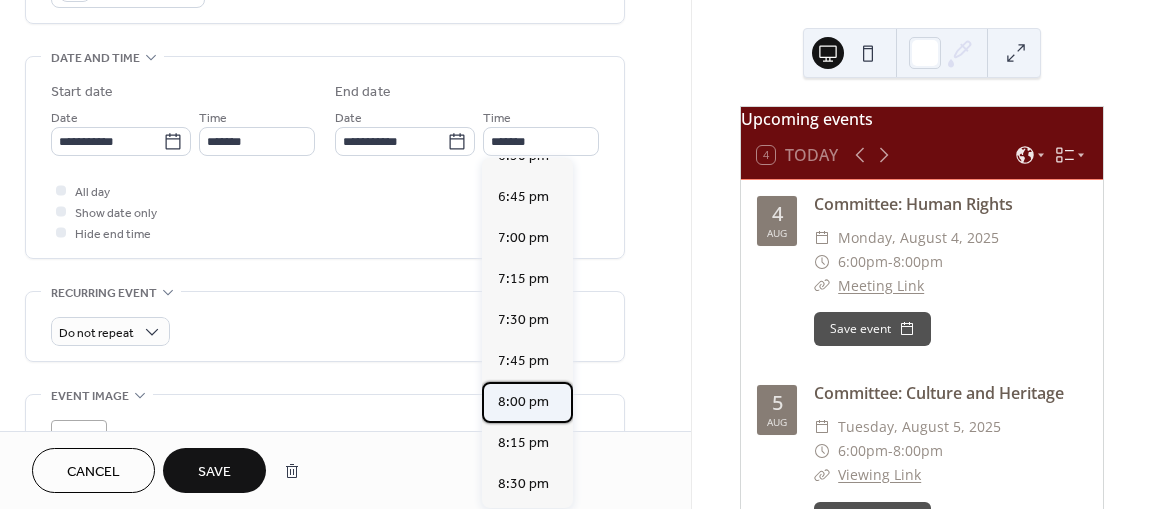 click on "8:00 pm" at bounding box center [523, 402] 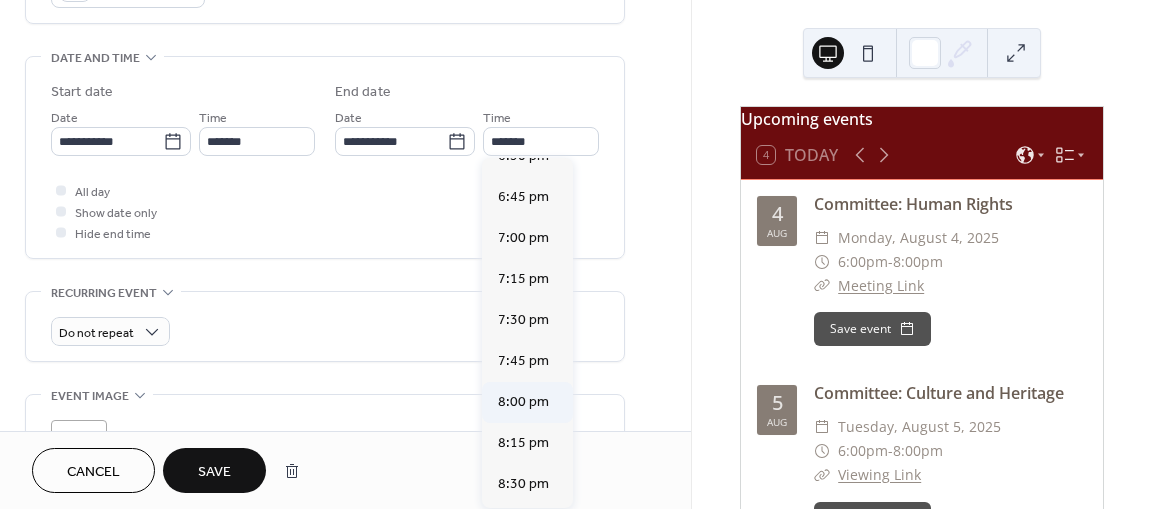 type on "*******" 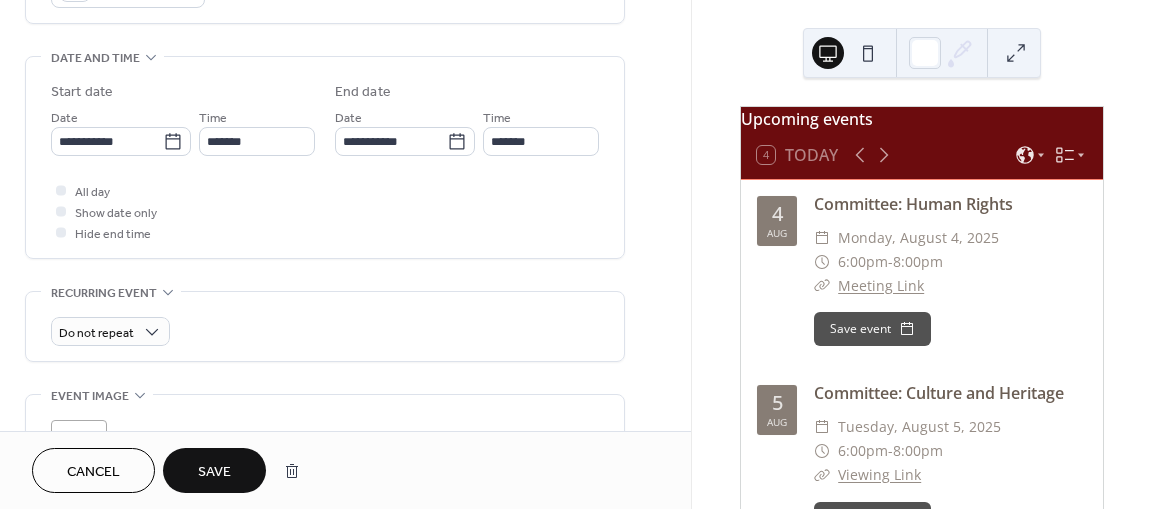 click on "Save" at bounding box center [214, 470] 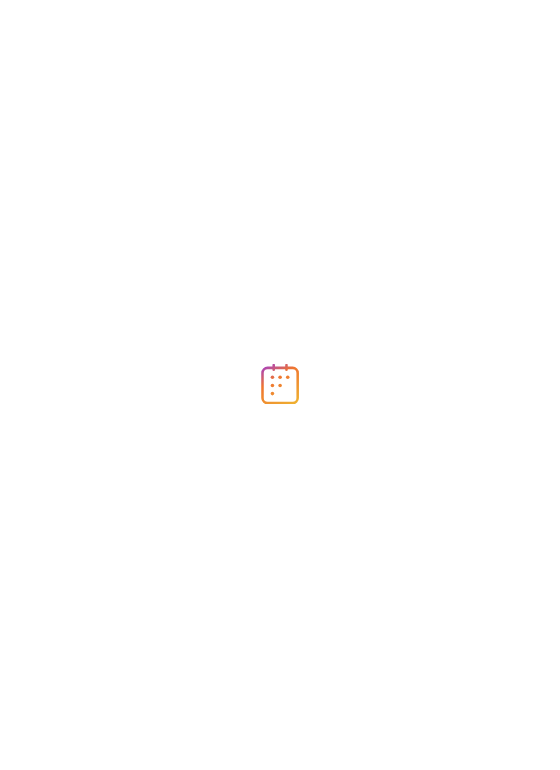 scroll, scrollTop: 0, scrollLeft: 0, axis: both 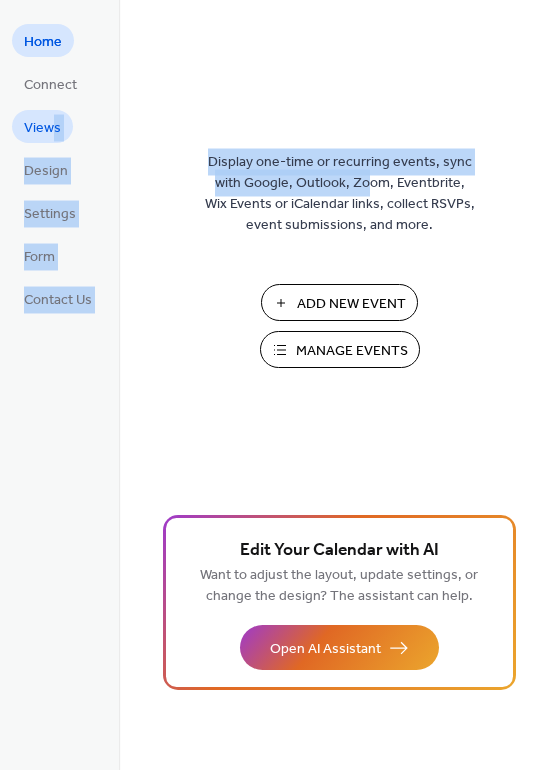 drag, startPoint x: 0, startPoint y: 0, endPoint x: 52, endPoint y: 125, distance: 135.38464 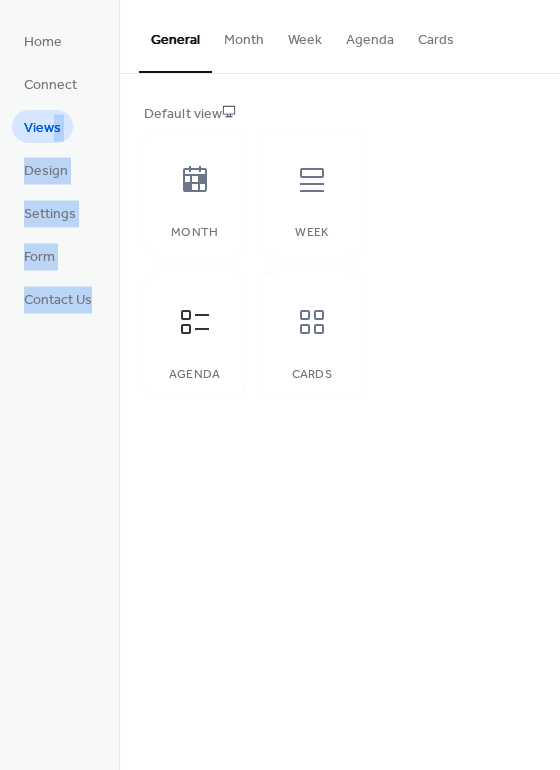 click on "Home Connect Views Design Settings Form Contact Us" at bounding box center (59, 385) 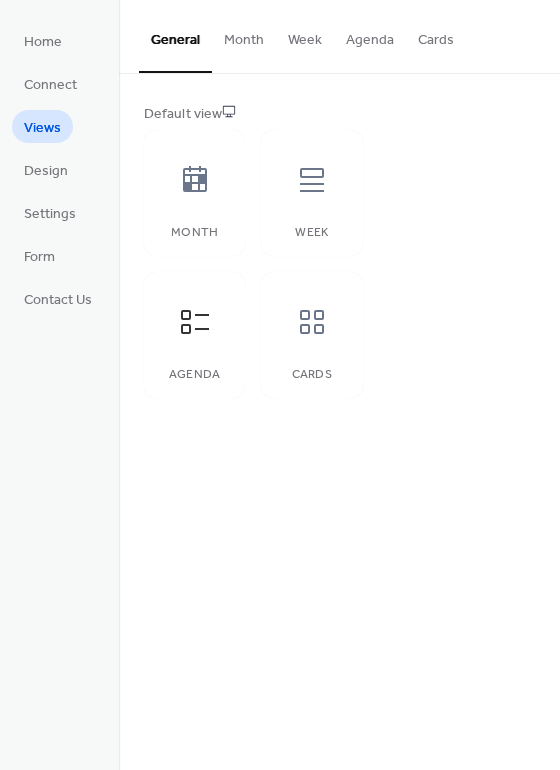 click on "Home Connect Views Design Settings Form Contact Us" at bounding box center [58, 169] 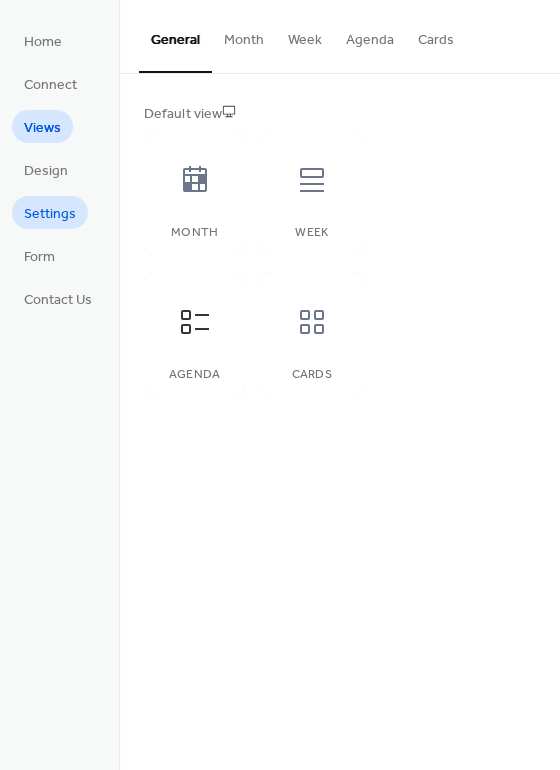 click on "Settings" at bounding box center (50, 214) 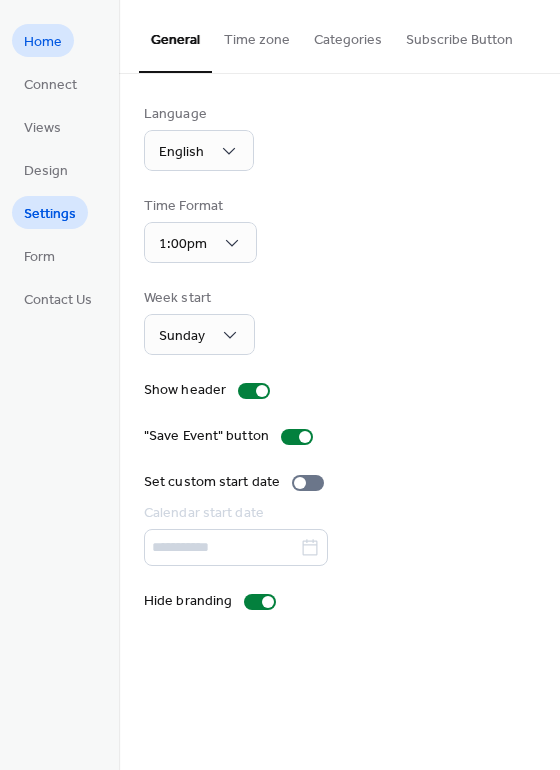 click on "Home" at bounding box center [43, 42] 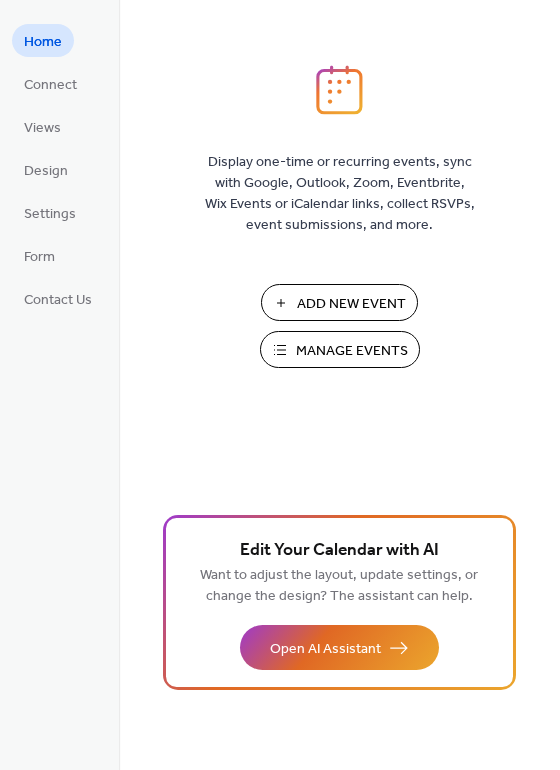click on "Manage Events" at bounding box center (352, 351) 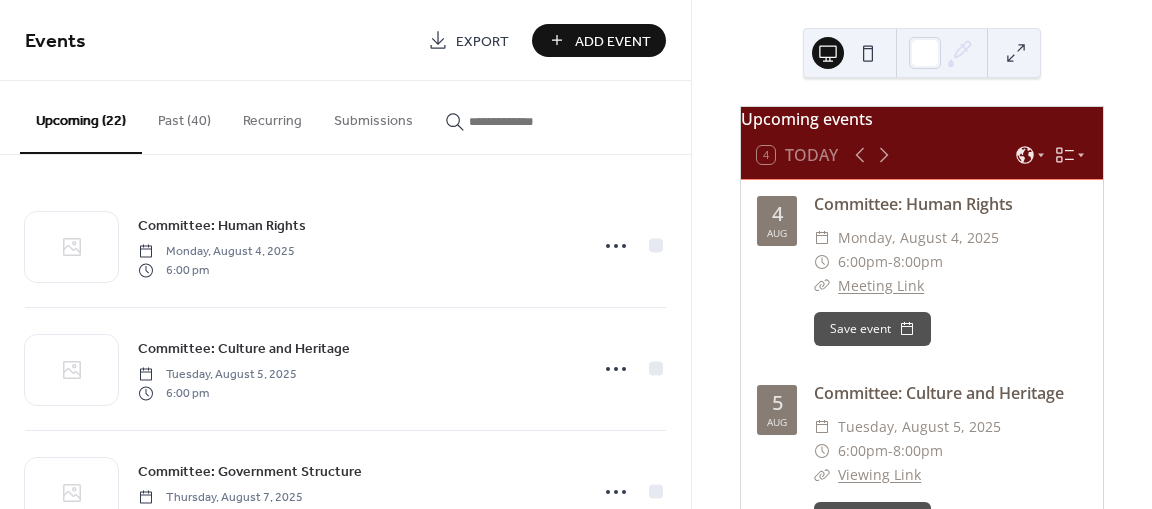 scroll, scrollTop: 0, scrollLeft: 0, axis: both 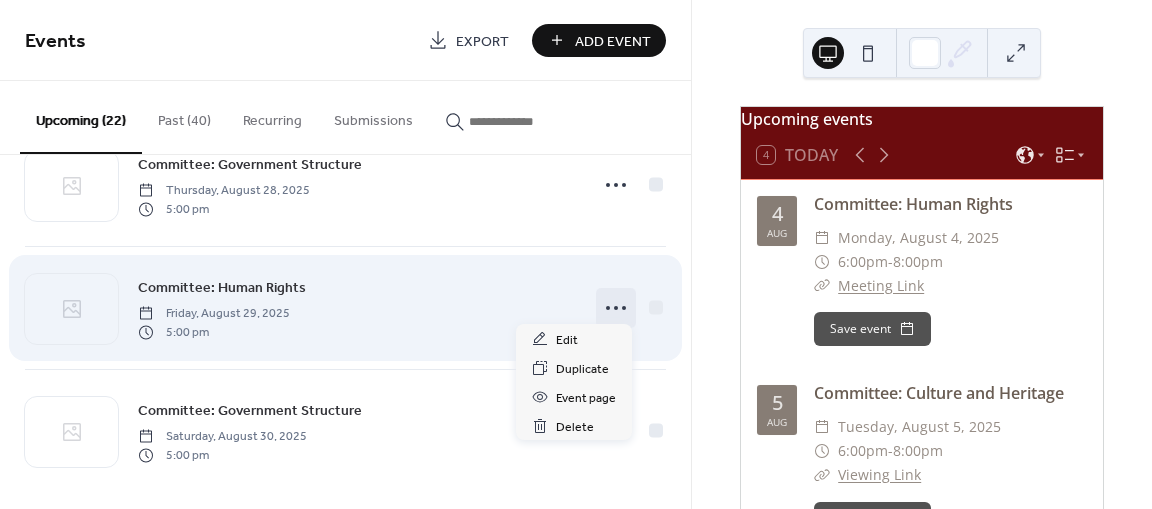 click 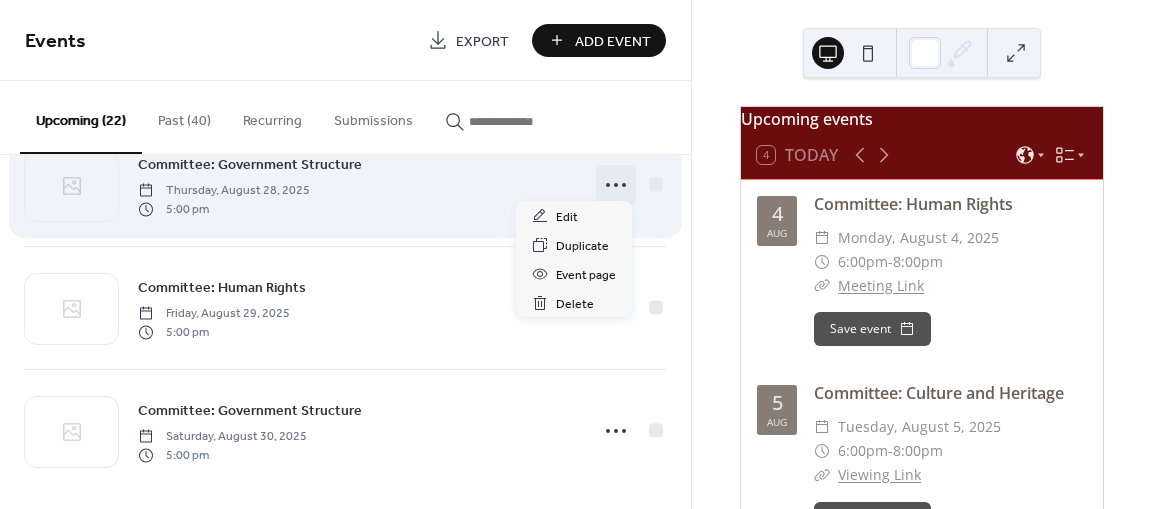 click 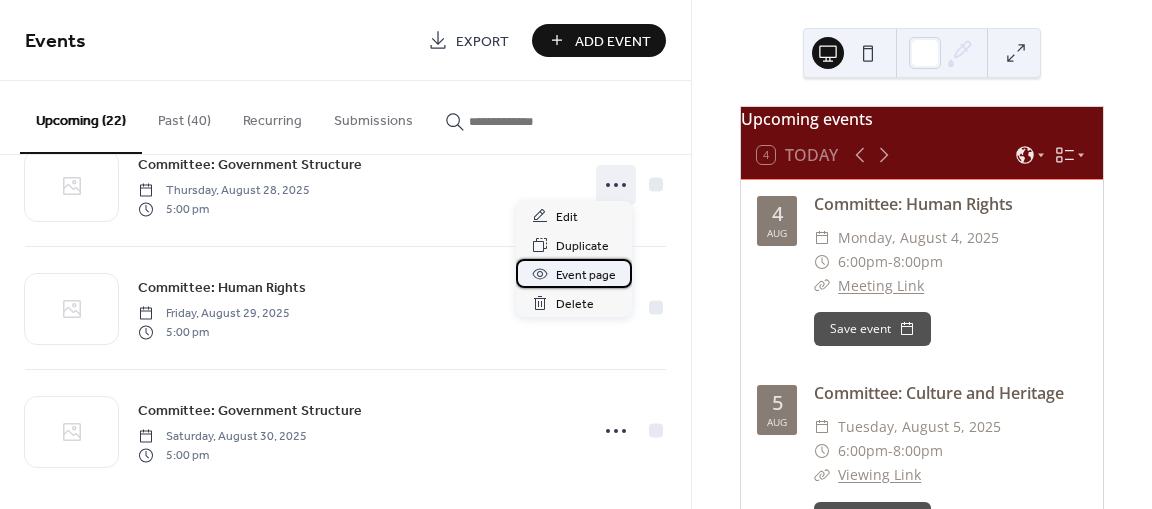 click 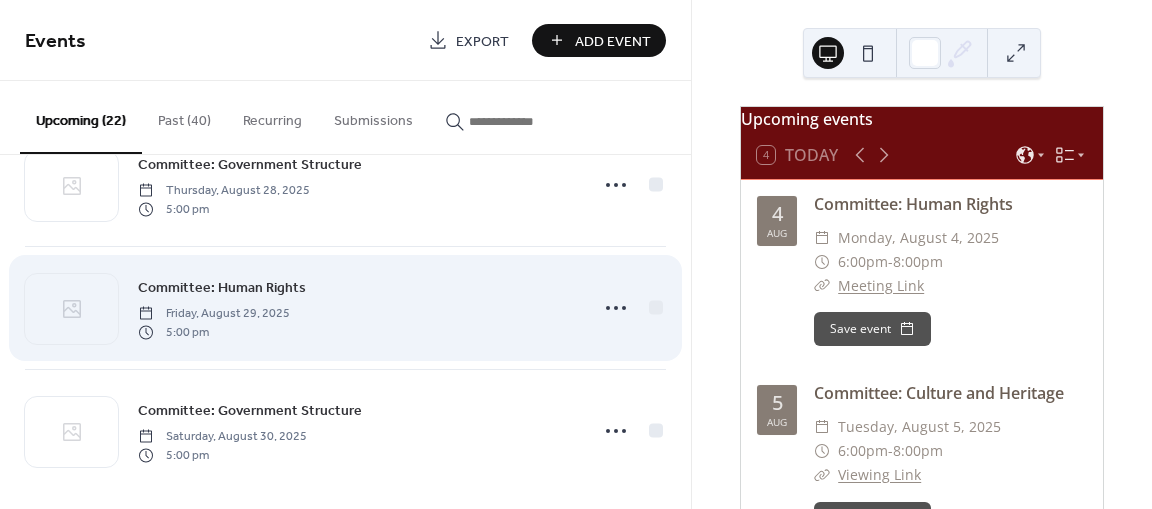 scroll, scrollTop: 2402, scrollLeft: 0, axis: vertical 